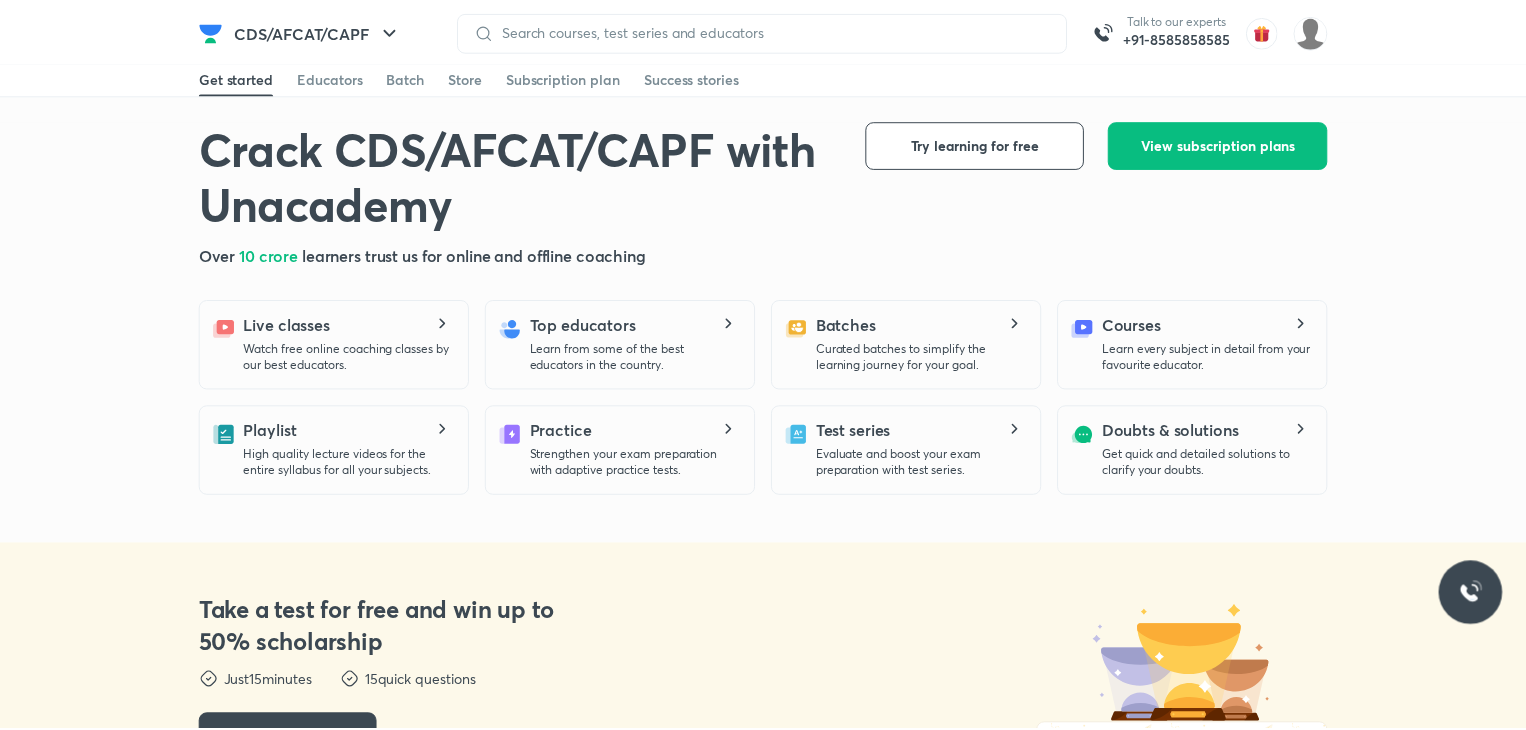 scroll, scrollTop: 0, scrollLeft: 0, axis: both 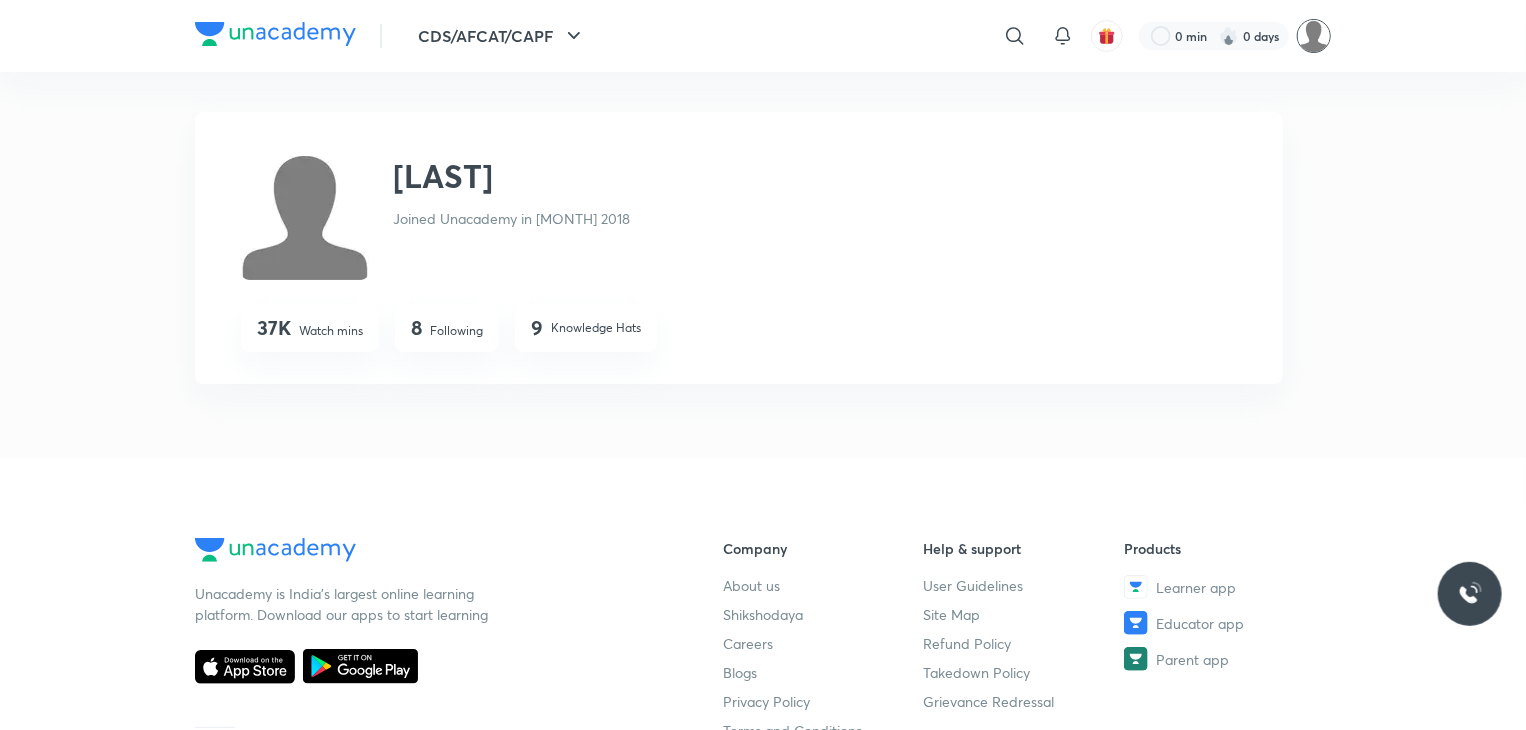 click at bounding box center (1314, 36) 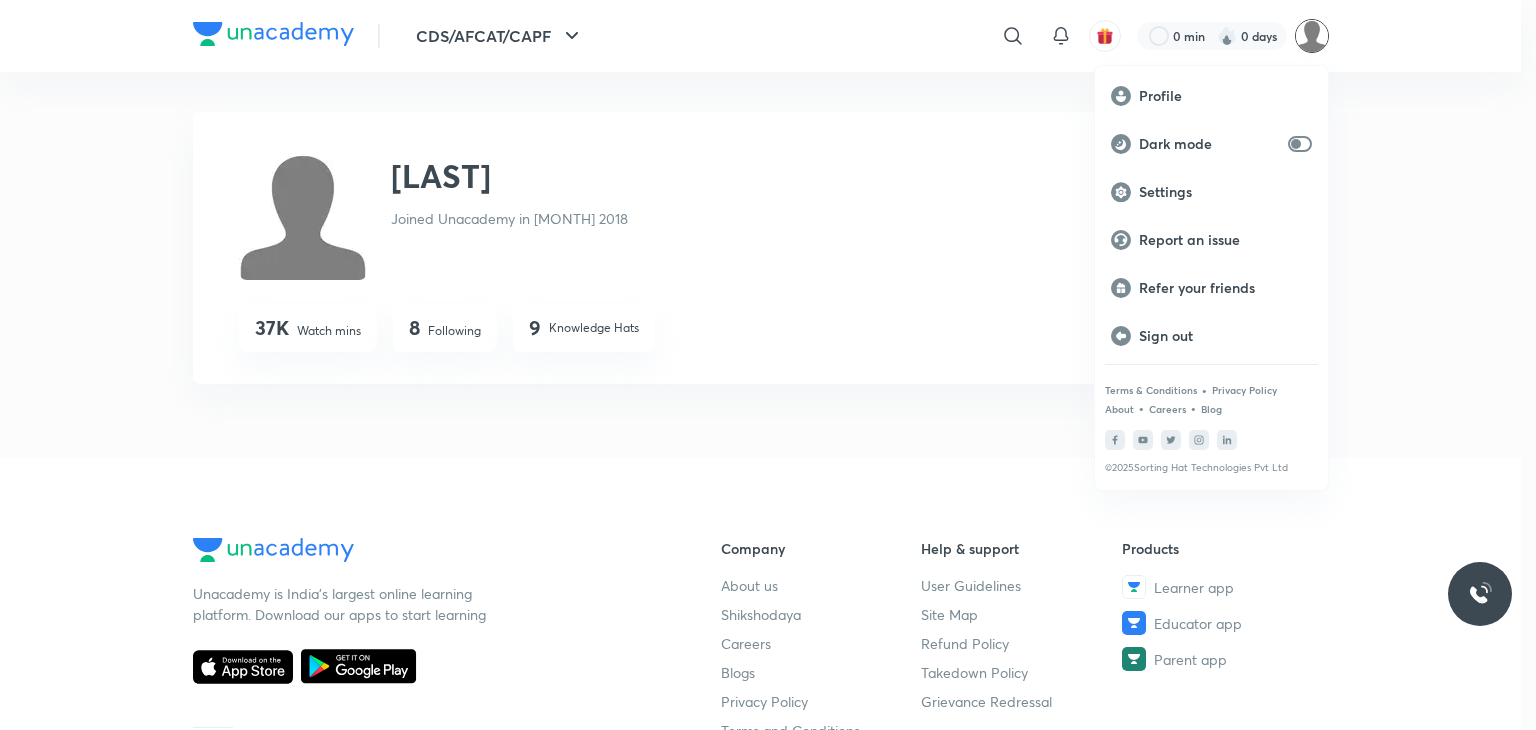 click at bounding box center (768, 365) 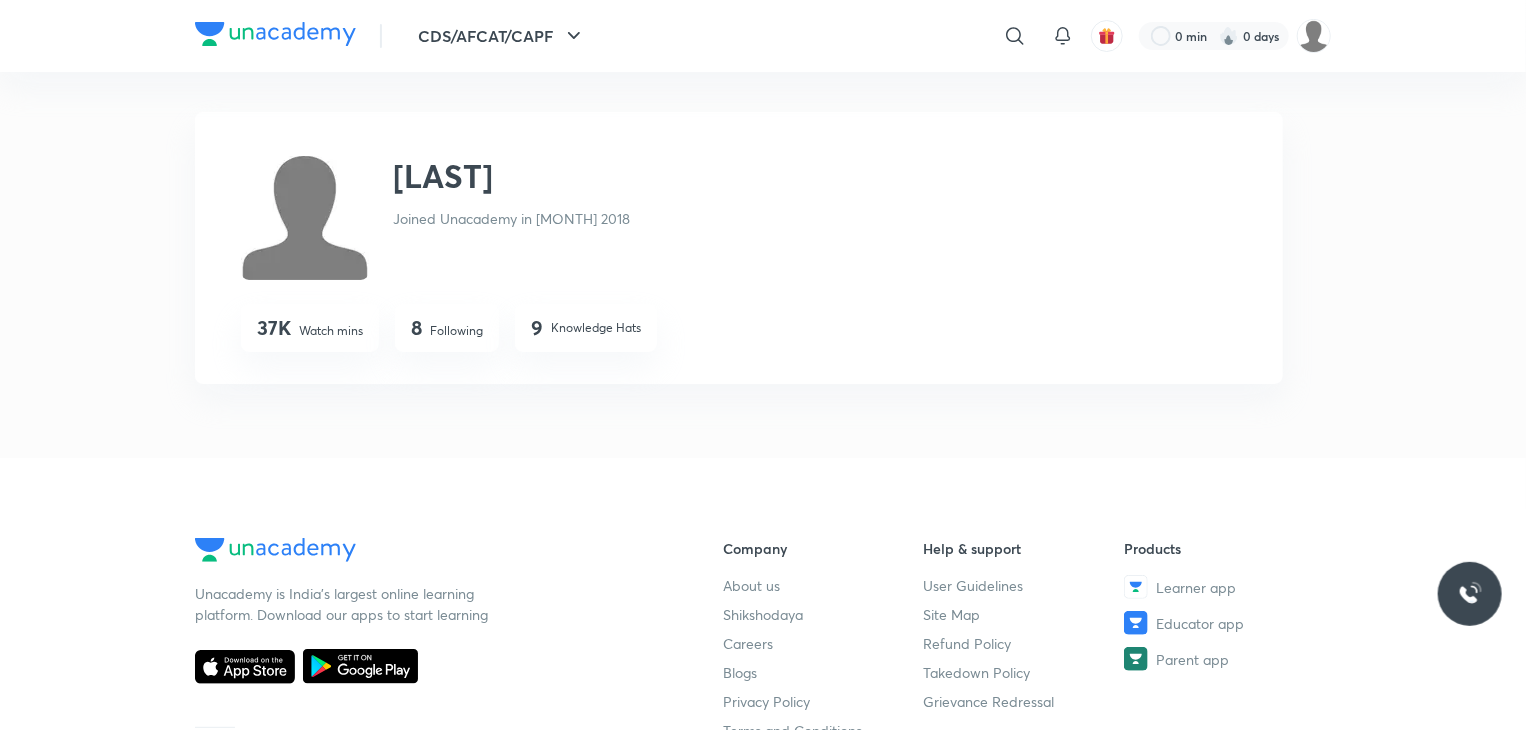 click 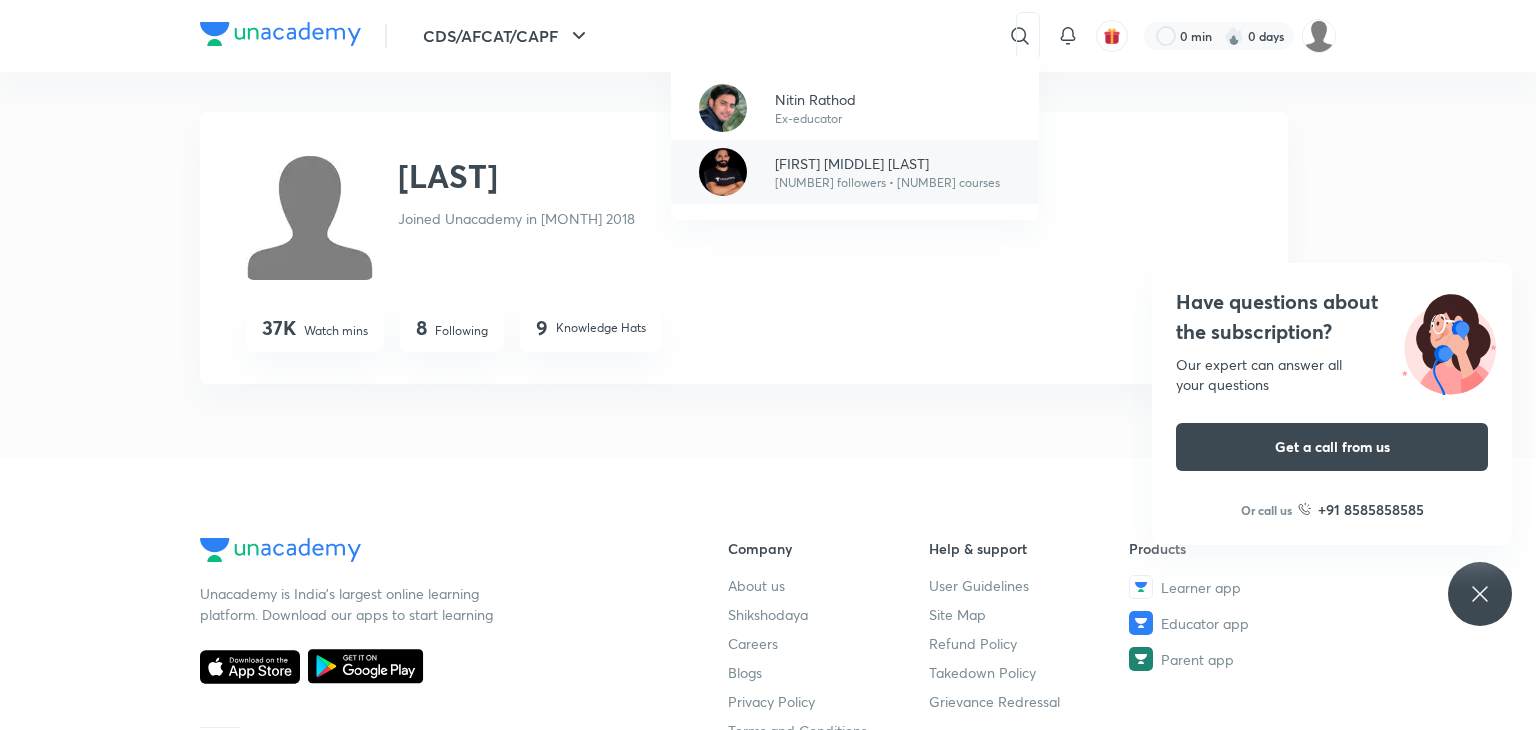 click on "[FIRST] [MIDDLE] [LAST]" at bounding box center [887, 163] 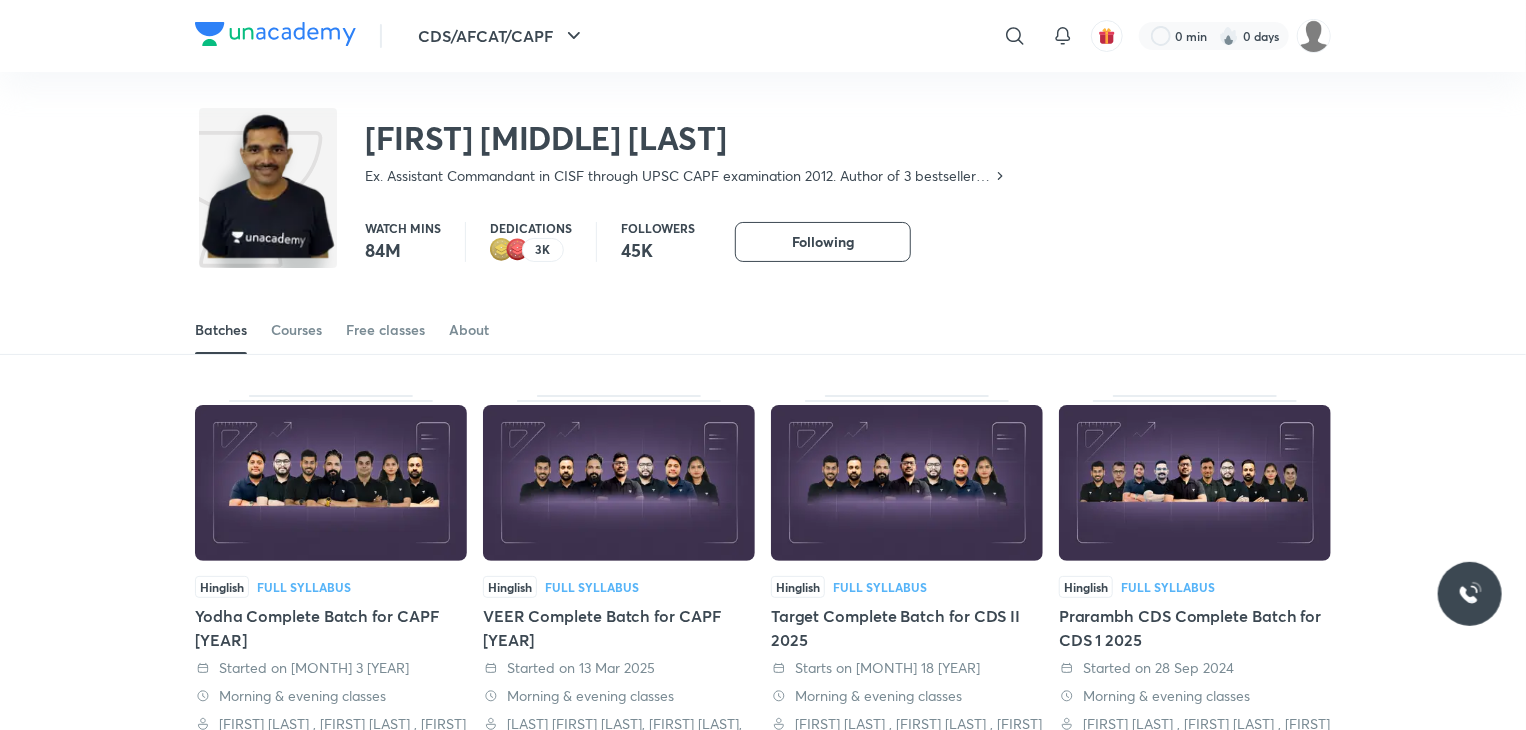 click on "Batches Courses Free classes About" at bounding box center (763, 308) 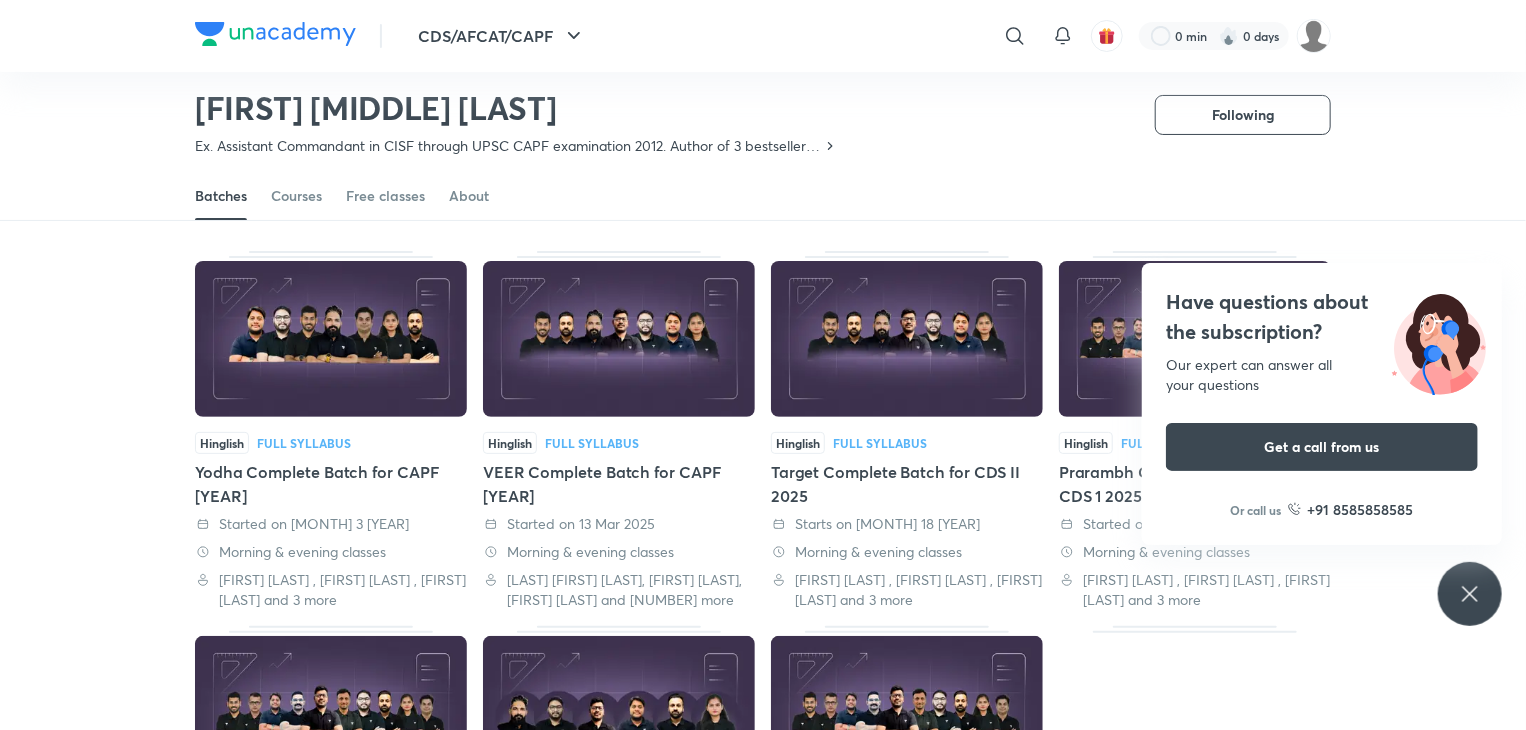 scroll, scrollTop: 0, scrollLeft: 0, axis: both 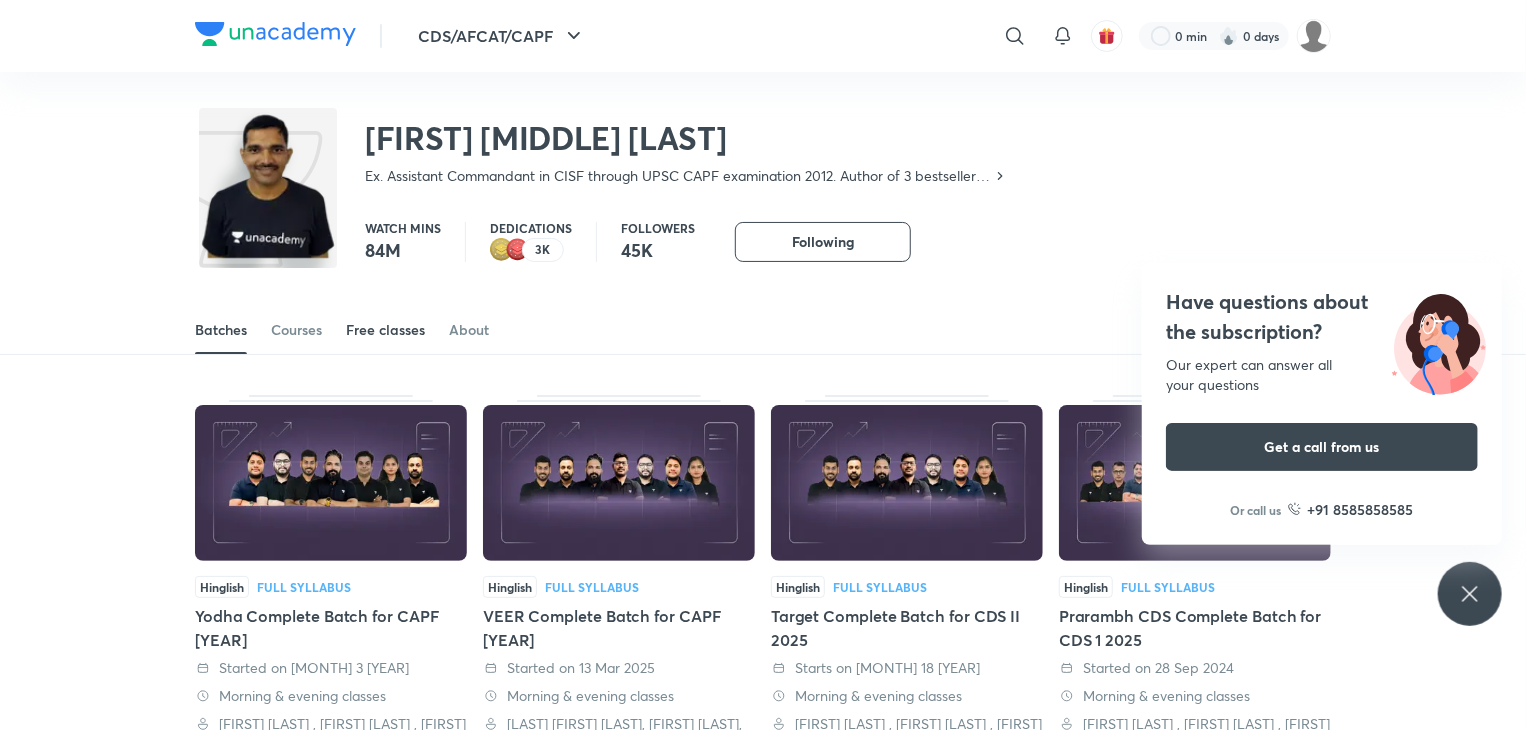 click on "Free classes" at bounding box center (385, 330) 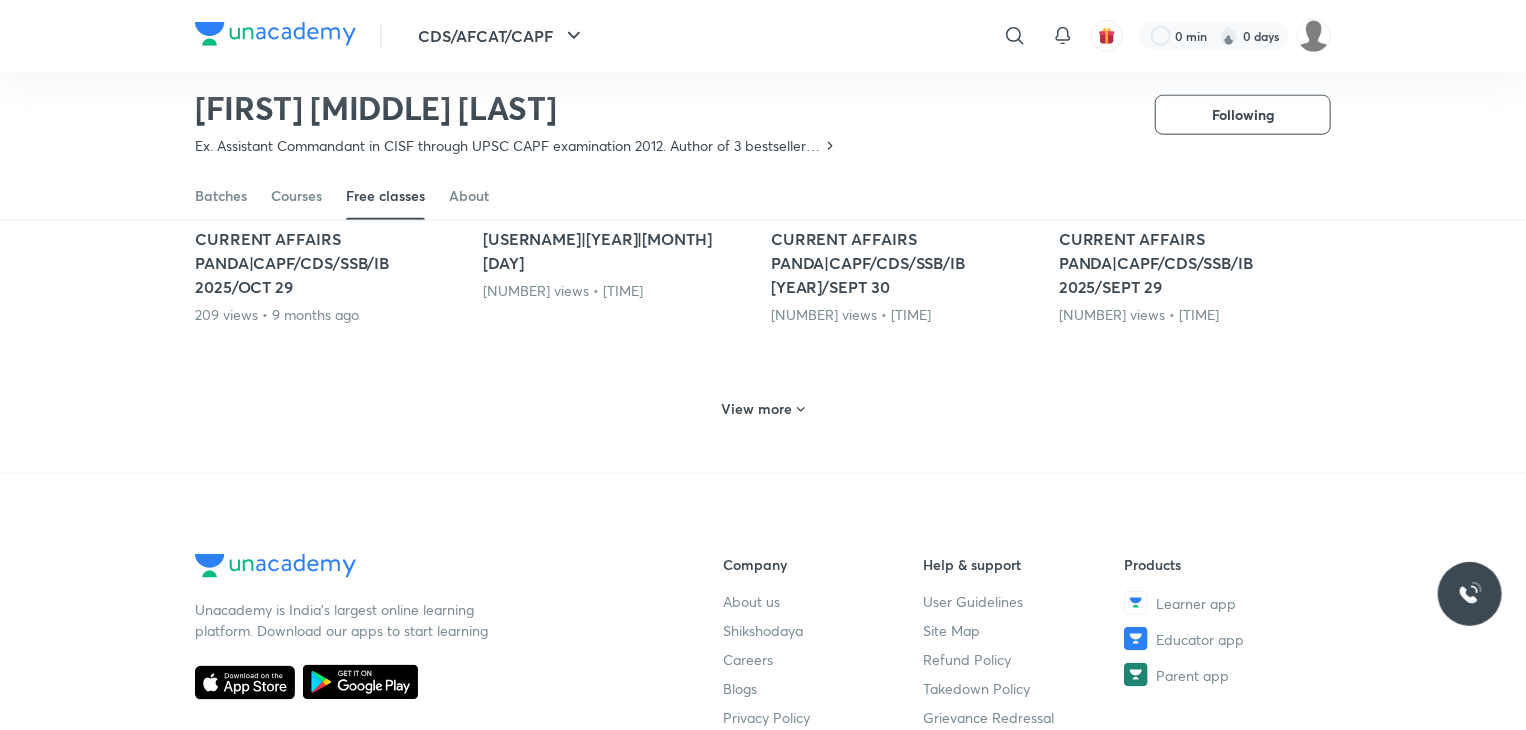 scroll, scrollTop: 916, scrollLeft: 0, axis: vertical 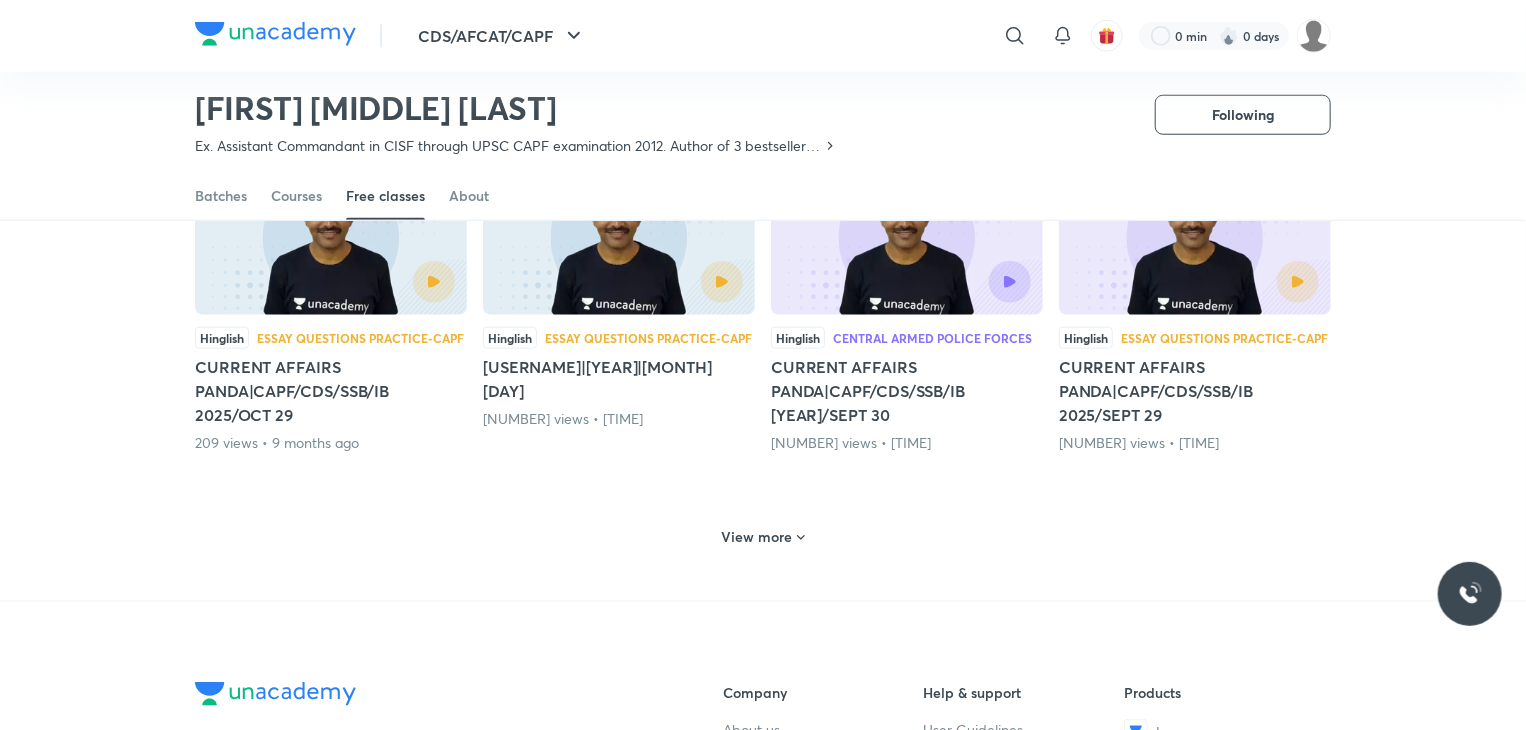 click 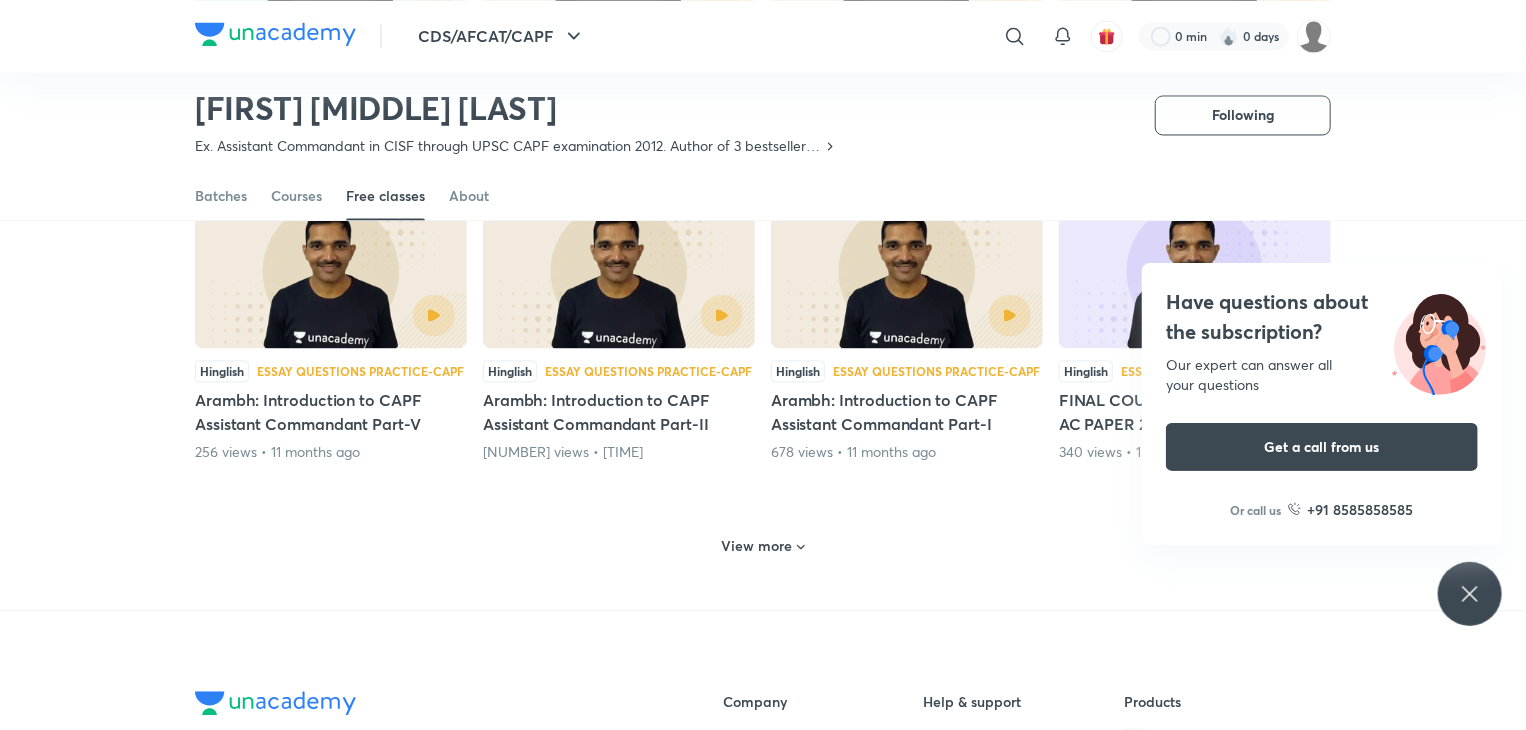 scroll, scrollTop: 1908, scrollLeft: 0, axis: vertical 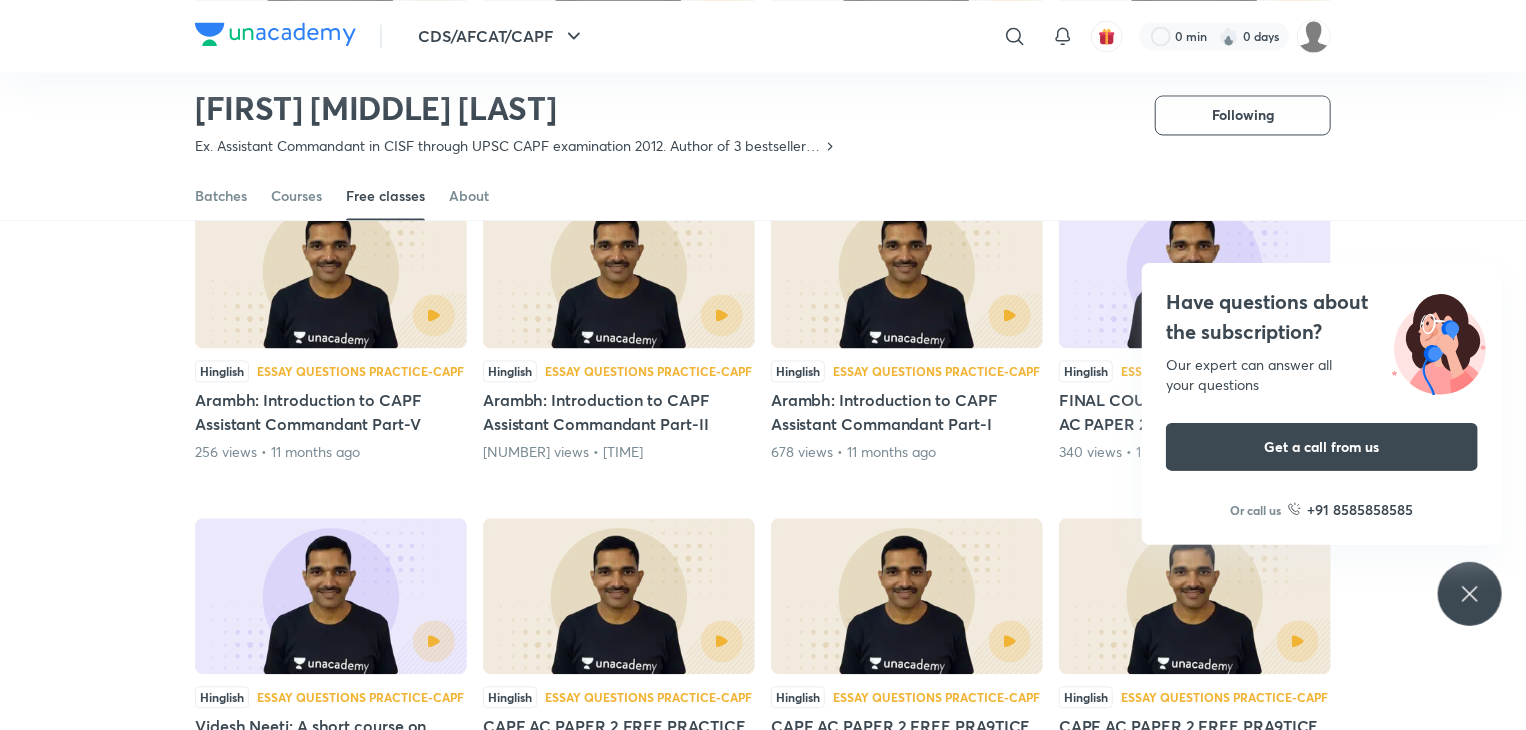 click on "Have questions about the subscription? Our expert can answer all your questions Get a call from us Or call us +91 8585858585" at bounding box center [1470, 594] 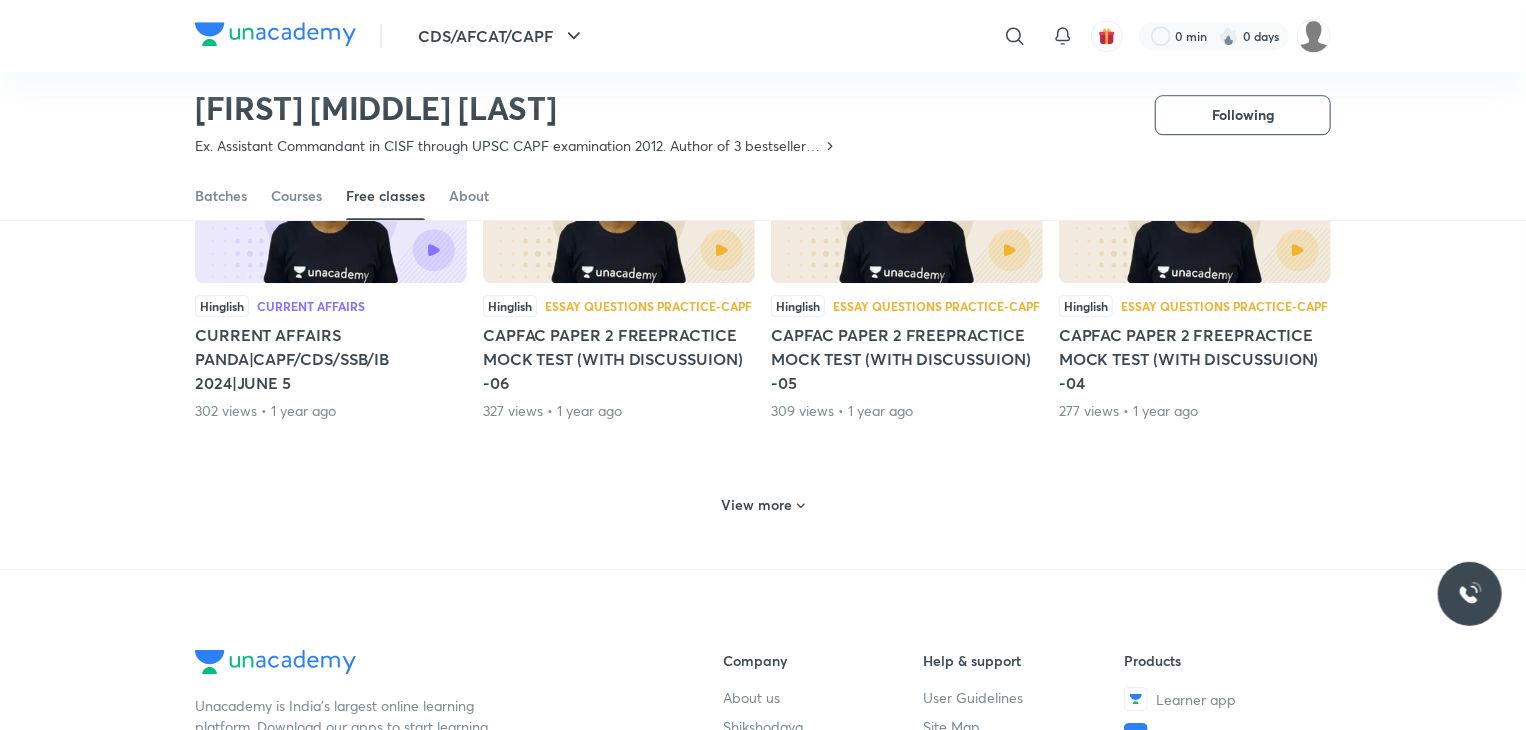 scroll, scrollTop: 2992, scrollLeft: 0, axis: vertical 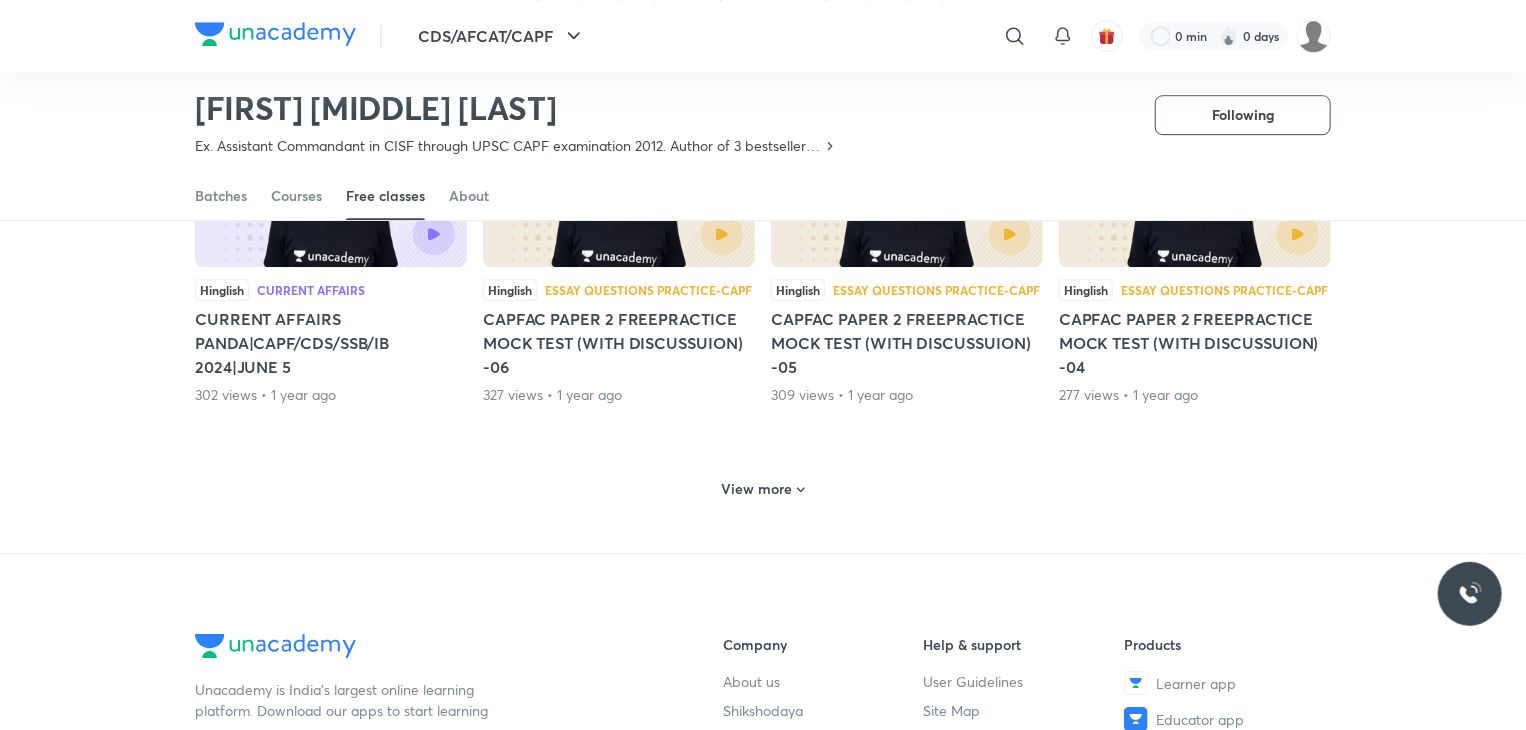 click on "View more" at bounding box center (757, 489) 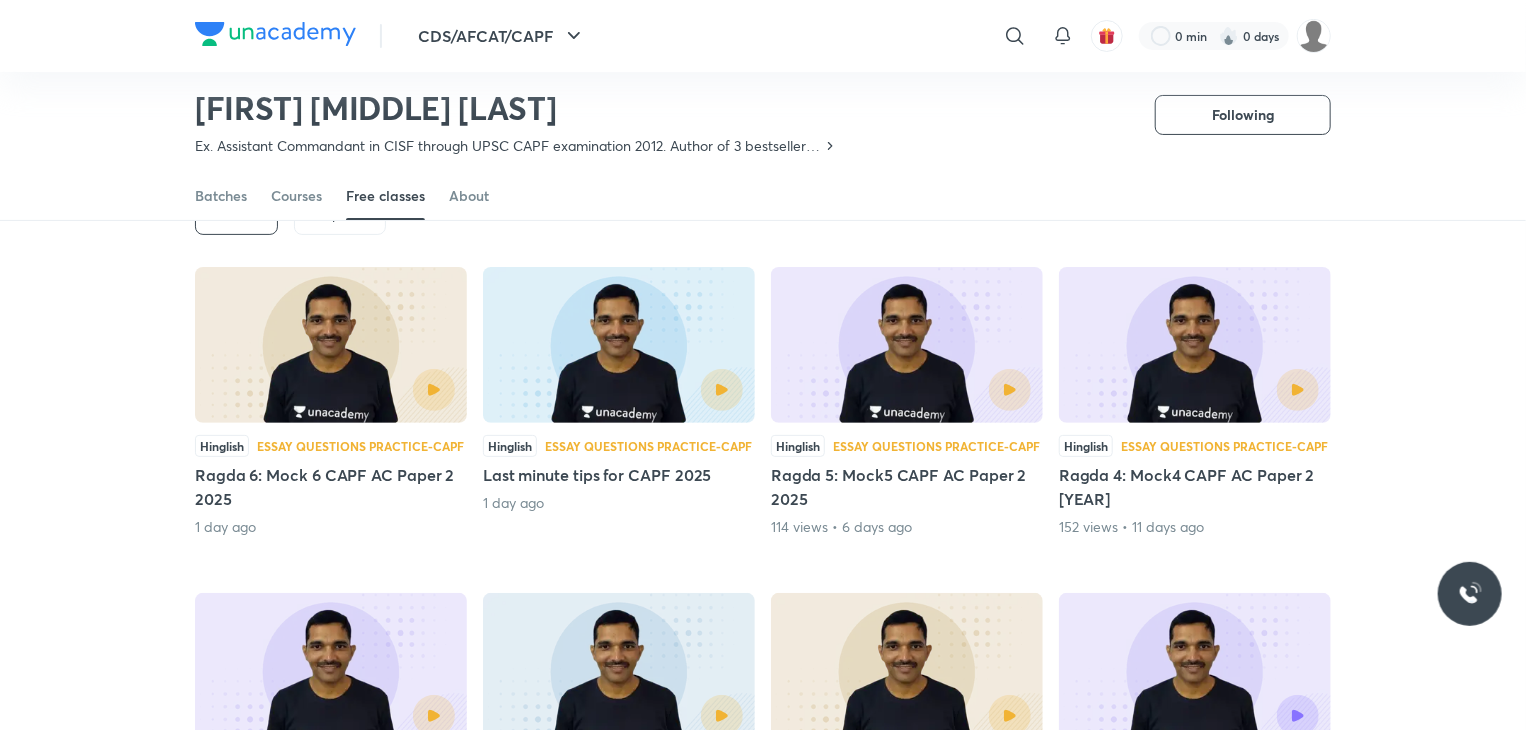 scroll, scrollTop: 120, scrollLeft: 0, axis: vertical 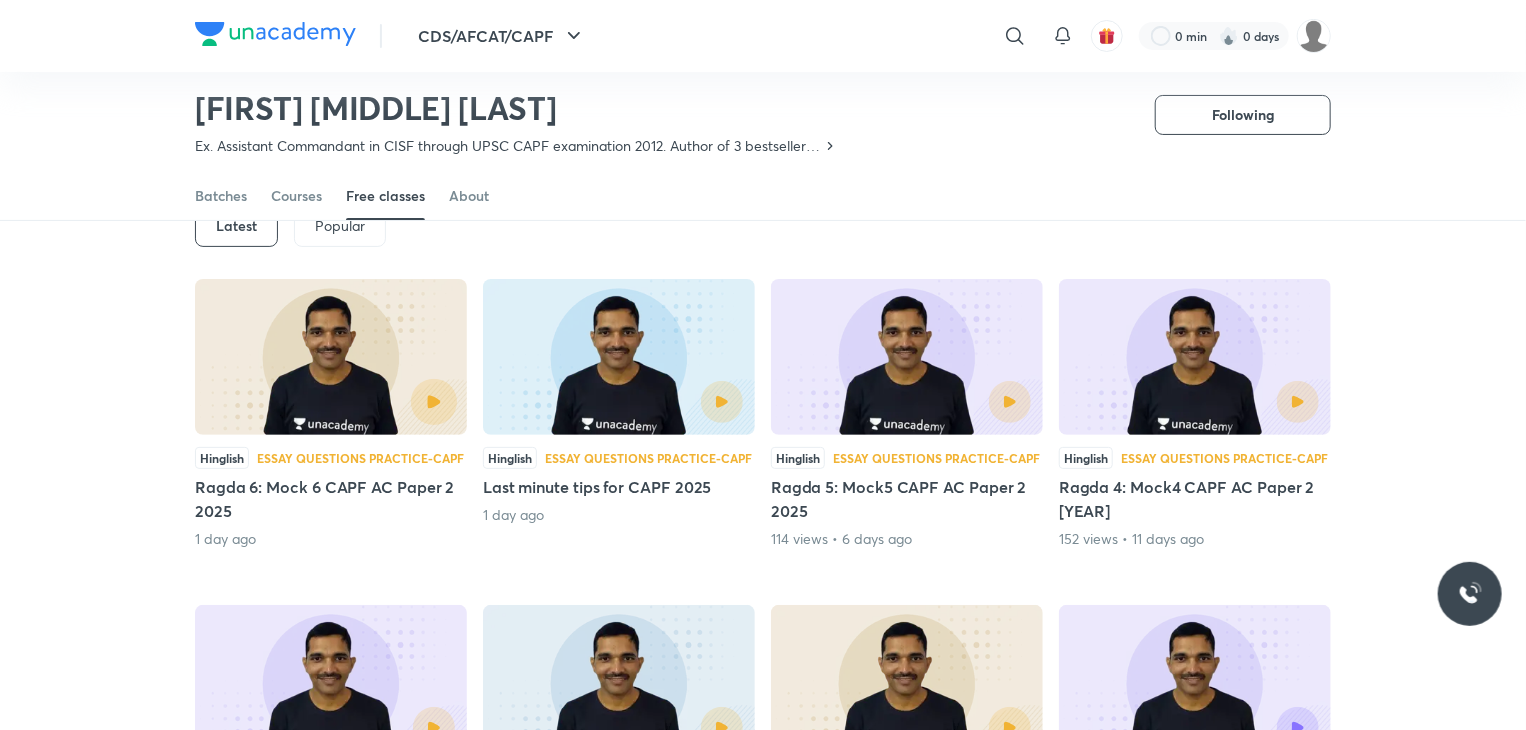 click at bounding box center [434, 402] 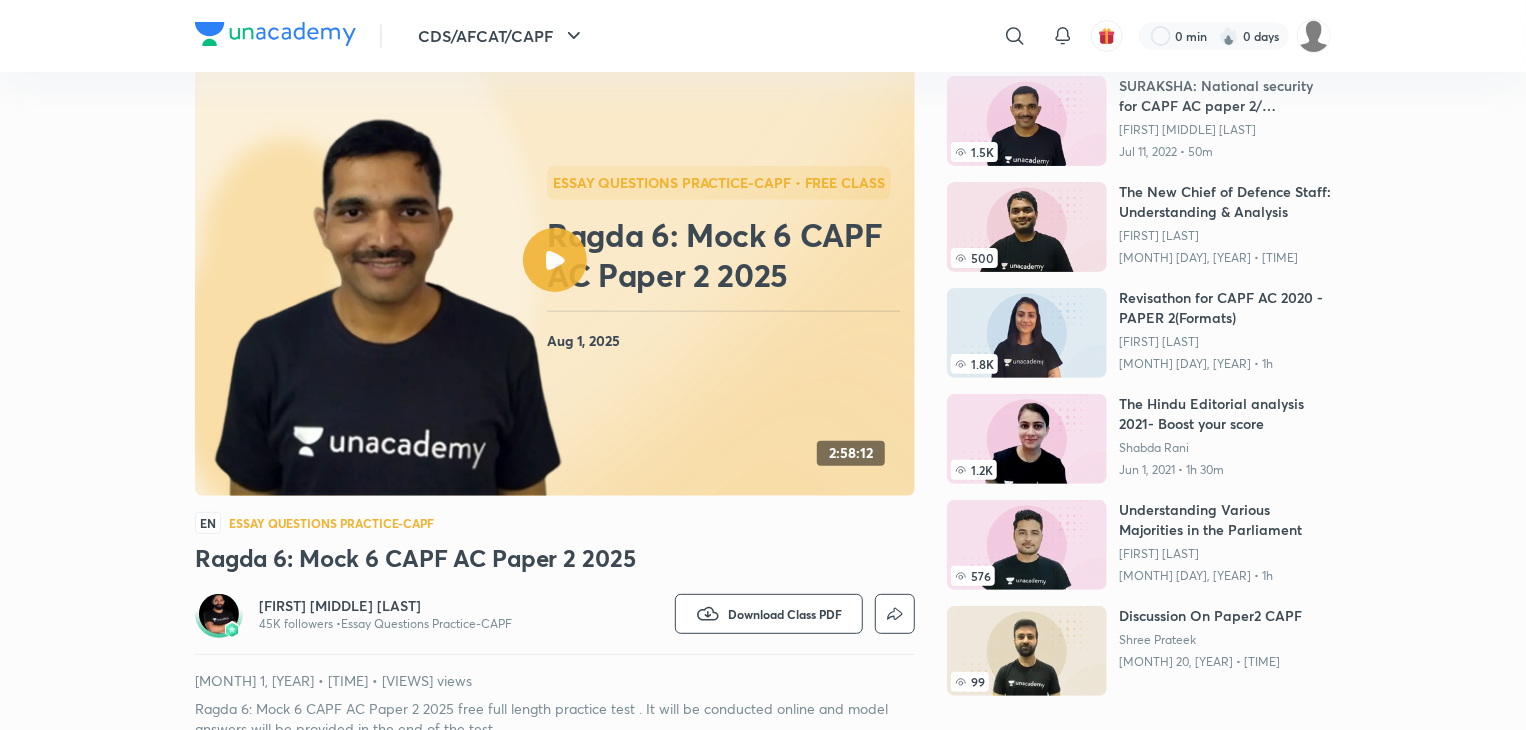 scroll, scrollTop: 0, scrollLeft: 0, axis: both 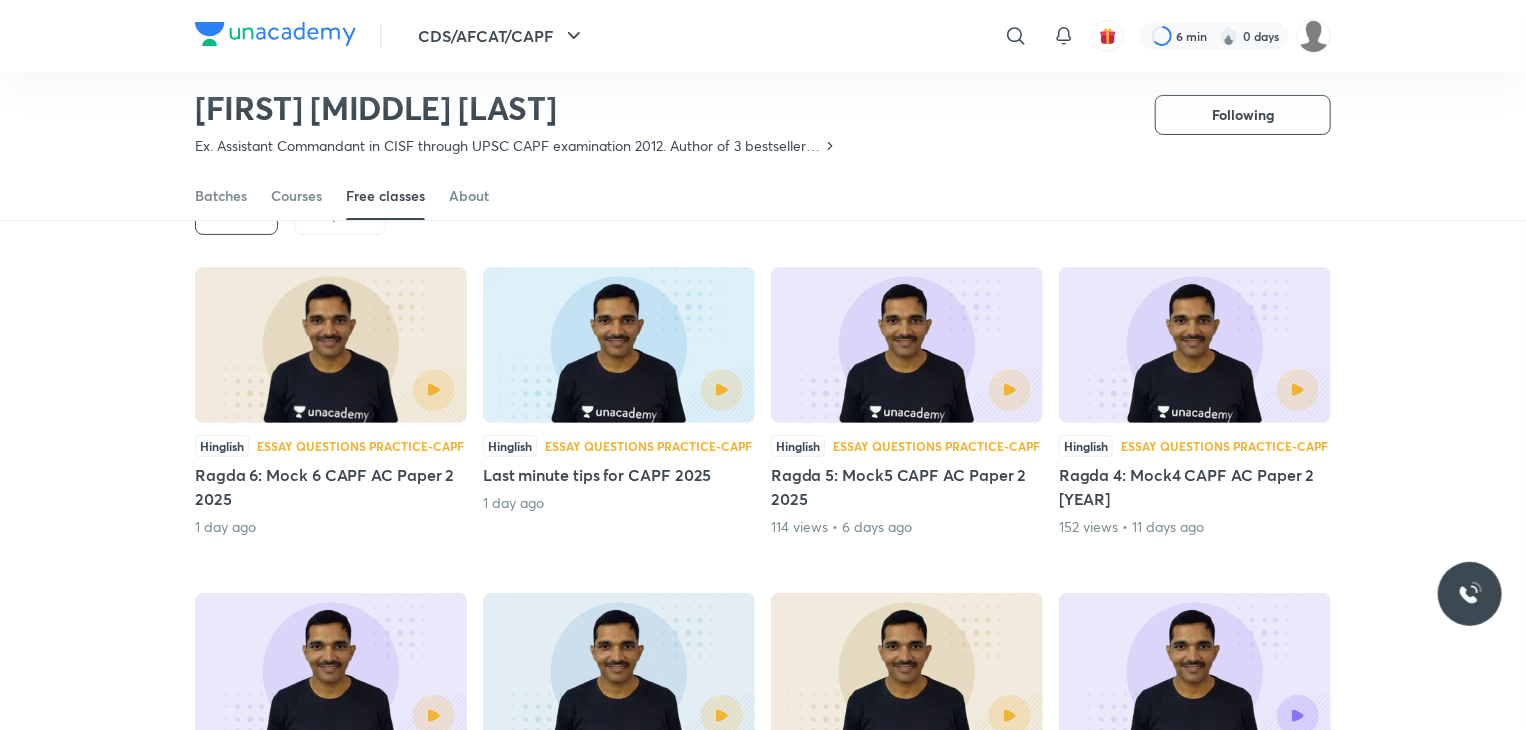 click at bounding box center [681, 390] 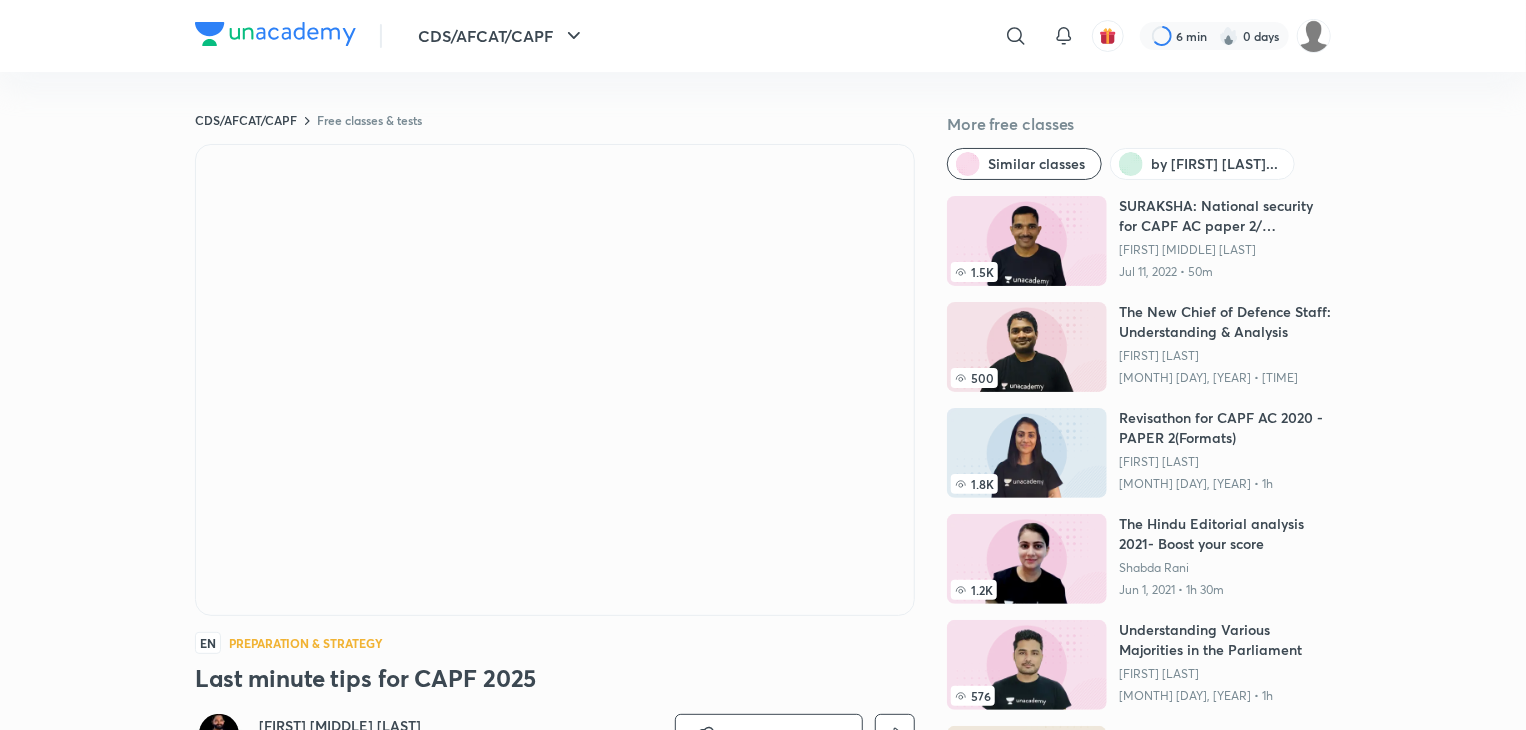 click on "CDS/AFCAT/CAPF Free classes & tests" at bounding box center (555, 120) 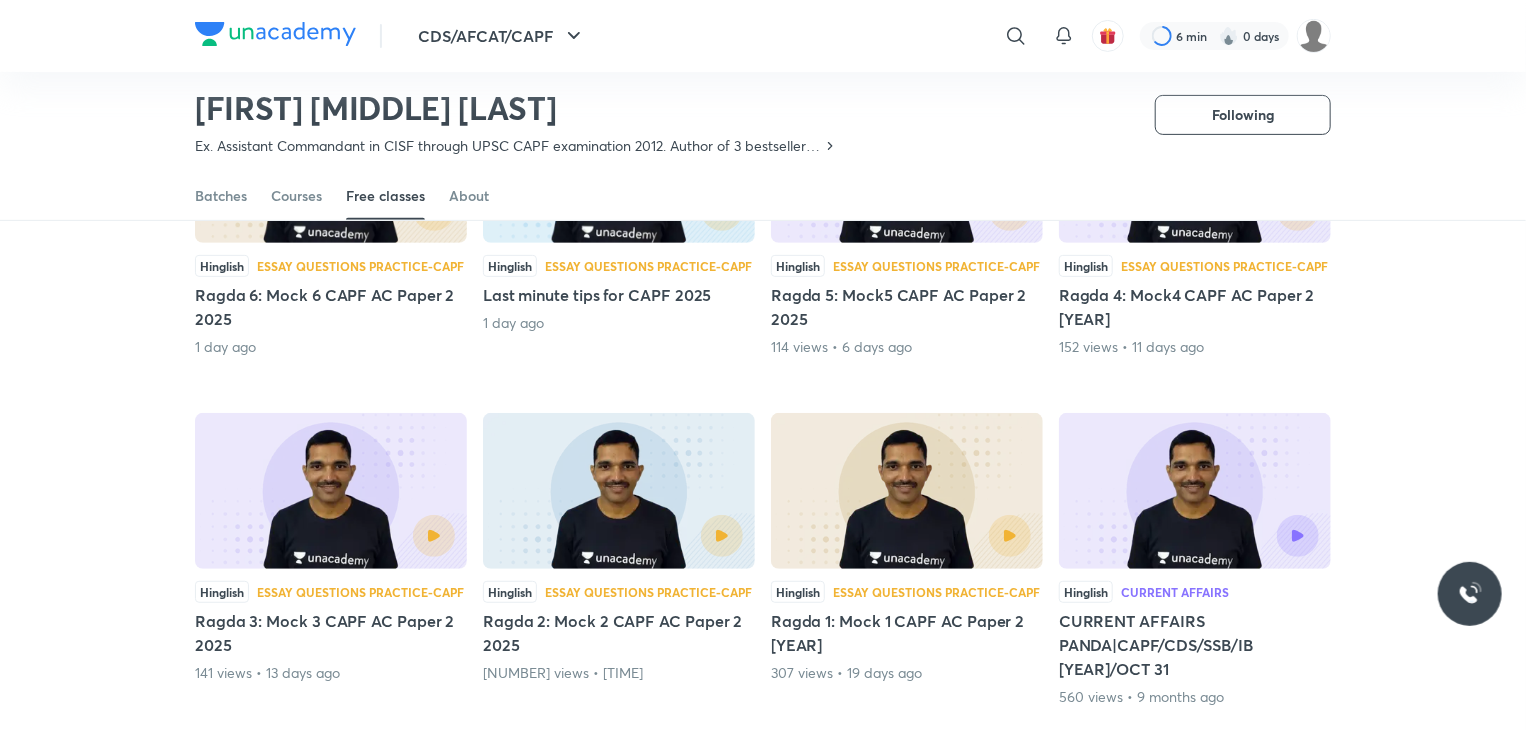 scroll, scrollTop: 427, scrollLeft: 0, axis: vertical 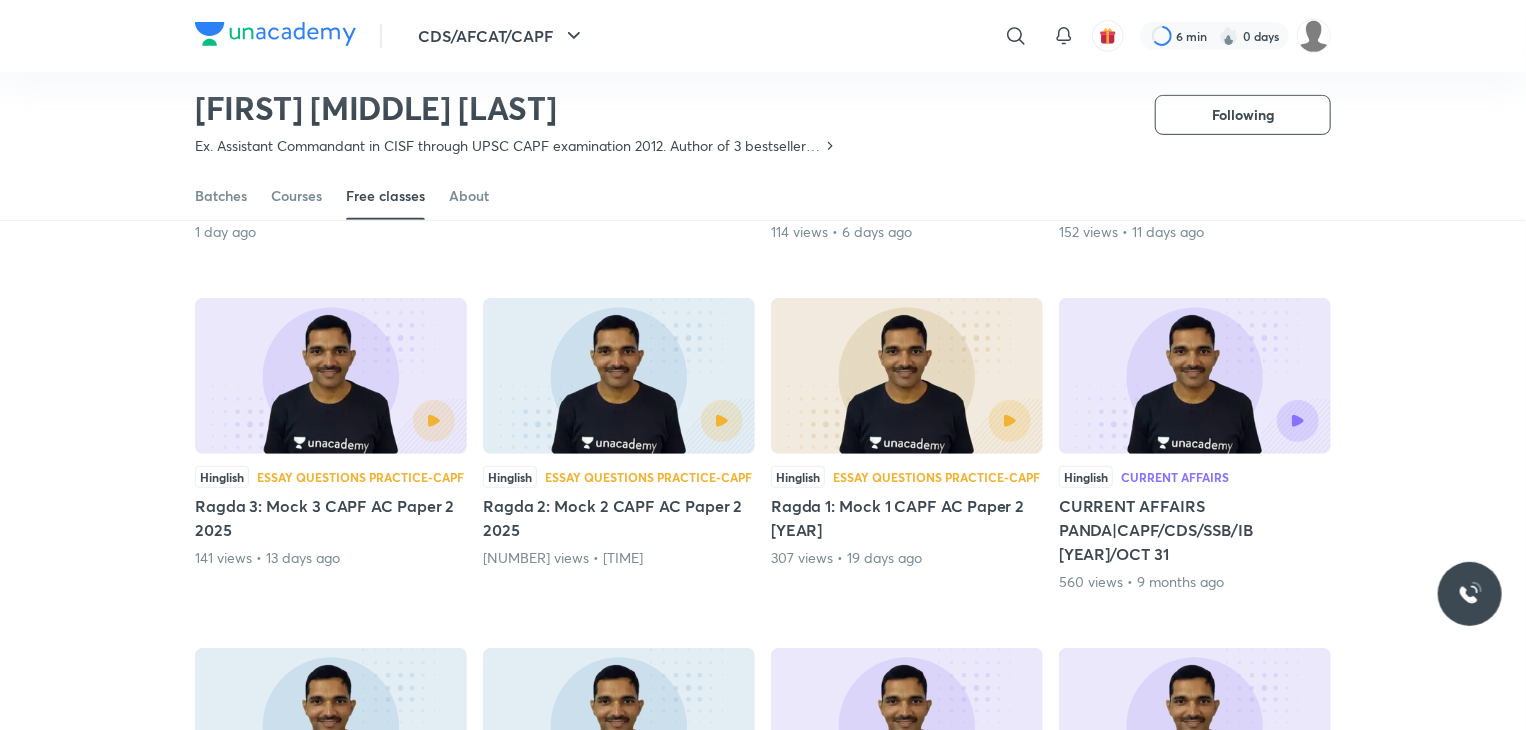 click on "Ragda 1: Mock 1 CAPF AC Paper 2 [YEAR]" at bounding box center (907, 518) 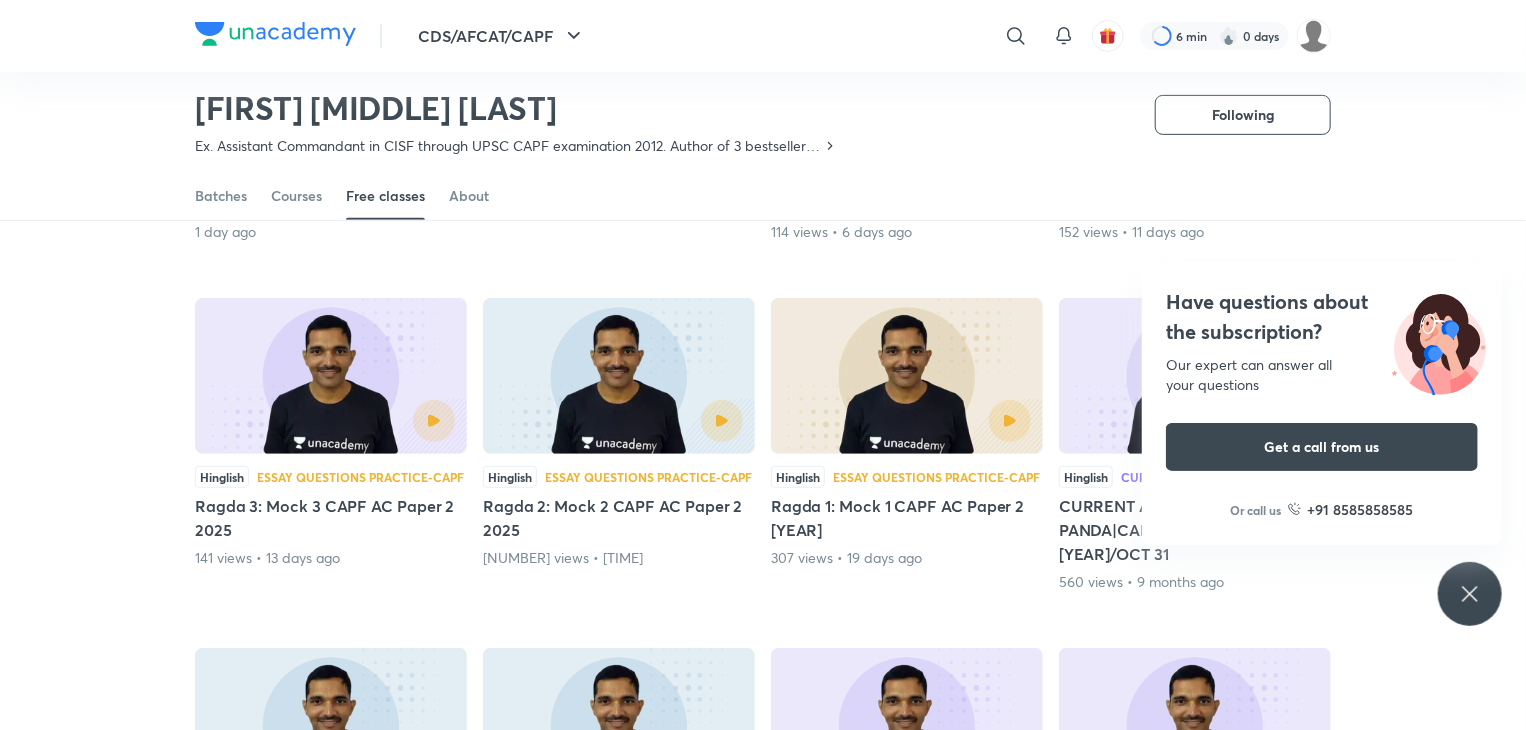 click on "Hinglish Essay Questions Practice-CAPF Ragda 1: Mock 1 CAPF AC Paper 2 [YEAR] [VIEWS] views  •  19 days ago" at bounding box center [907, 517] 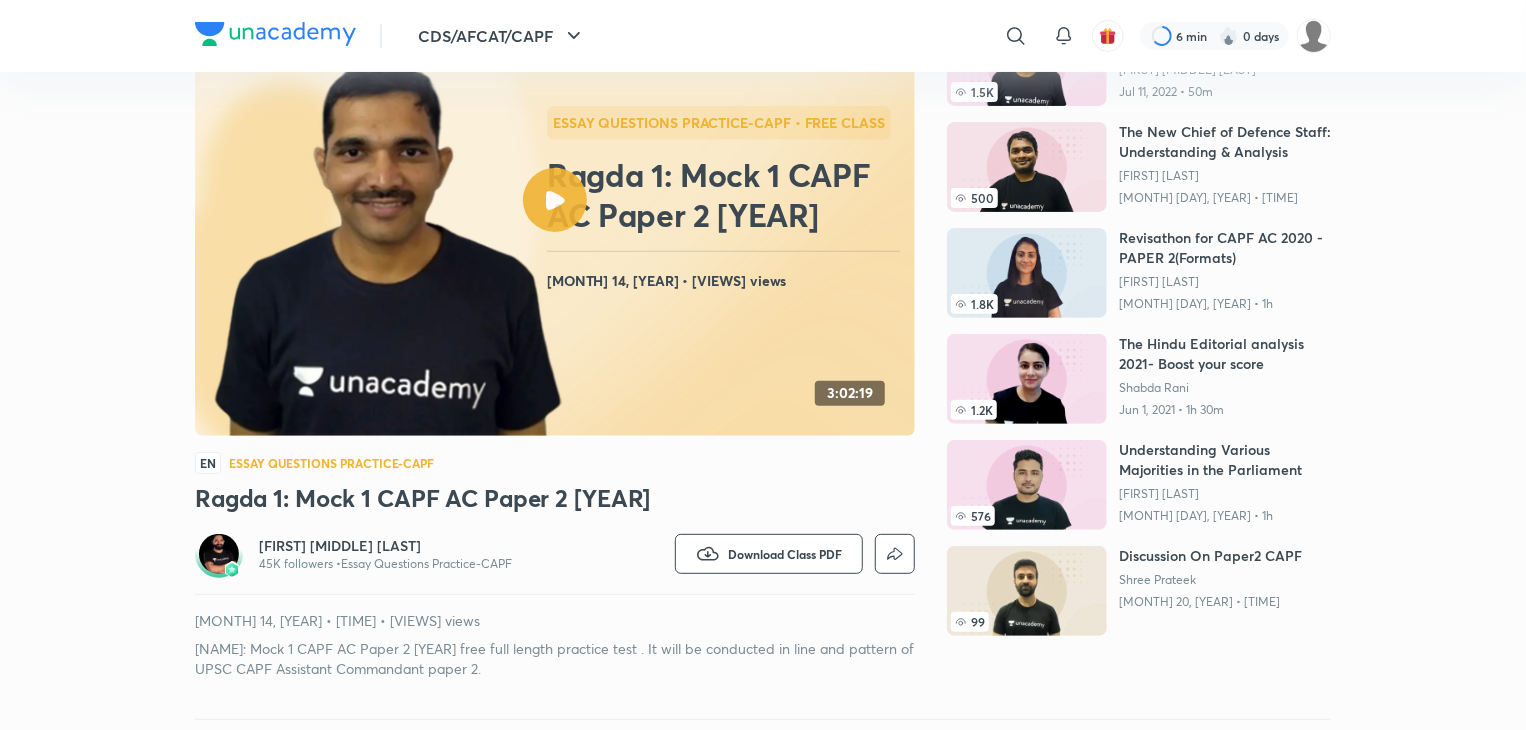 scroll, scrollTop: 0, scrollLeft: 0, axis: both 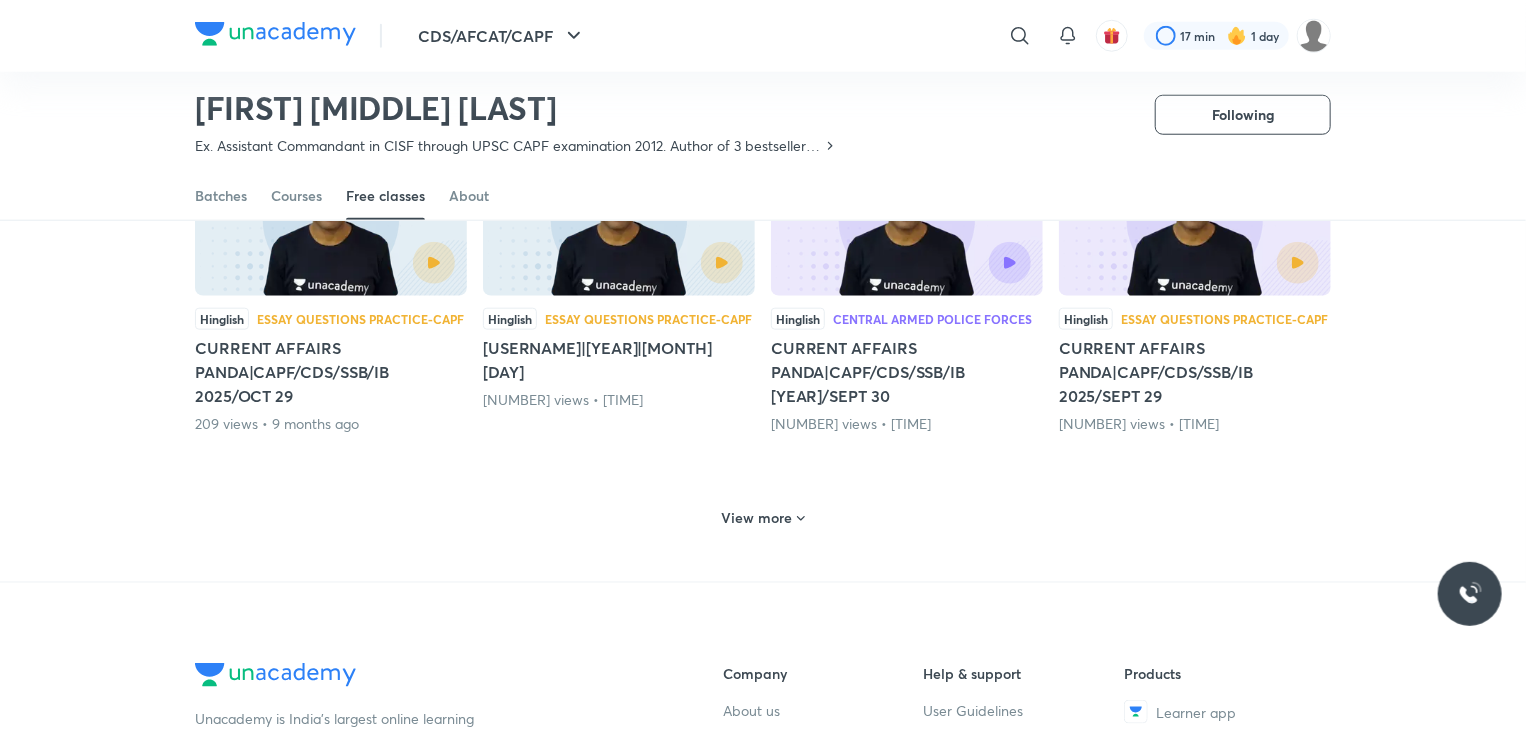 click on "View more" at bounding box center (757, 518) 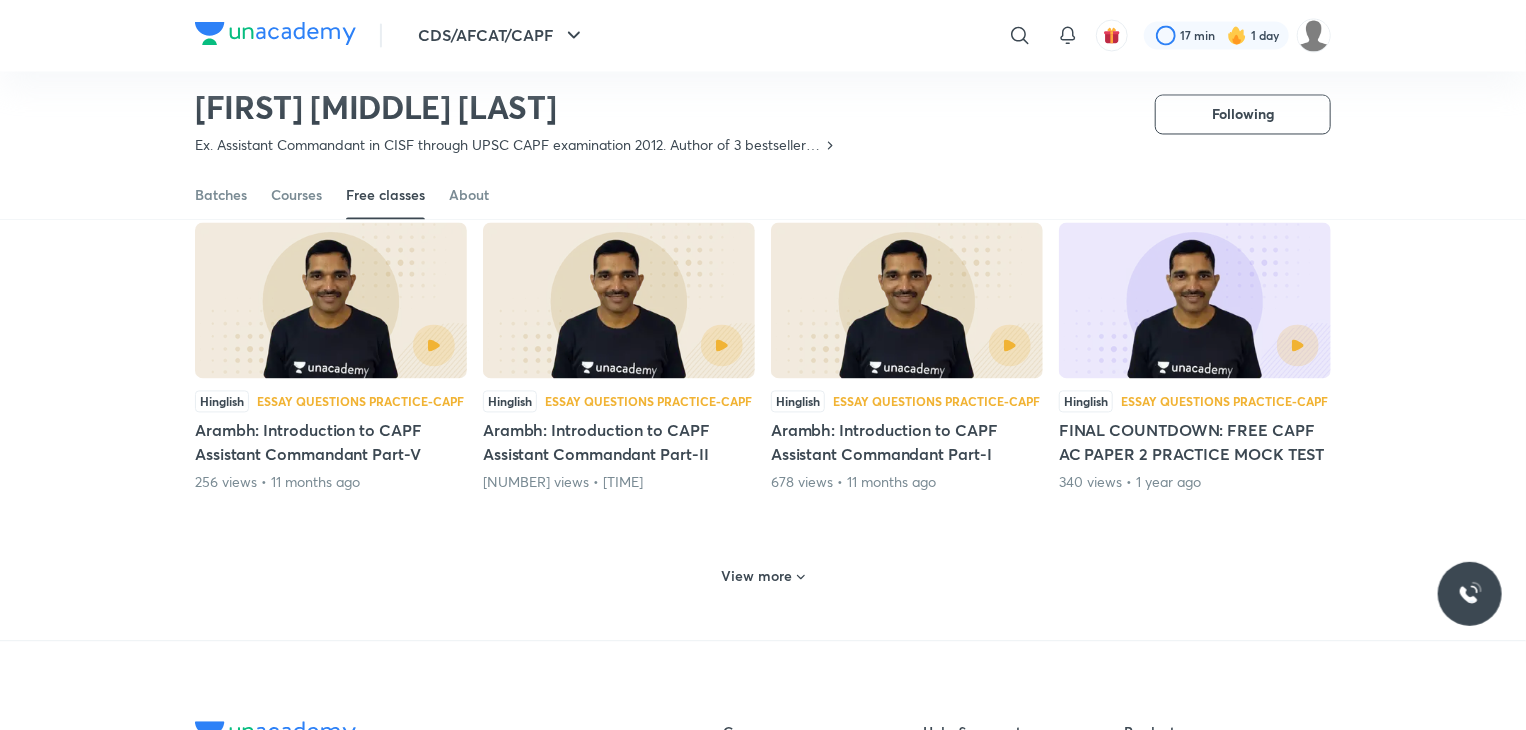 scroll, scrollTop: 1876, scrollLeft: 0, axis: vertical 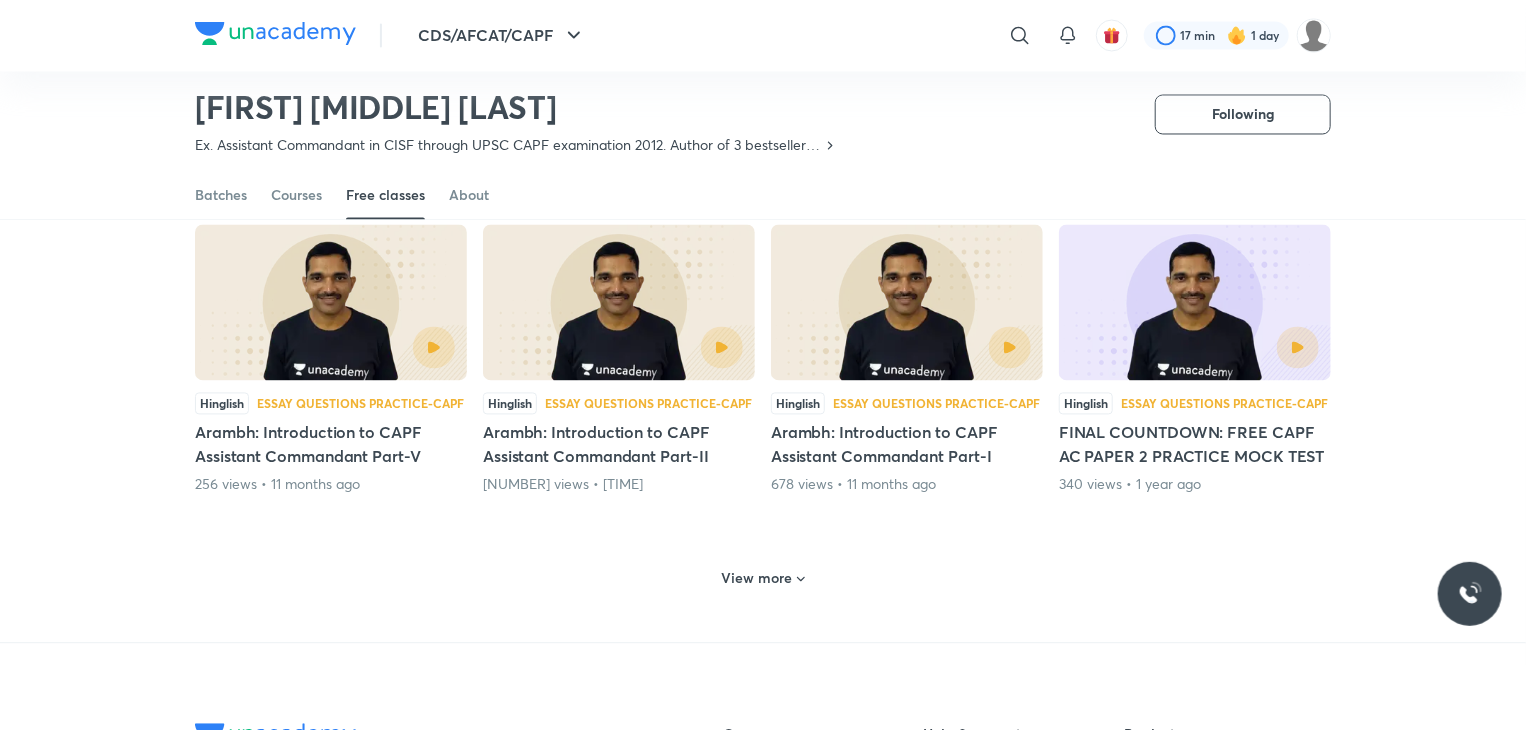 click on "View more" at bounding box center [757, 579] 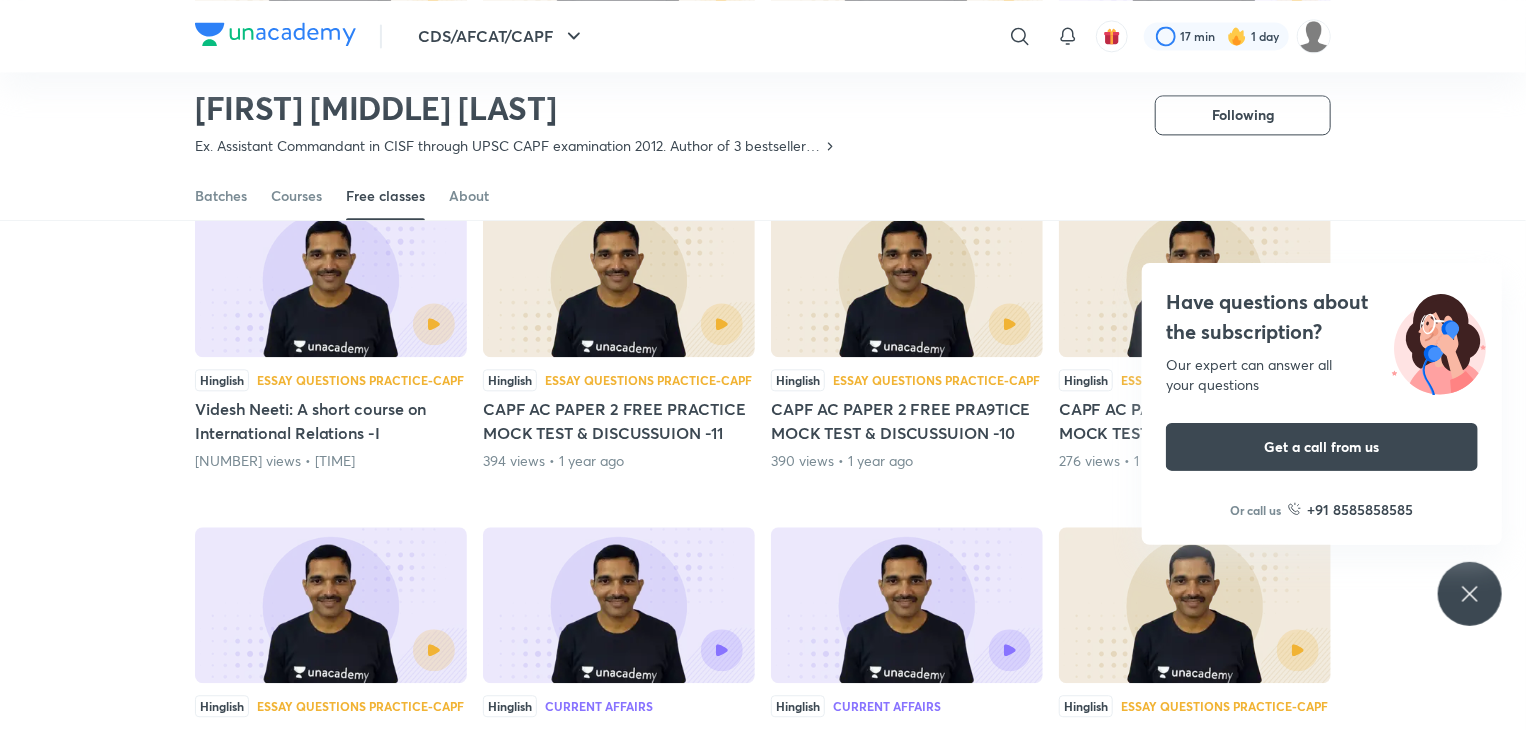 scroll, scrollTop: 2228, scrollLeft: 0, axis: vertical 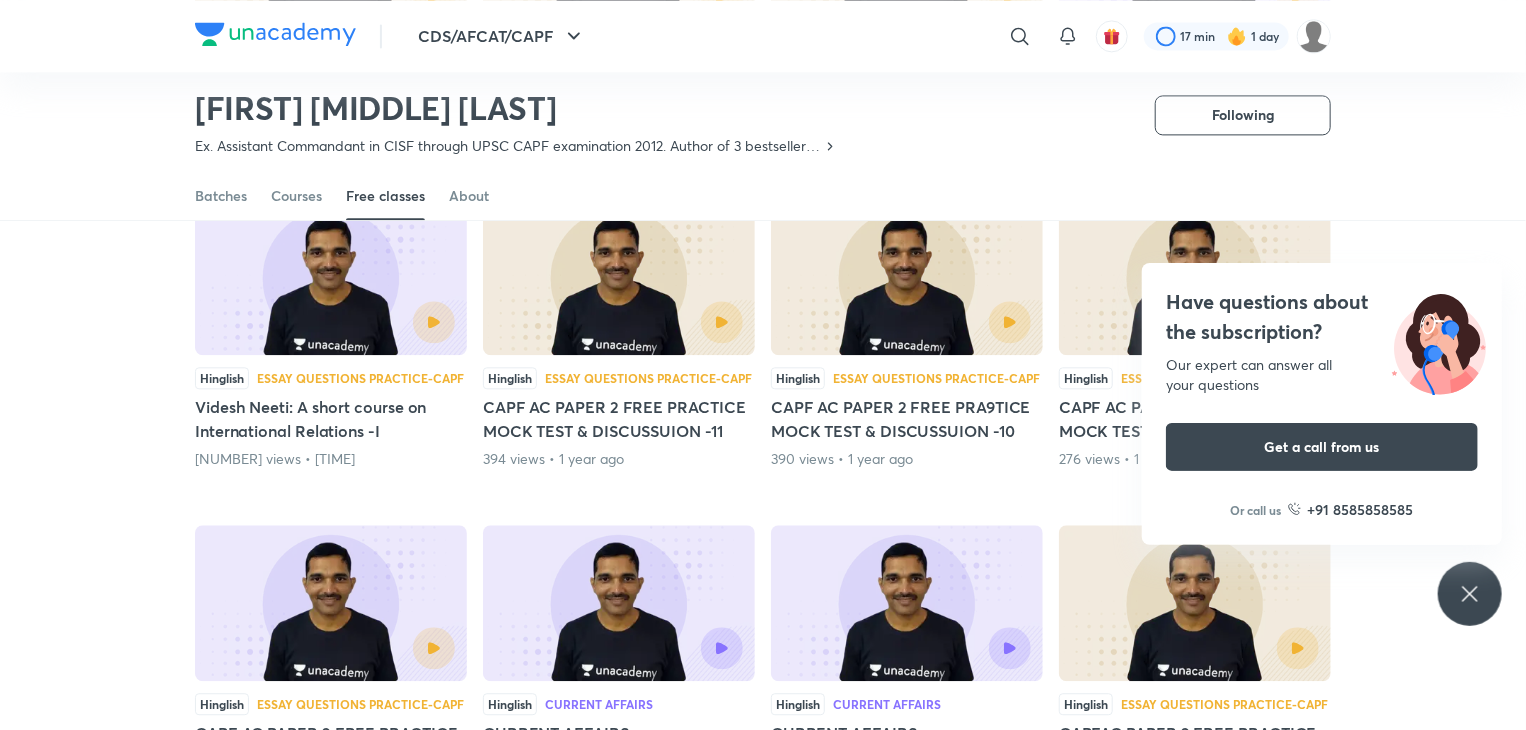 click on "Latest Popular Hinglish Essay Questions Practice-CAPF Ragda 6: Mock 6 CAPF AC Paper 2 2025 1 day ago Hinglish Essay Questions Practice-CAPF Last minute tips for CAPF 2025 1 day ago Hinglish Essay Questions Practice-CAPF Ragda 5: Mock5 CAPF AC Paper 2 2025 114 views  •  6 days ago Hinglish Essay Questions Practice-CAPF Ragda 4: Mock4 CAPF AC Paper 2 2025 152 views  •  11 days ago Hinglish Essay Questions Practice-CAPF Ragda 3: Mock 3 CAPF AC Paper 2 2025 141 views  •  13 days ago Hinglish Essay Questions Practice-CAPF Ragda 2: Mock 2 CAPF AC Paper 2 2025 274 views  •  17 days ago Hinglish Essay Questions Practice-CAPF Ragda 1: Mock 1 CAPF AC Paper 2 2025 307 views  •  19 days ago Hinglish Current Affairs CURRENT AFFAIRS PANDA|CAPF/CDS/SSB/IB 2025/[MONTH] 31 560 views  •  9 months ago Hinglish Essay Questions Practice-CAPF CURRENT AFFAIRS PANDA|CAPF/CDS/SSB/IB 2025/[MONTH] 29 209 views  •  9 months ago Hinglish Essay Questions Practice-CAPF CURRENT AFFAIRS PANDA|CAPF/CDS/SSB/IB 2025/[MONTH] 28 Hinglish" at bounding box center (763, -308) 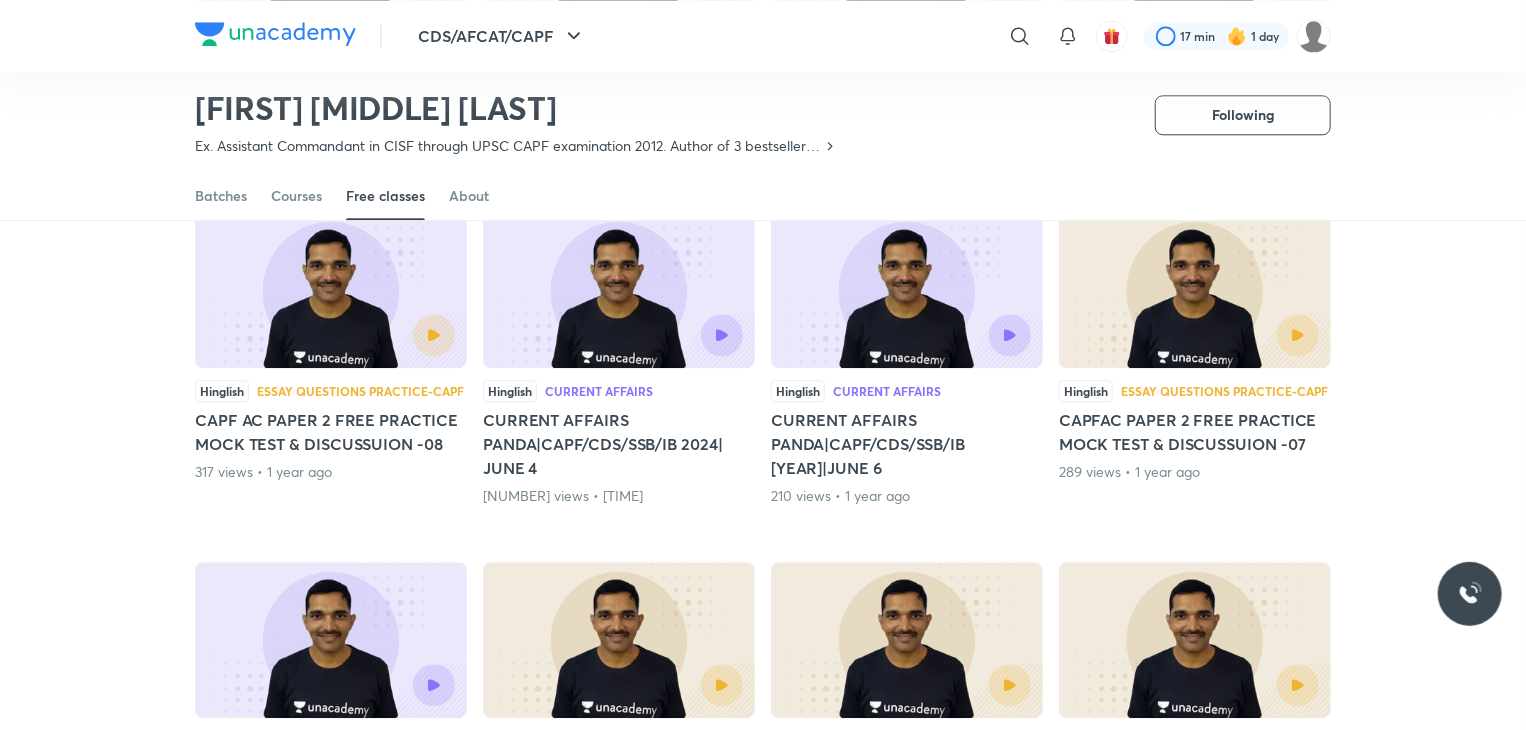 scroll, scrollTop: 2477, scrollLeft: 0, axis: vertical 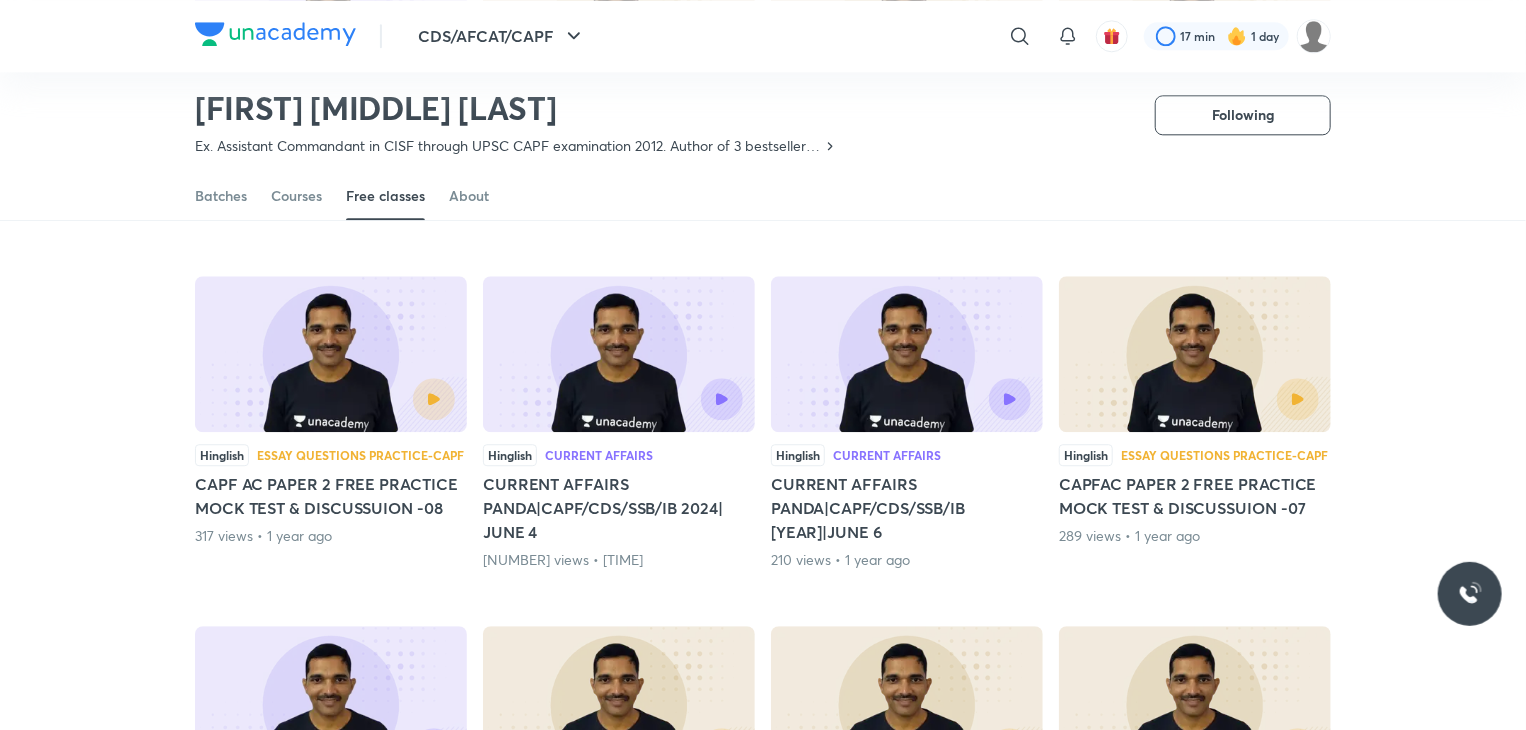 click on "CAPFAC PAPER 2 FREE PRACTICE MOCK TEST & DISCUSSUION -07" at bounding box center (1195, 496) 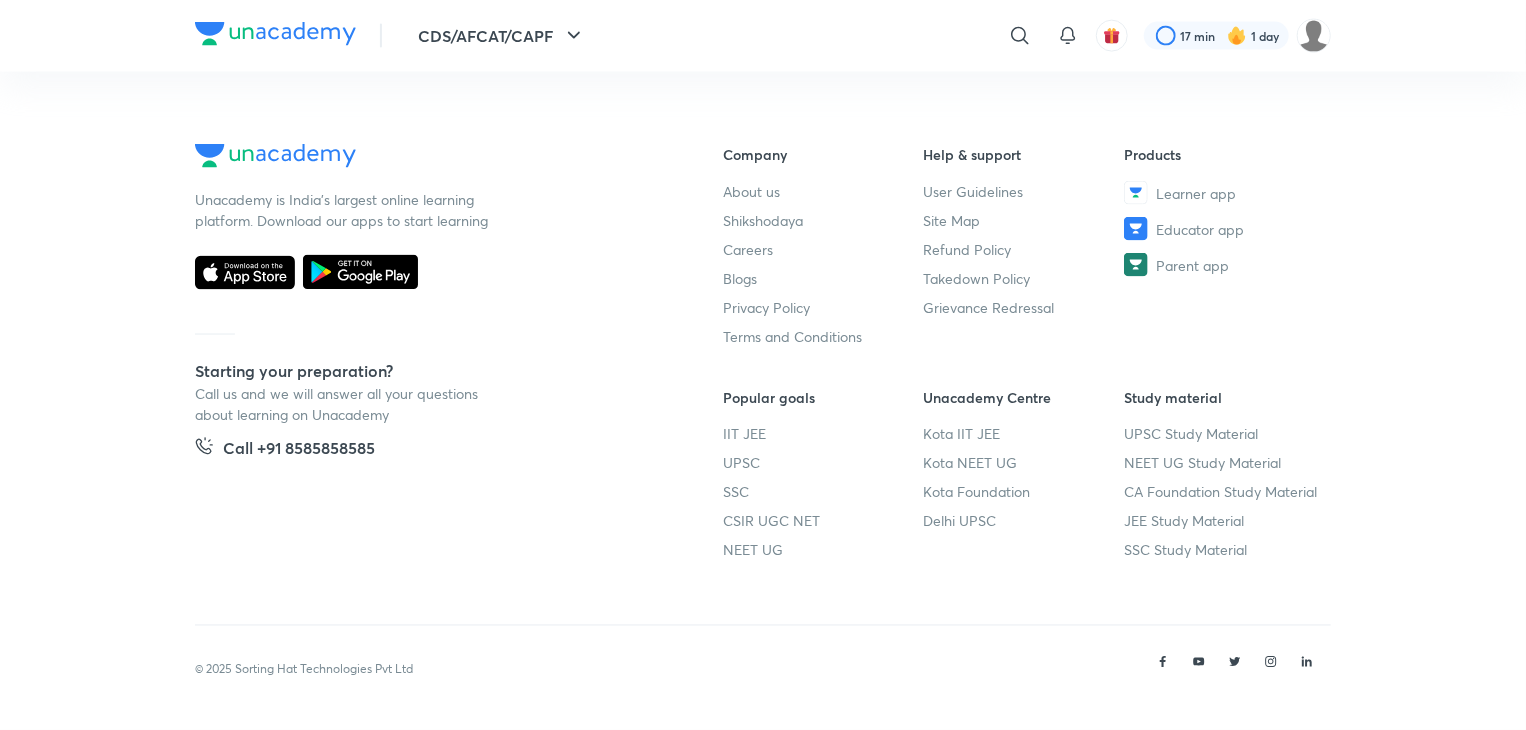 scroll, scrollTop: 0, scrollLeft: 0, axis: both 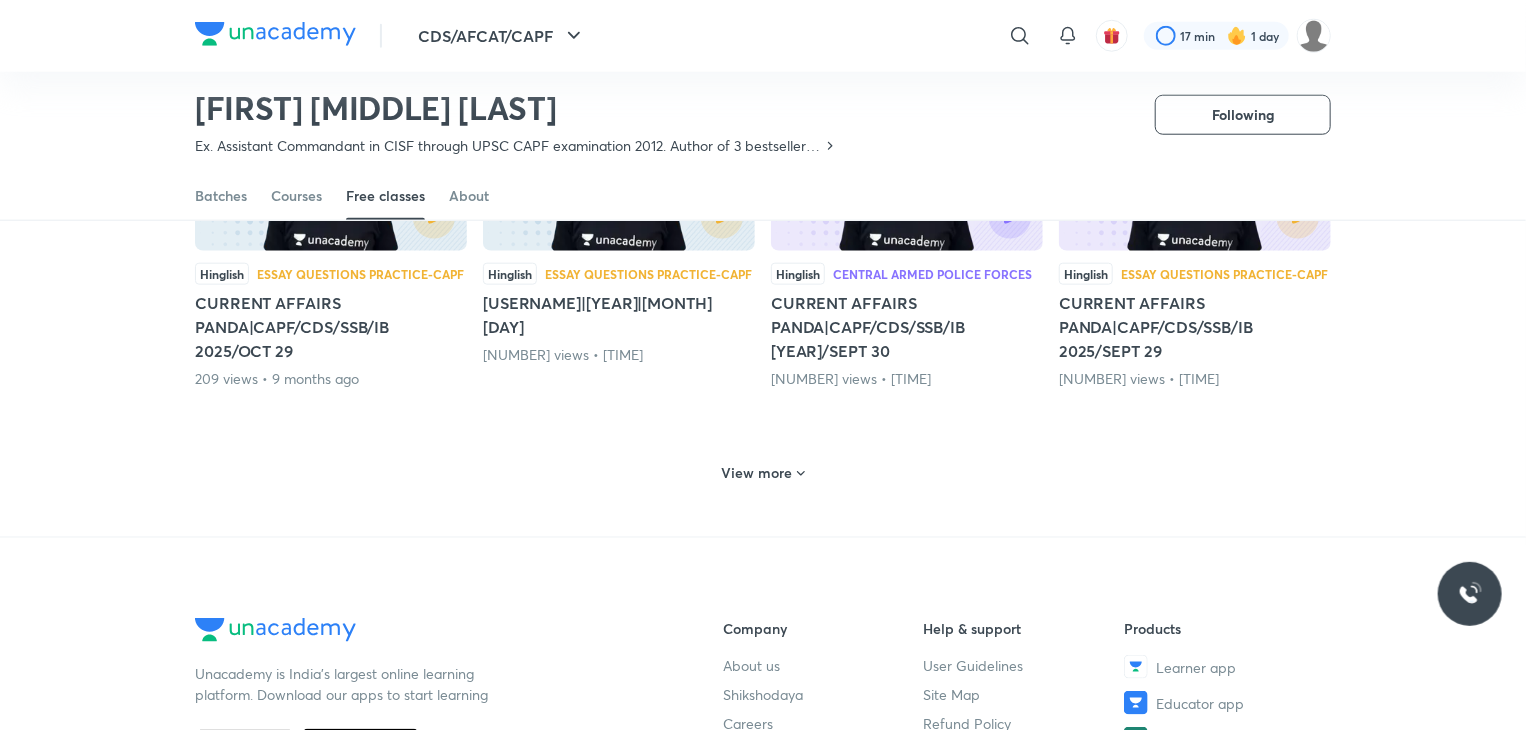 click on "Hinglish Essay Questions Practice-CAPF Ragda 6: Mock 6 CAPF AC Paper 2 [YEAR] 1 day ago Hinglish Essay Questions Practice-CAPF Last minute tips for CAPF [YEAR] 1 day ago Hinglish Essay Questions Practice-CAPF Ragda 5: Mock5 CAPF AC Paper 2 [YEAR] [VIEWS] views  •  6 days ago Hinglish Essay Questions Practice-CAPF Ragda 4: Mock4 CAPF AC Paper 2 [YEAR] [VIEWS] views  •  11 days ago Hinglish Essay Questions Practice-CAPF Ragda 3: Mock 3 CAPF AC Paper 2 [YEAR] [VIEWS] views  •  13 days ago Hinglish Essay Questions Practice-CAPF Ragda 2: Mock 2 CAPF AC Paper 2 [YEAR] [VIEWS] views  •  17 days ago Hinglish Essay Questions Practice-CAPF Ragda 1: Mock 1 CAPF AC Paper 2 [YEAR] [VIEWS] views  •  19 days ago Hinglish Current Affairs CURRENT AFFAIRS PANDA|CAPF/CDS/SSB/IB [YEAR]/OCT 31 [VIEWS] views  •  9 months ago Hinglish Essay Questions Practice-CAPF CURRENT AFFAIRS PANDA|CAPF/CDS/SSB/IB [YEAR]/OCT 29 [VIEWS] views  •  9 months ago Hinglish Essay Questions Practice-CAPF CURRENT AFFAIRS PANDA|CAPF/CDS/SSB/IB [YEAR]/OCT 28 [VIEWS] views  •  9 months ago" at bounding box center [763, -22] 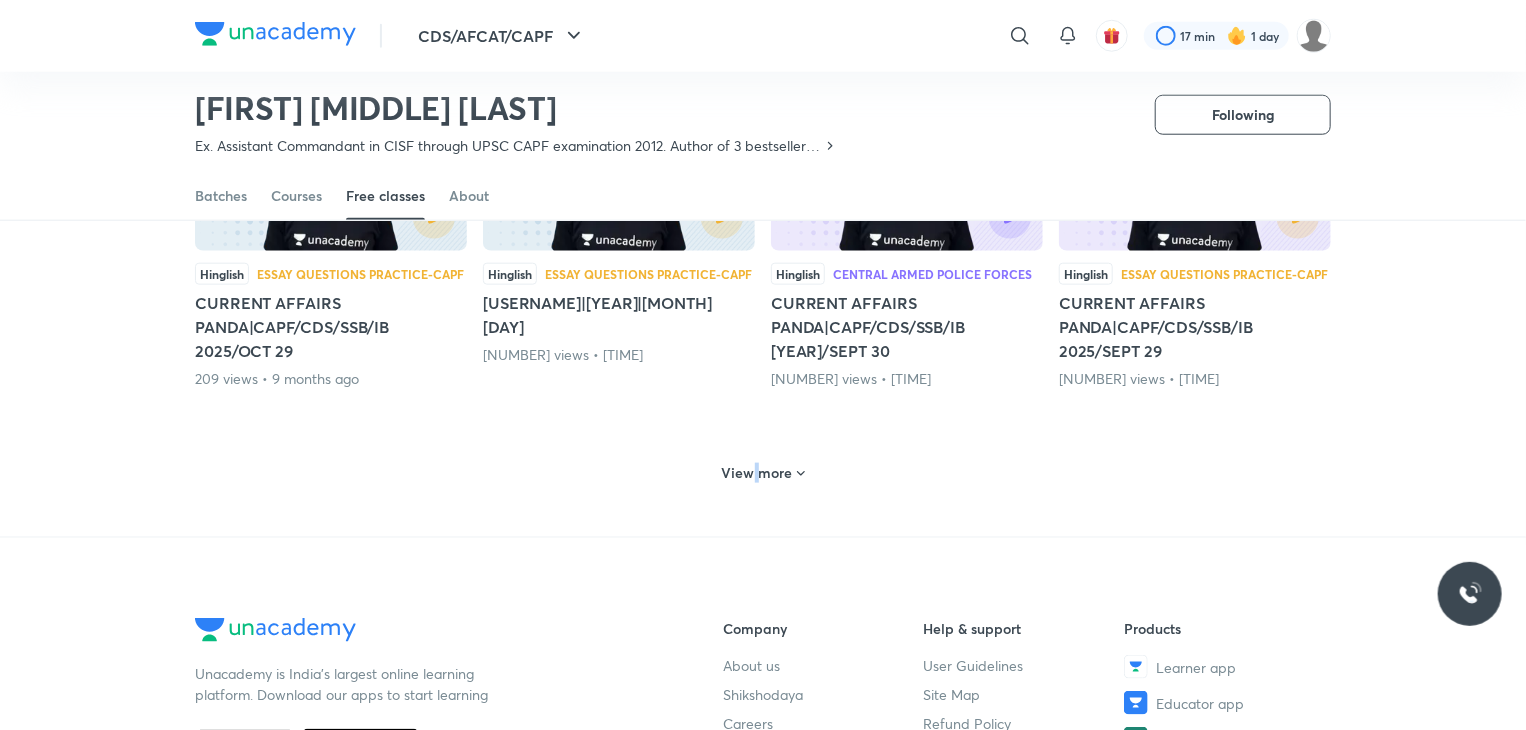 drag, startPoint x: 752, startPoint y: 443, endPoint x: 756, endPoint y: 474, distance: 31.257 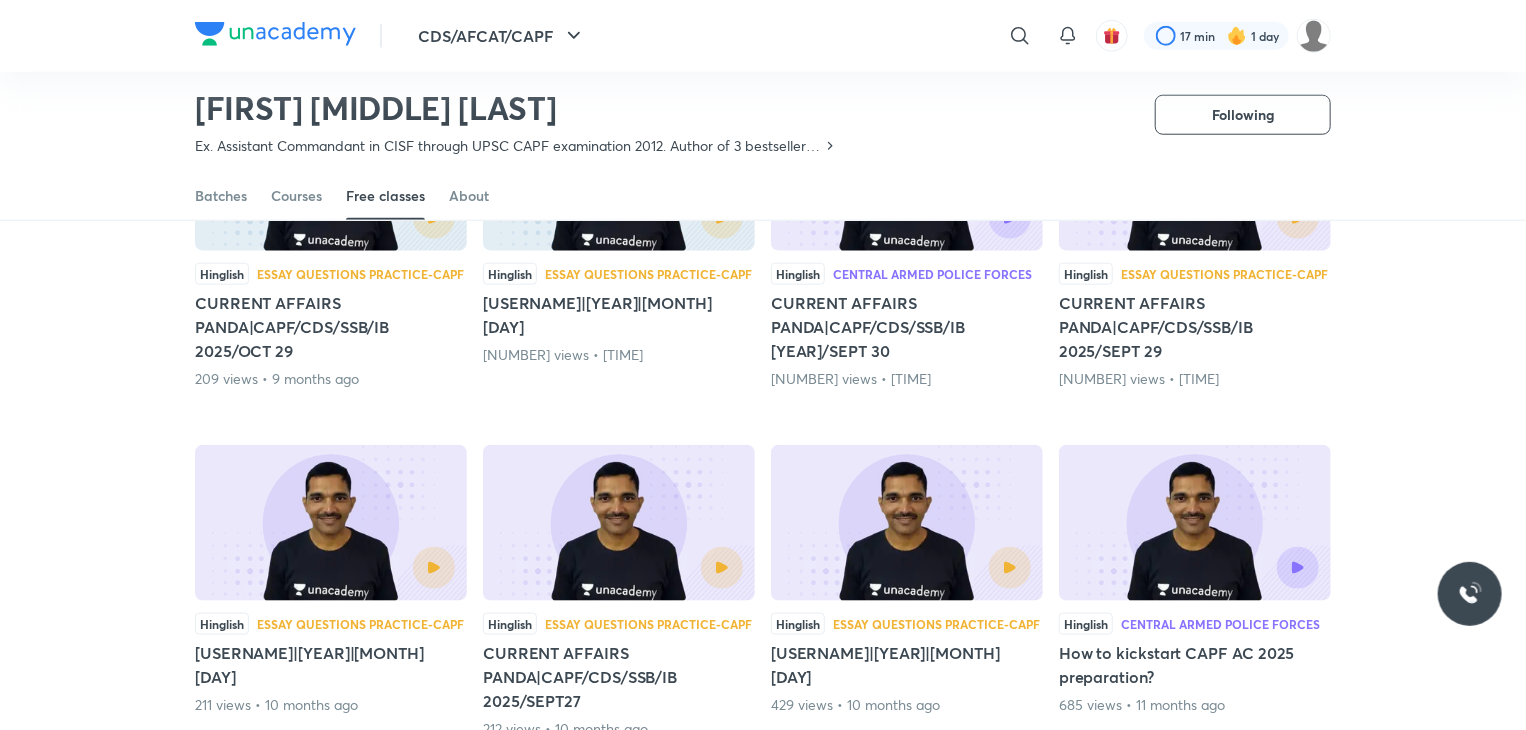 click on "Hinglish Essay Questions Practice-CAPF Ragda 6: Mock 6 CAPF AC Paper 2 [YEAR] 1 day ago Hinglish Essay Questions Practice-CAPF Last minute tips for CAPF [YEAR] 1 day ago Hinglish Essay Questions Practice-CAPF Ragda 5: Mock5 CAPF AC Paper 2 [YEAR] [VIEWS] views  •  6 days ago Hinglish Essay Questions Practice-CAPF Ragda 4: Mock4 CAPF AC Paper 2 [YEAR] [VIEWS] views  •  11 days ago Hinglish Essay Questions Practice-CAPF Ragda 3: Mock 3 CAPF AC Paper 2 [YEAR] [VIEWS] views  •  13 days ago Hinglish Essay Questions Practice-CAPF Ragda 2: Mock 2 CAPF AC Paper 2 [YEAR] [VIEWS] views  •  17 days ago Hinglish Essay Questions Practice-CAPF Ragda 1: Mock 1 CAPF AC Paper 2 [YEAR] [VIEWS] views  •  19 days ago Hinglish Current Affairs CURRENT AFFAIRS PANDA|CAPF/CDS/SSB/IB [YEAR]/OCT 31 [VIEWS] views  •  9 months ago Hinglish Essay Questions Practice-CAPF CURRENT AFFAIRS PANDA|CAPF/CDS/SSB/IB [YEAR]/OCT 29 [VIEWS] views  •  9 months ago Hinglish Essay Questions Practice-CAPF CURRENT AFFAIRS PANDA|CAPF/CDS/SSB/IB [YEAR]/OCT 28 [VIEWS] views  •  9 months ago" at bounding box center (763, 479) 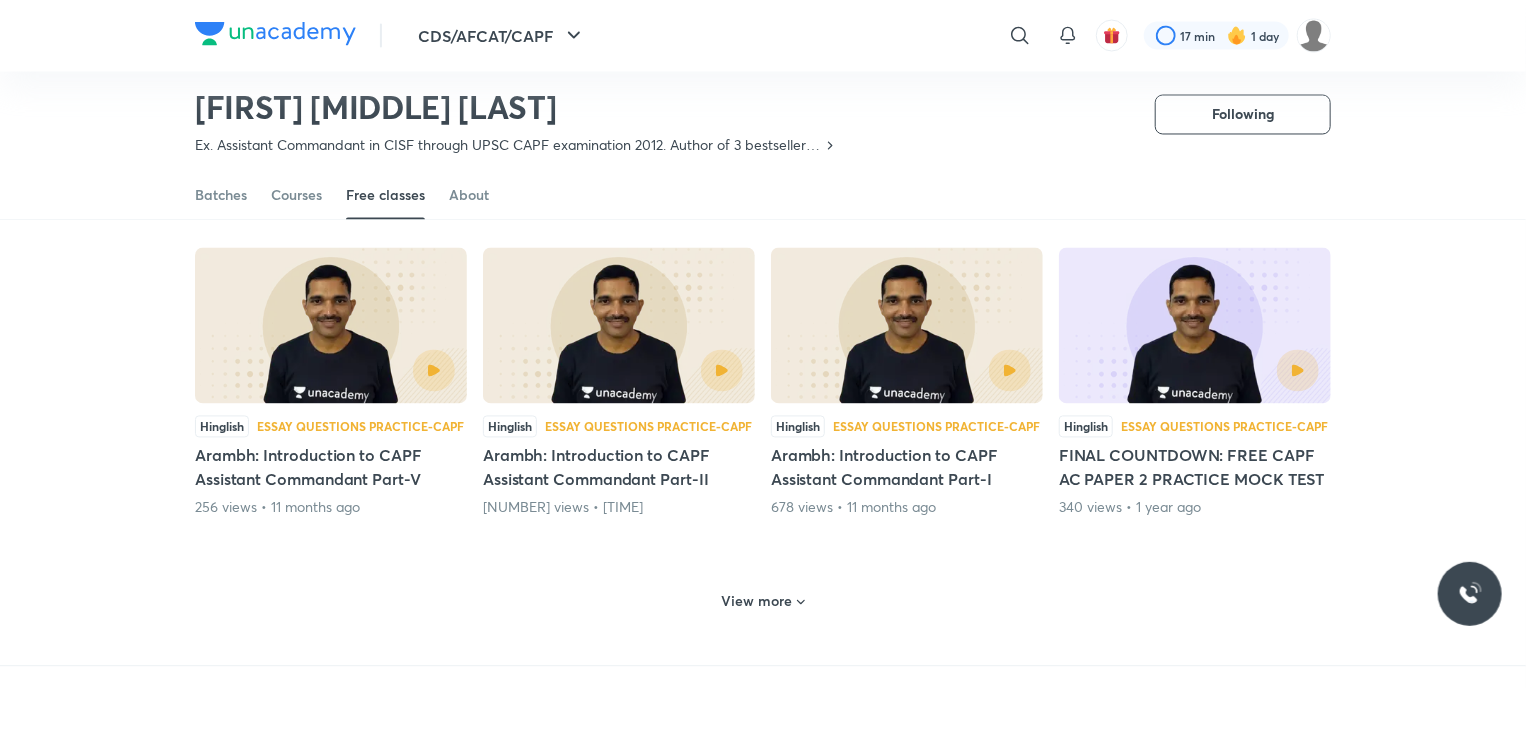 scroll, scrollTop: 1852, scrollLeft: 0, axis: vertical 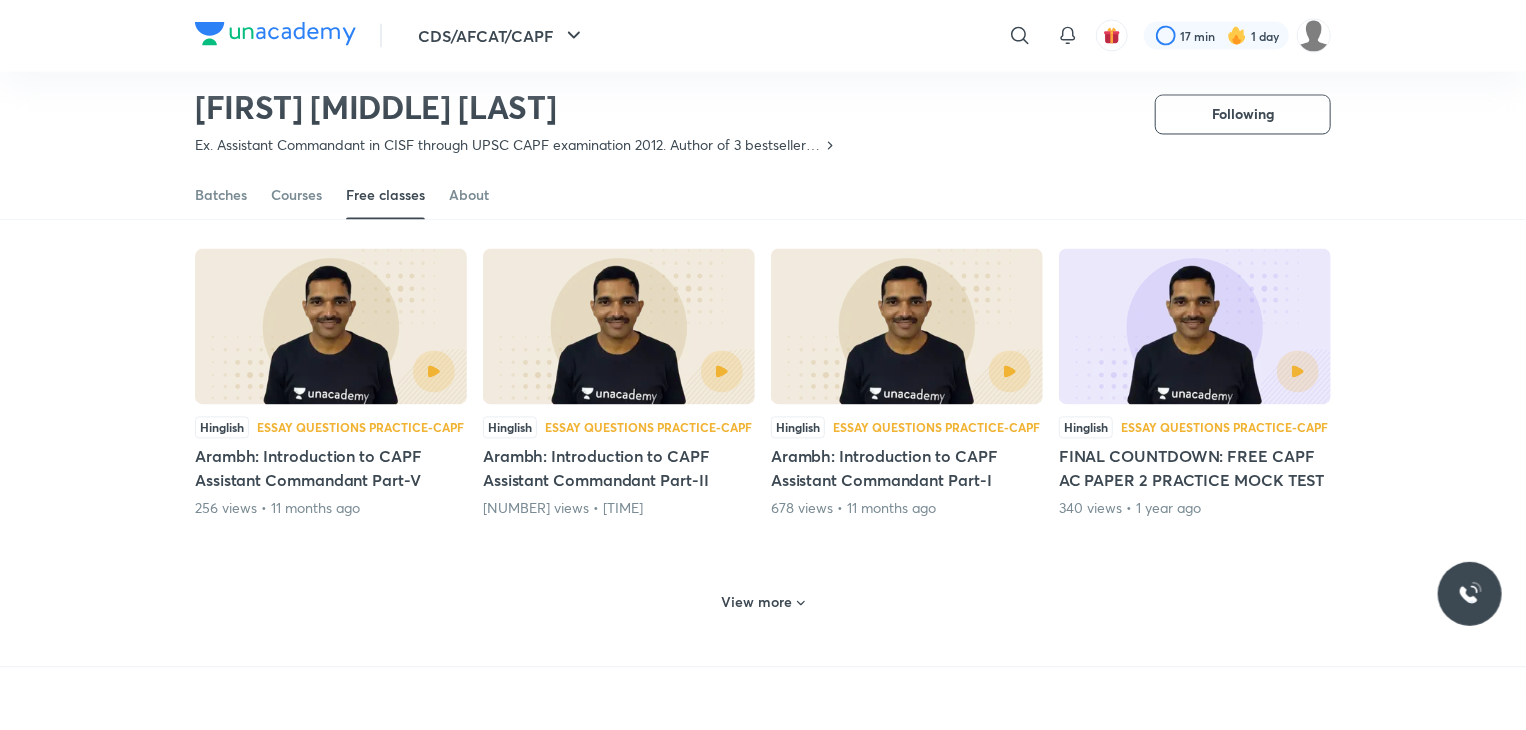 click on "View more" at bounding box center (757, 603) 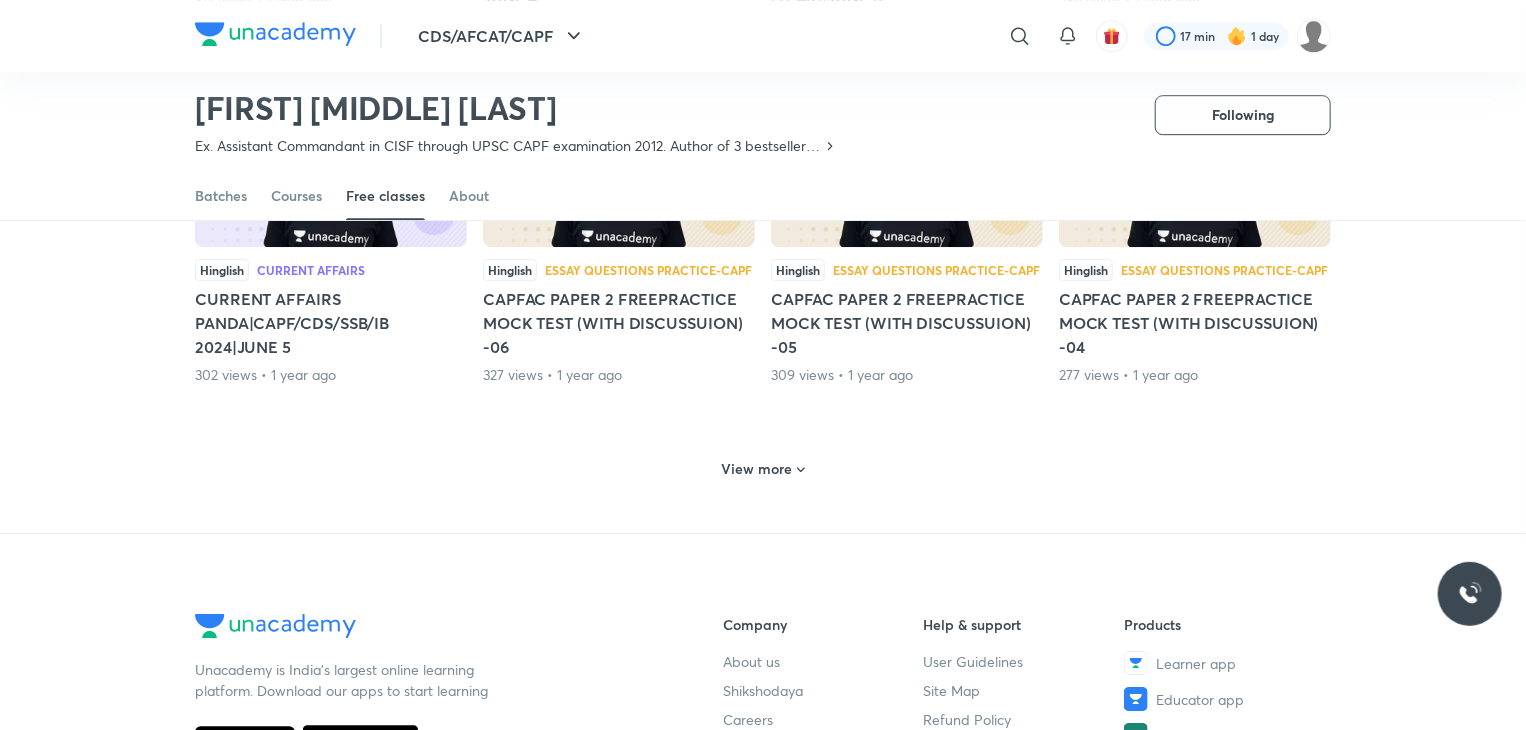scroll, scrollTop: 2910, scrollLeft: 0, axis: vertical 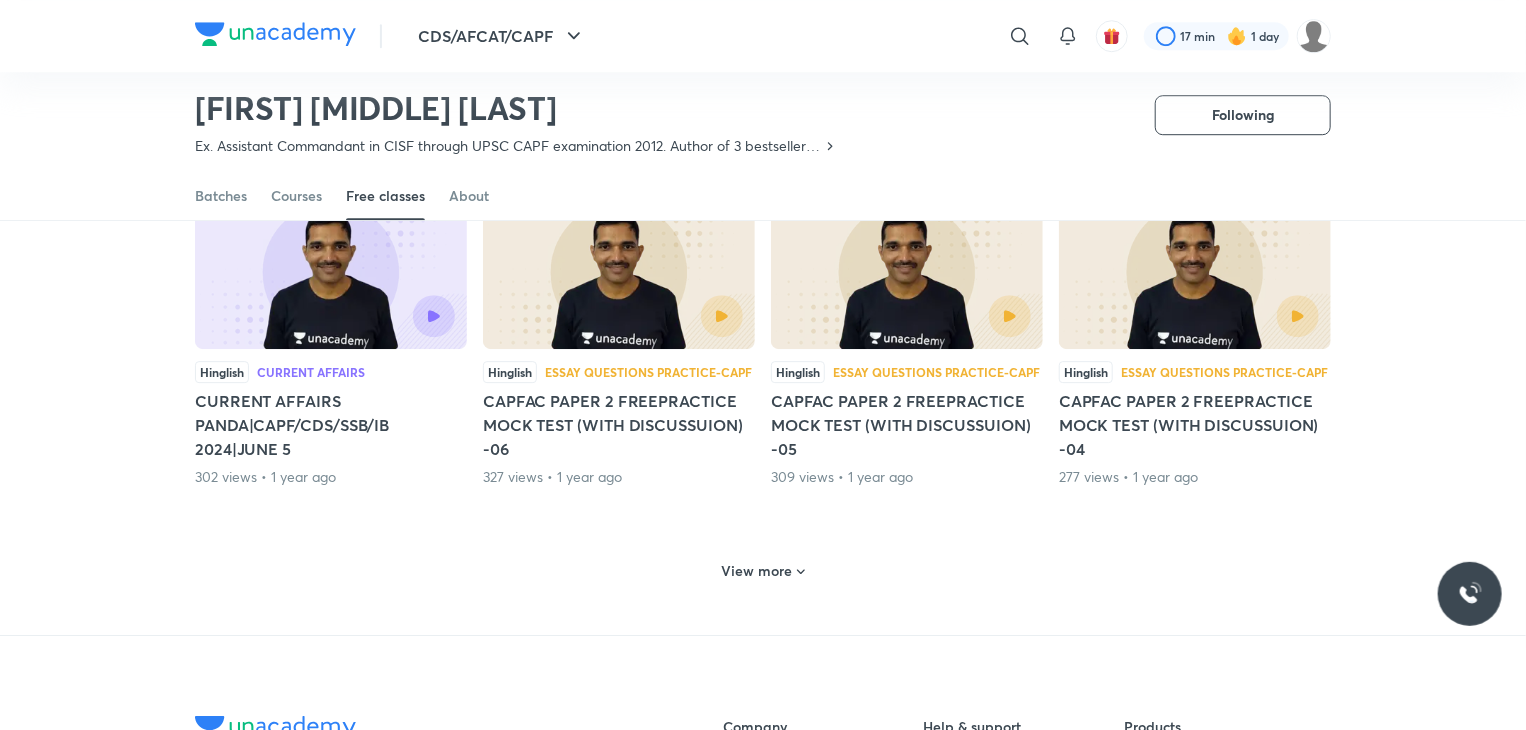 click on "View more" at bounding box center (757, 571) 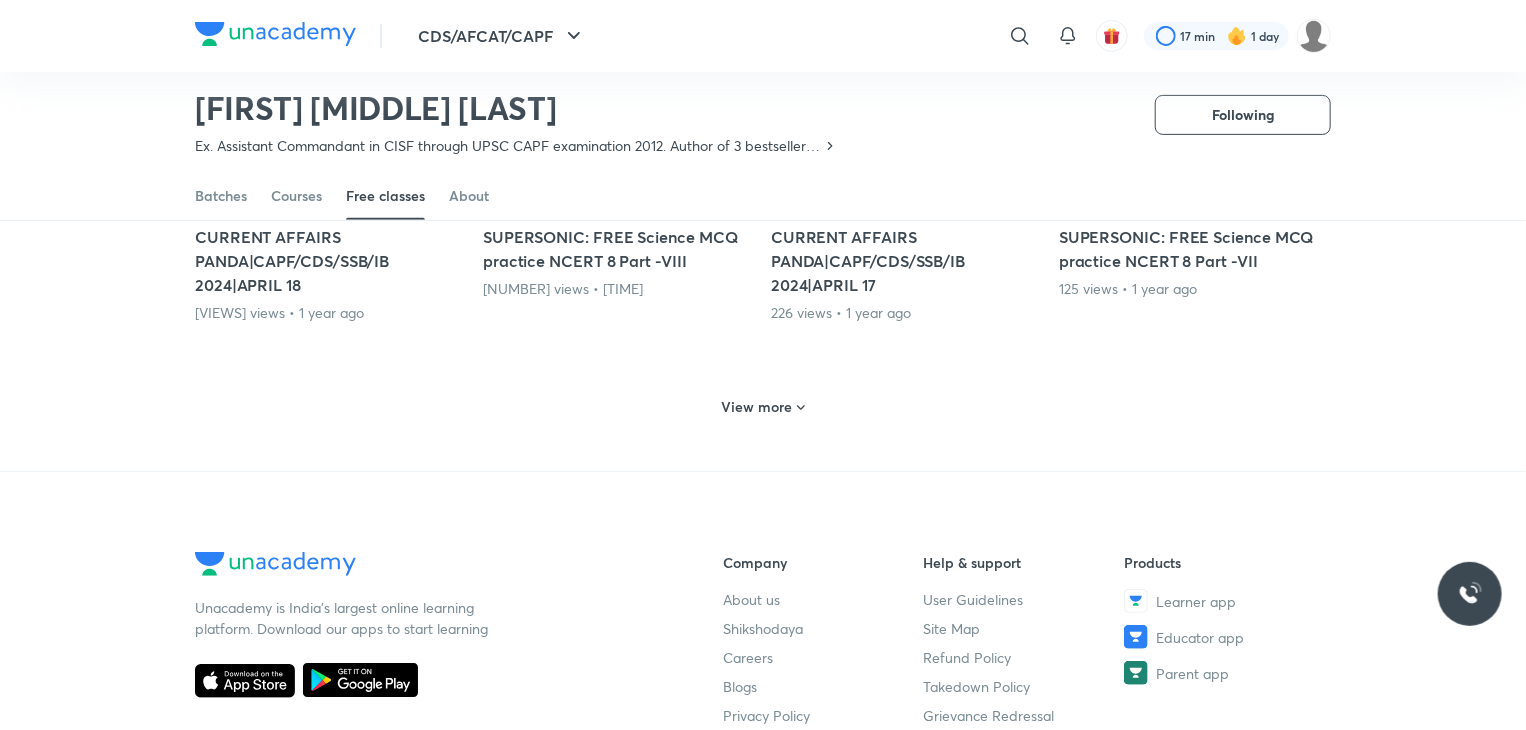 scroll, scrollTop: 4142, scrollLeft: 0, axis: vertical 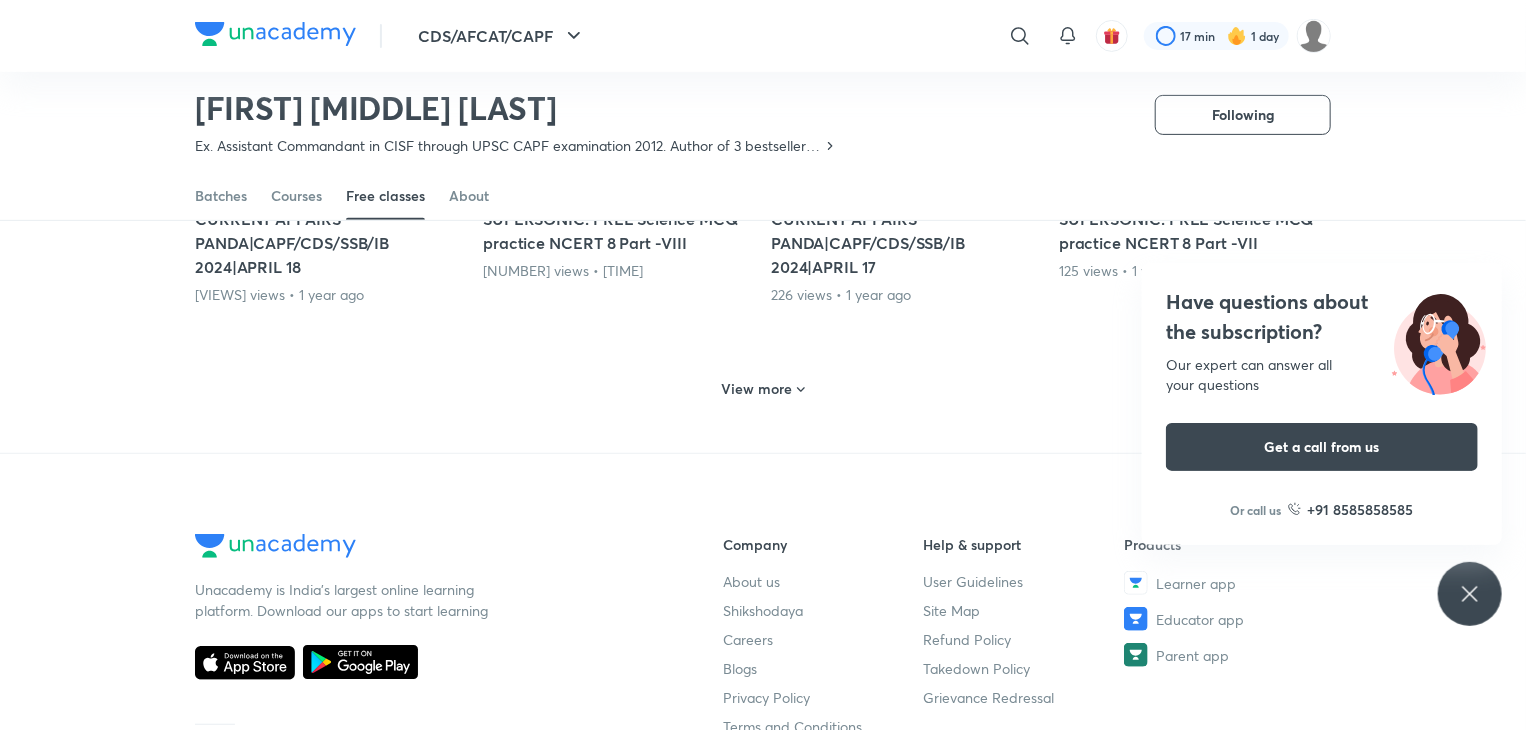 click on "View more" at bounding box center (757, 389) 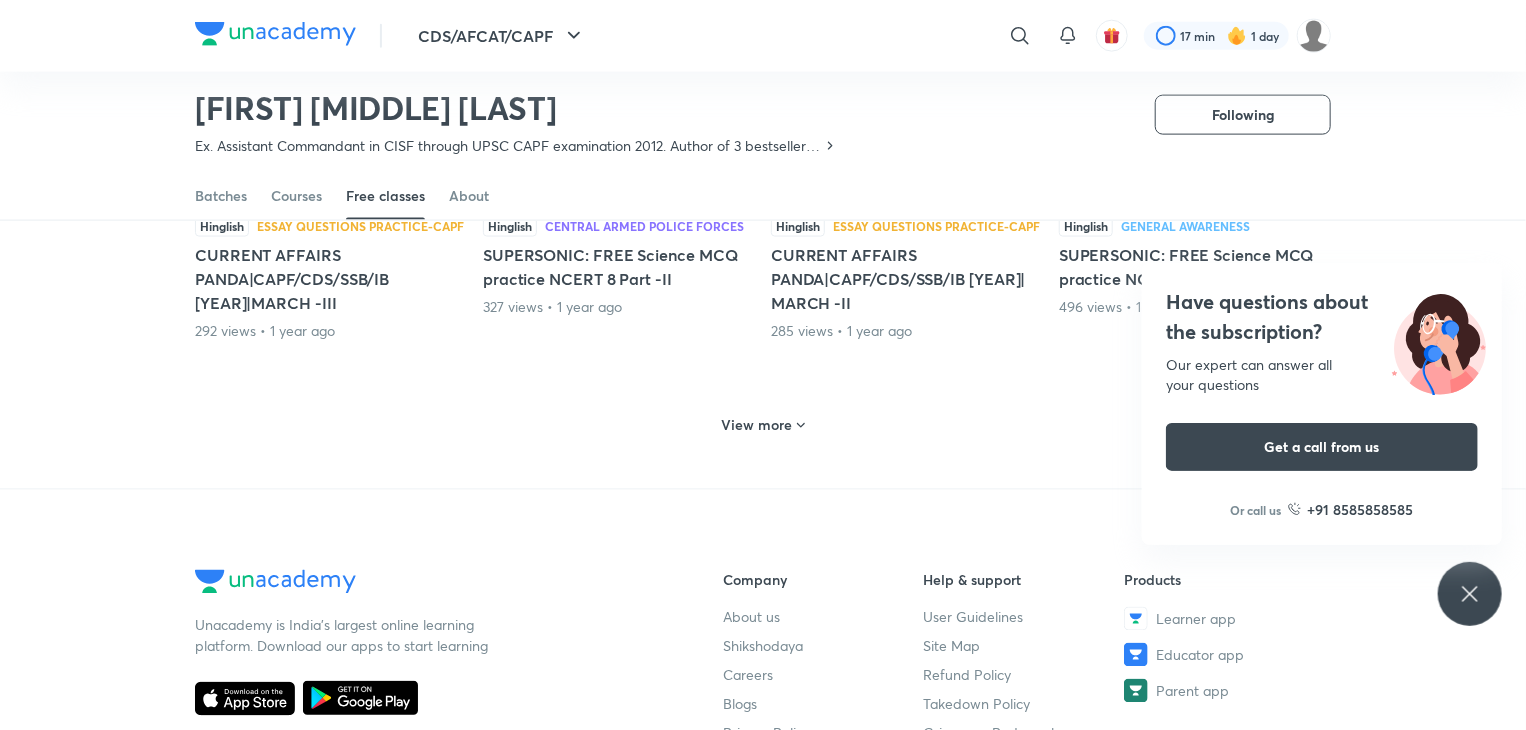 scroll, scrollTop: 5156, scrollLeft: 0, axis: vertical 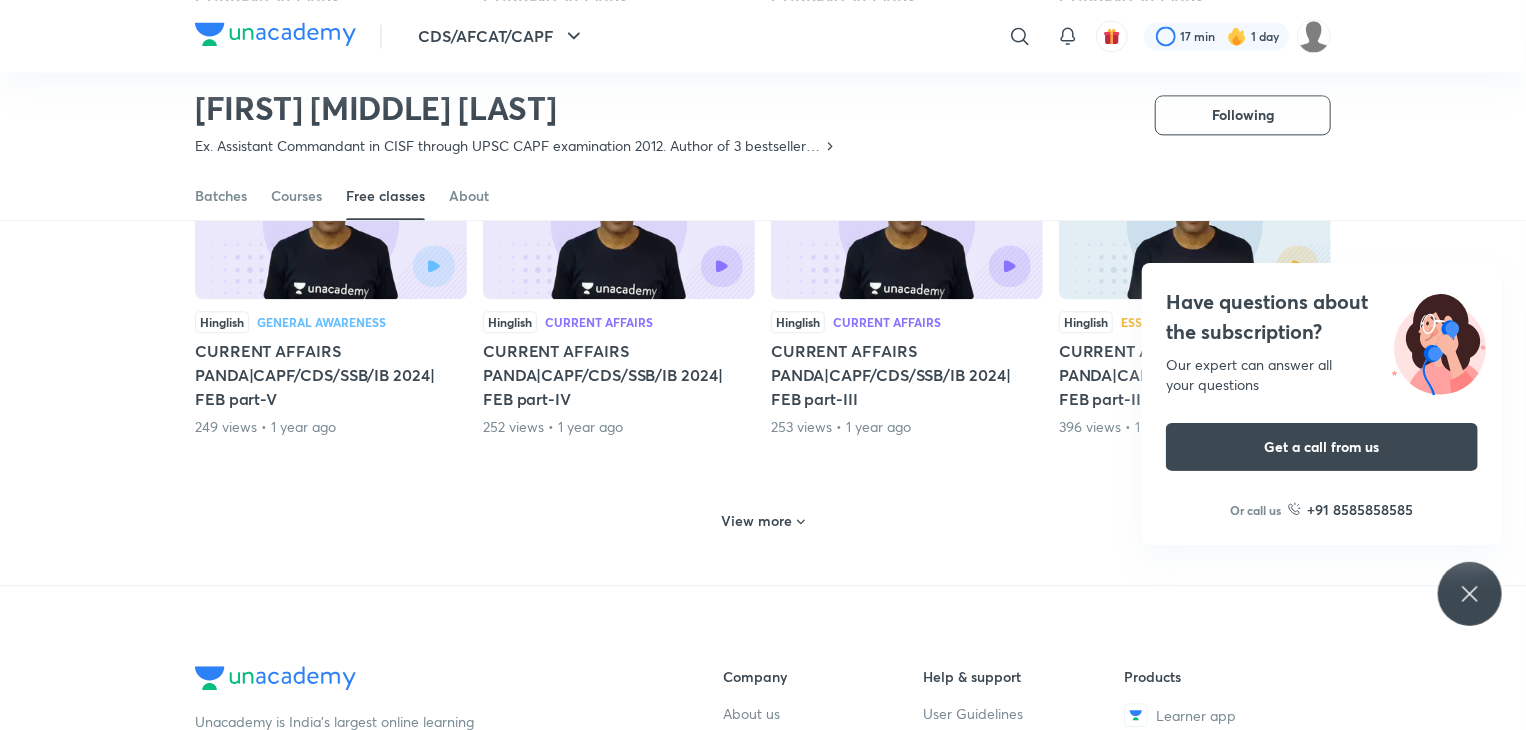 click on "View more" at bounding box center [757, 521] 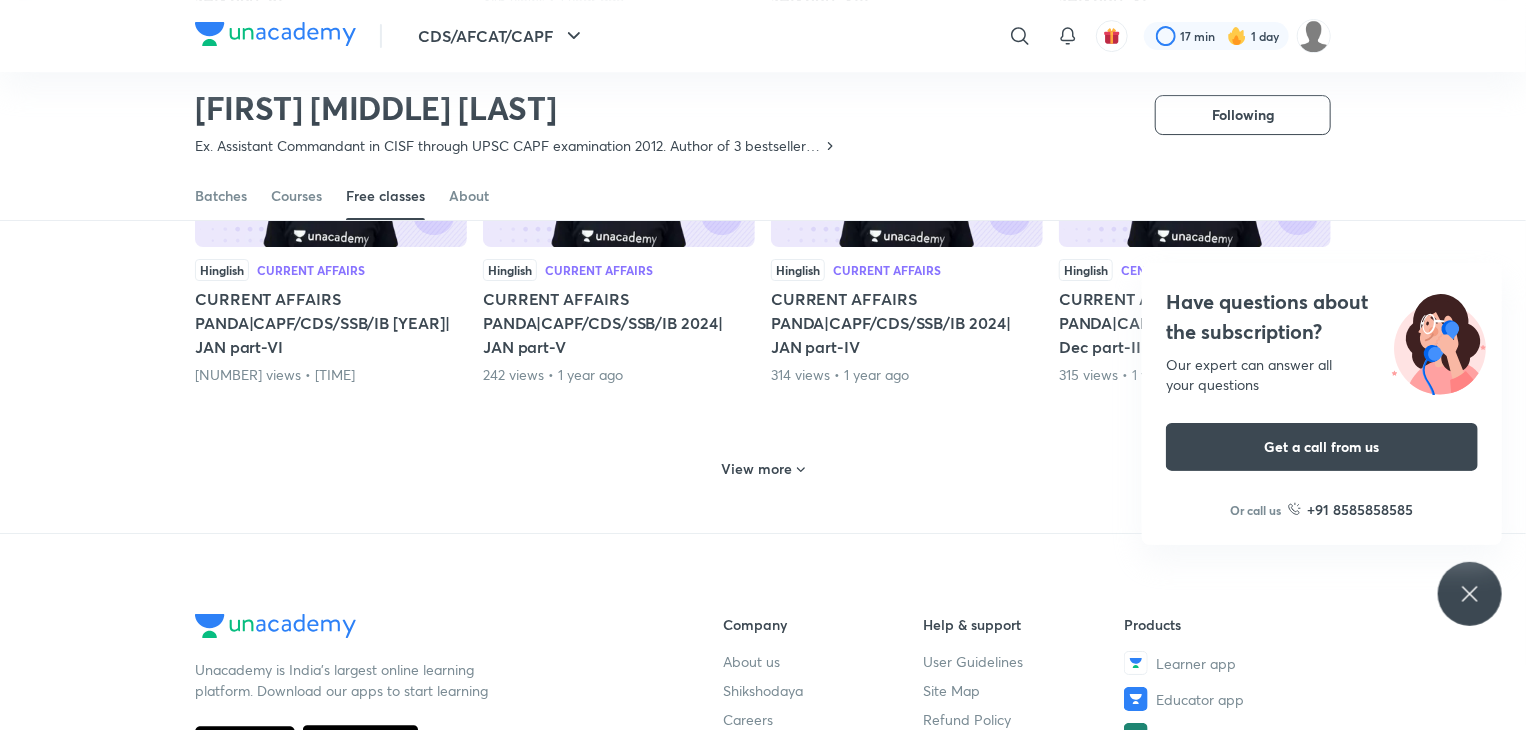 scroll, scrollTop: 7270, scrollLeft: 0, axis: vertical 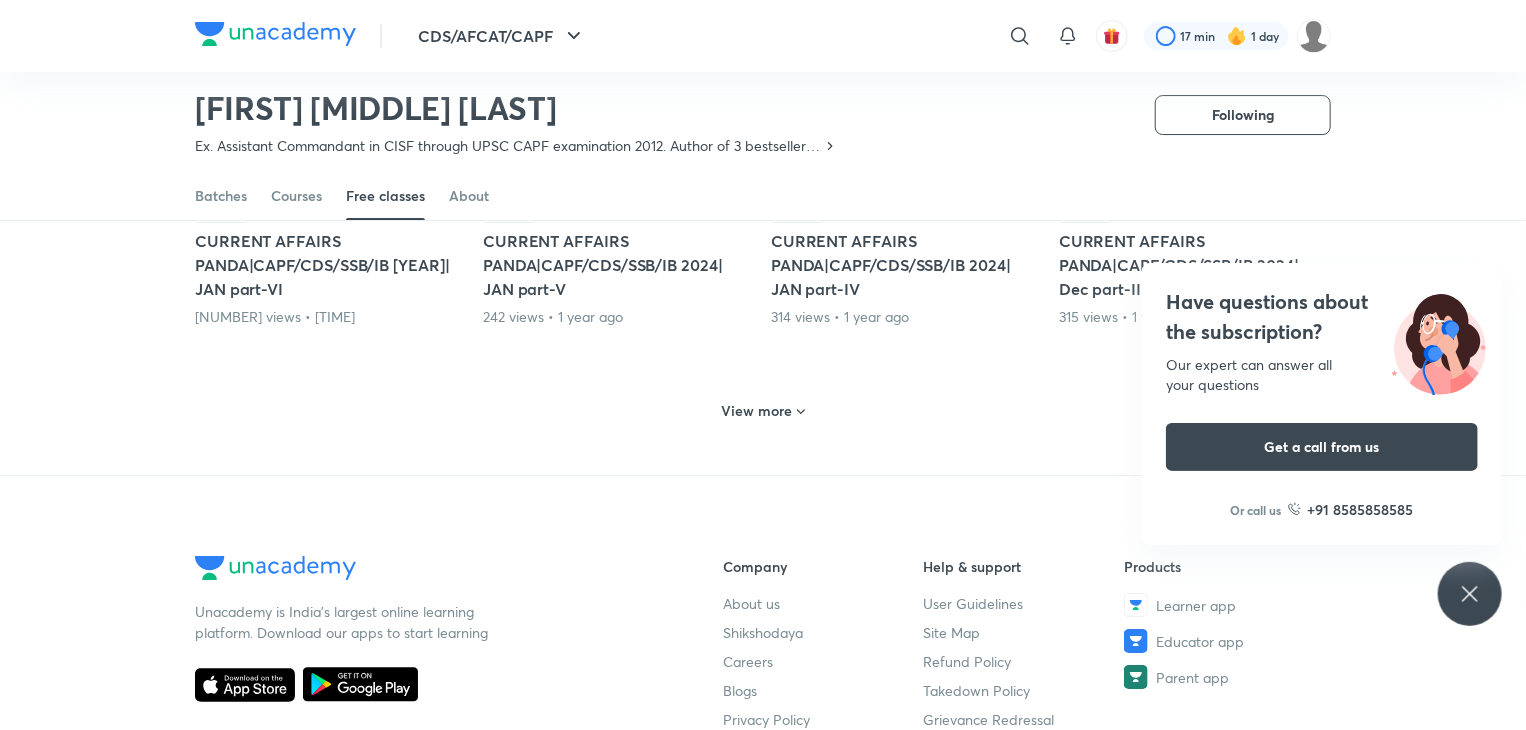 click on "View more" at bounding box center (757, 411) 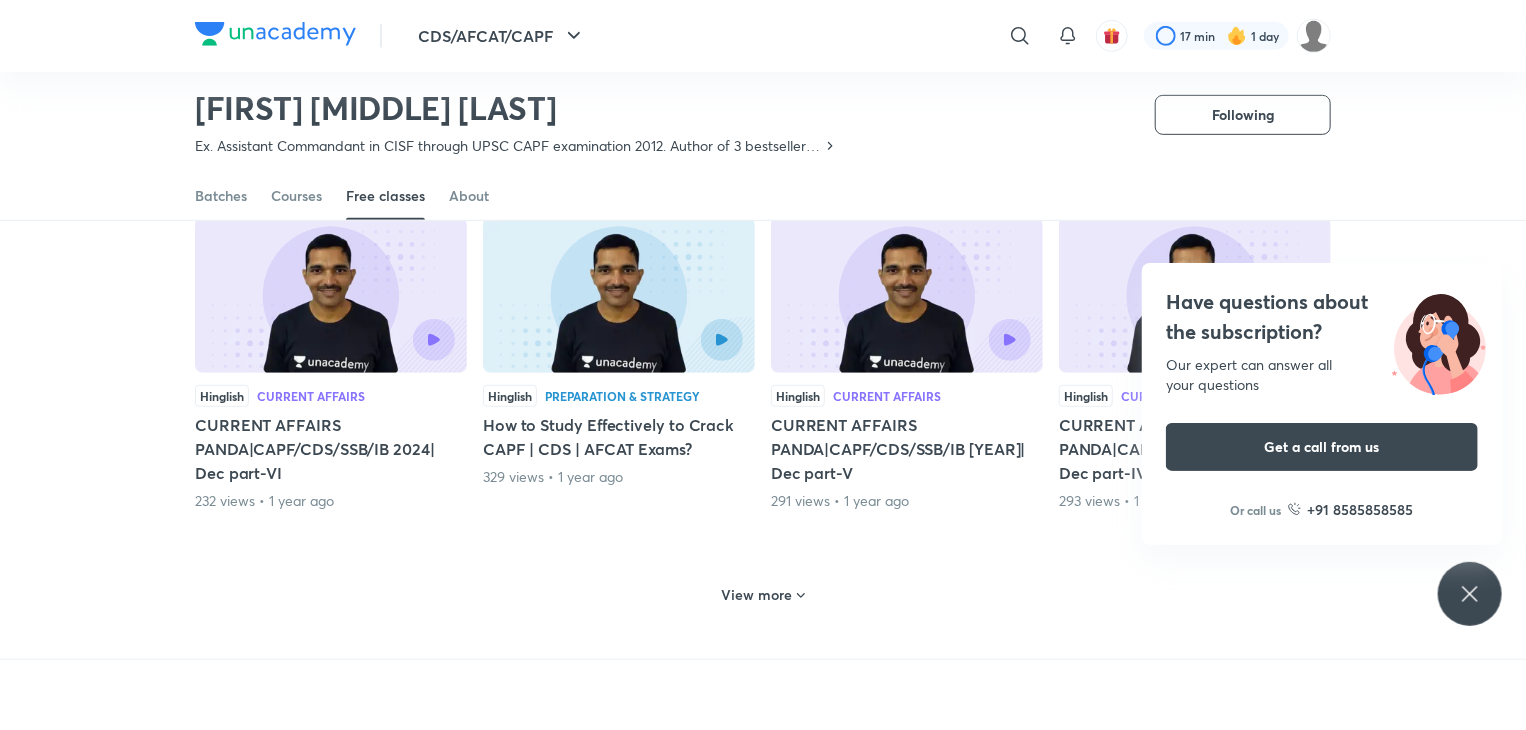 scroll, scrollTop: 8136, scrollLeft: 0, axis: vertical 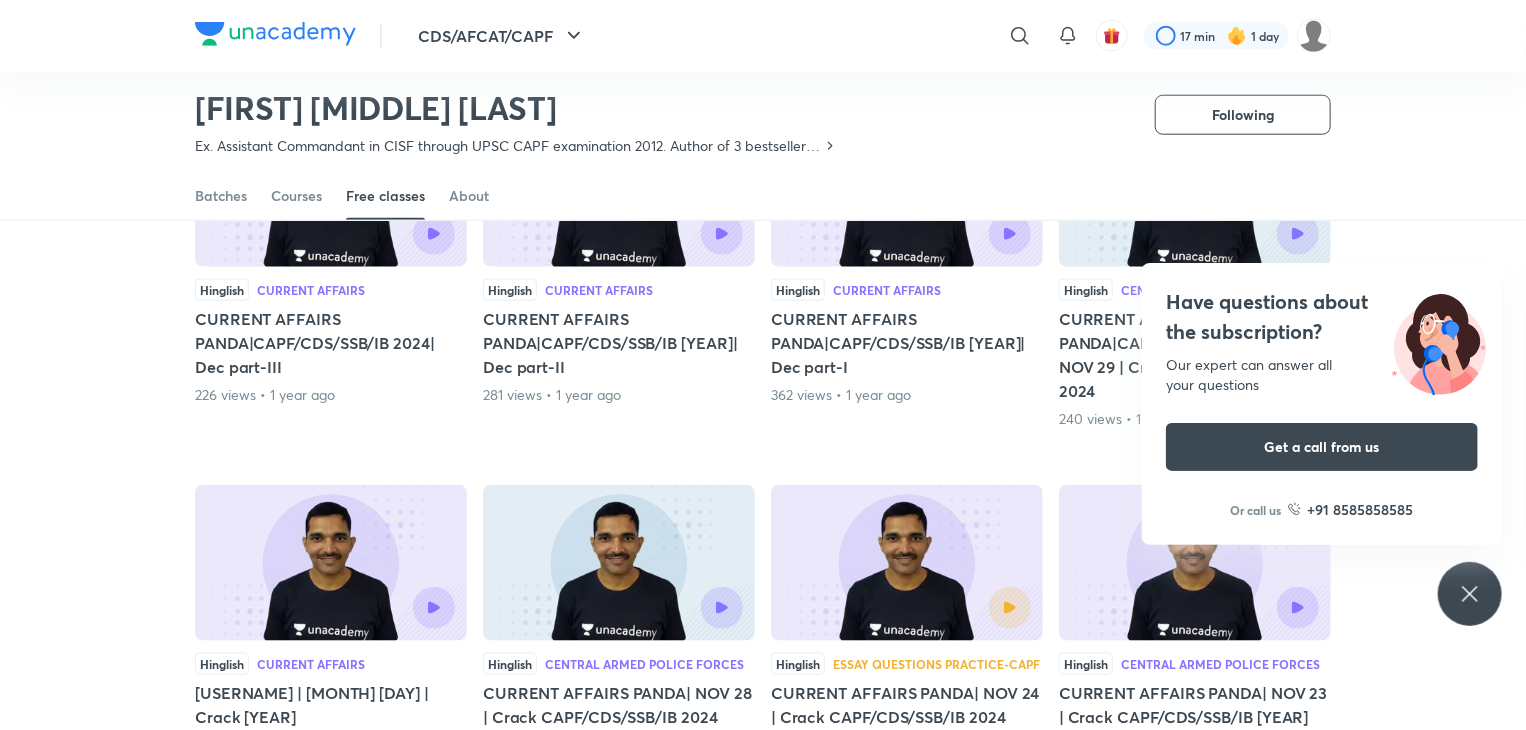 click 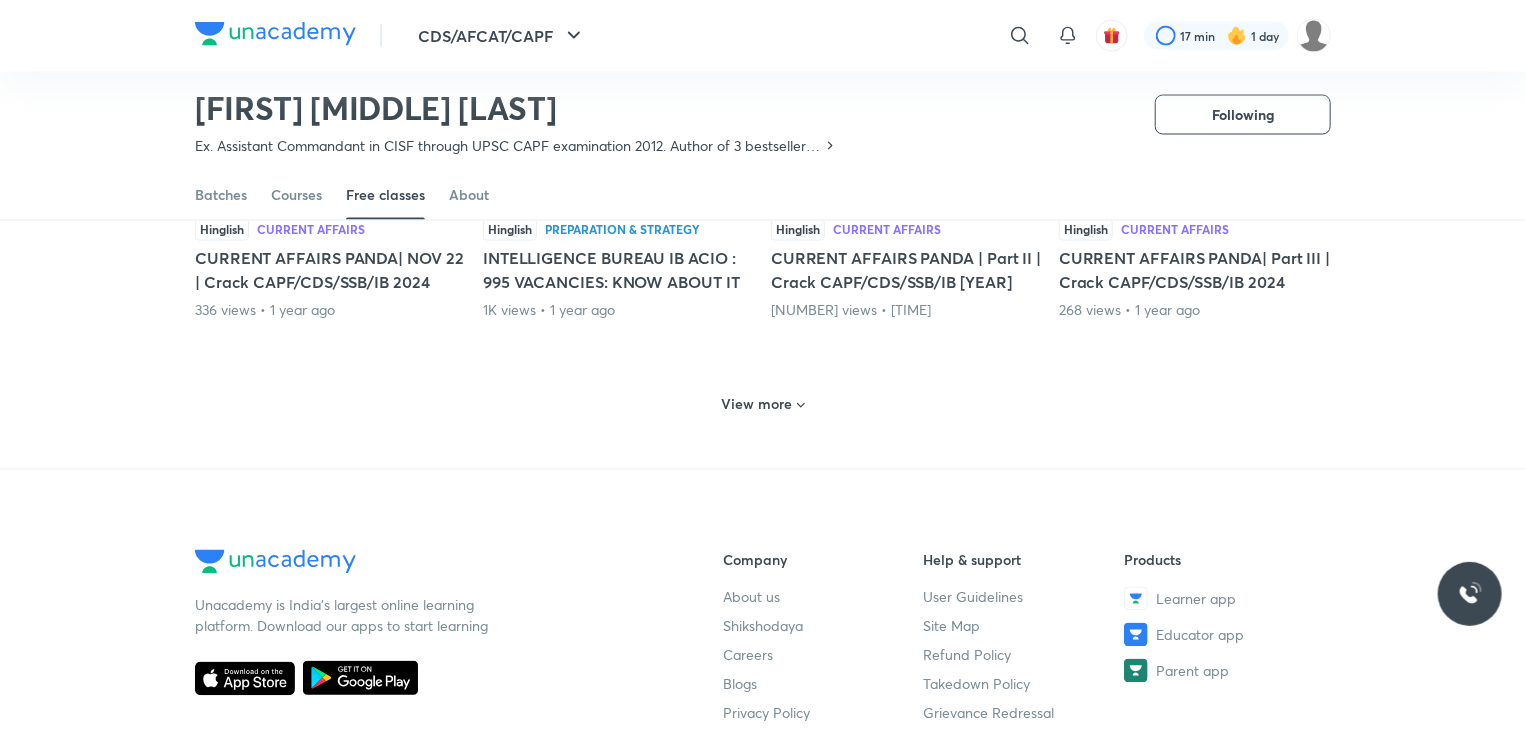scroll, scrollTop: 9356, scrollLeft: 0, axis: vertical 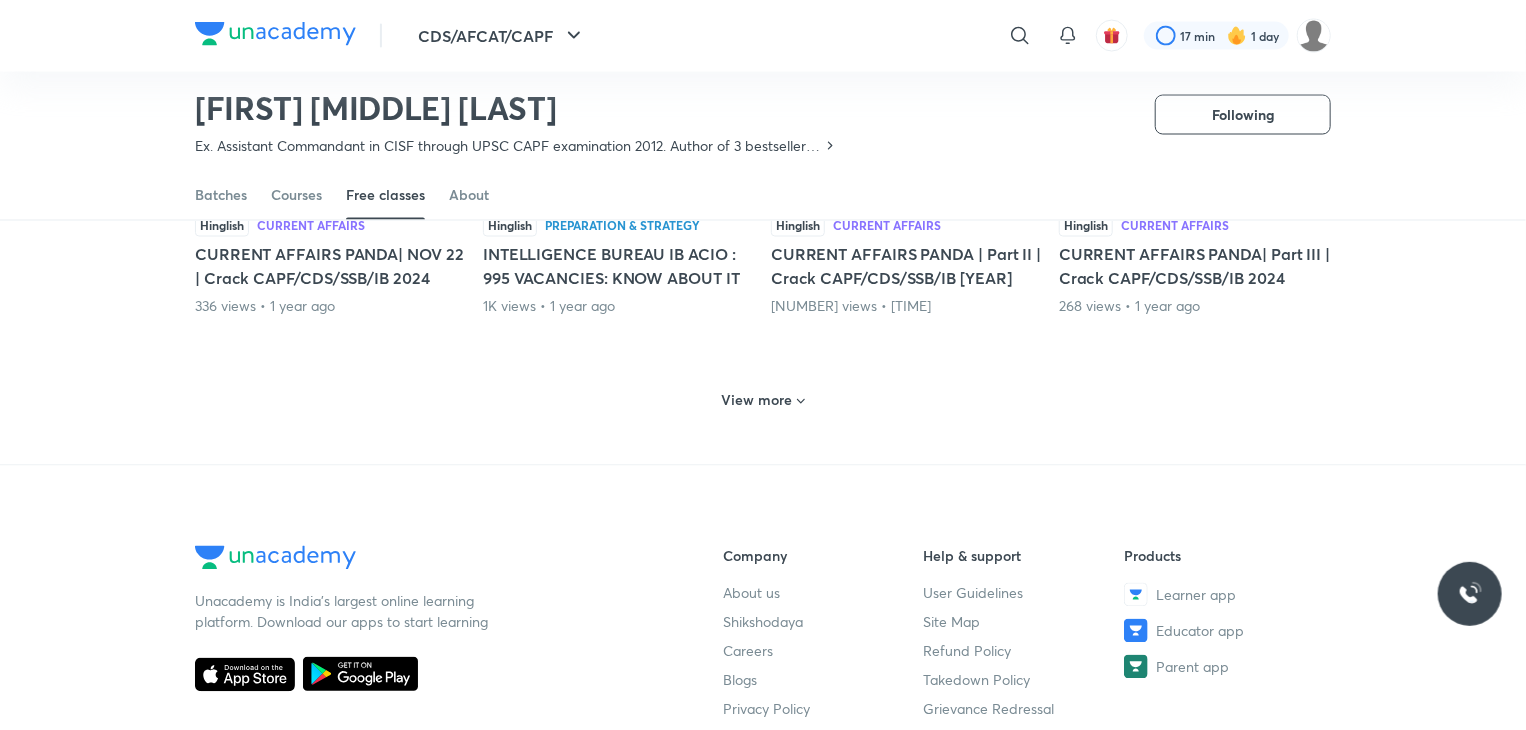 click on "View more" at bounding box center [757, 401] 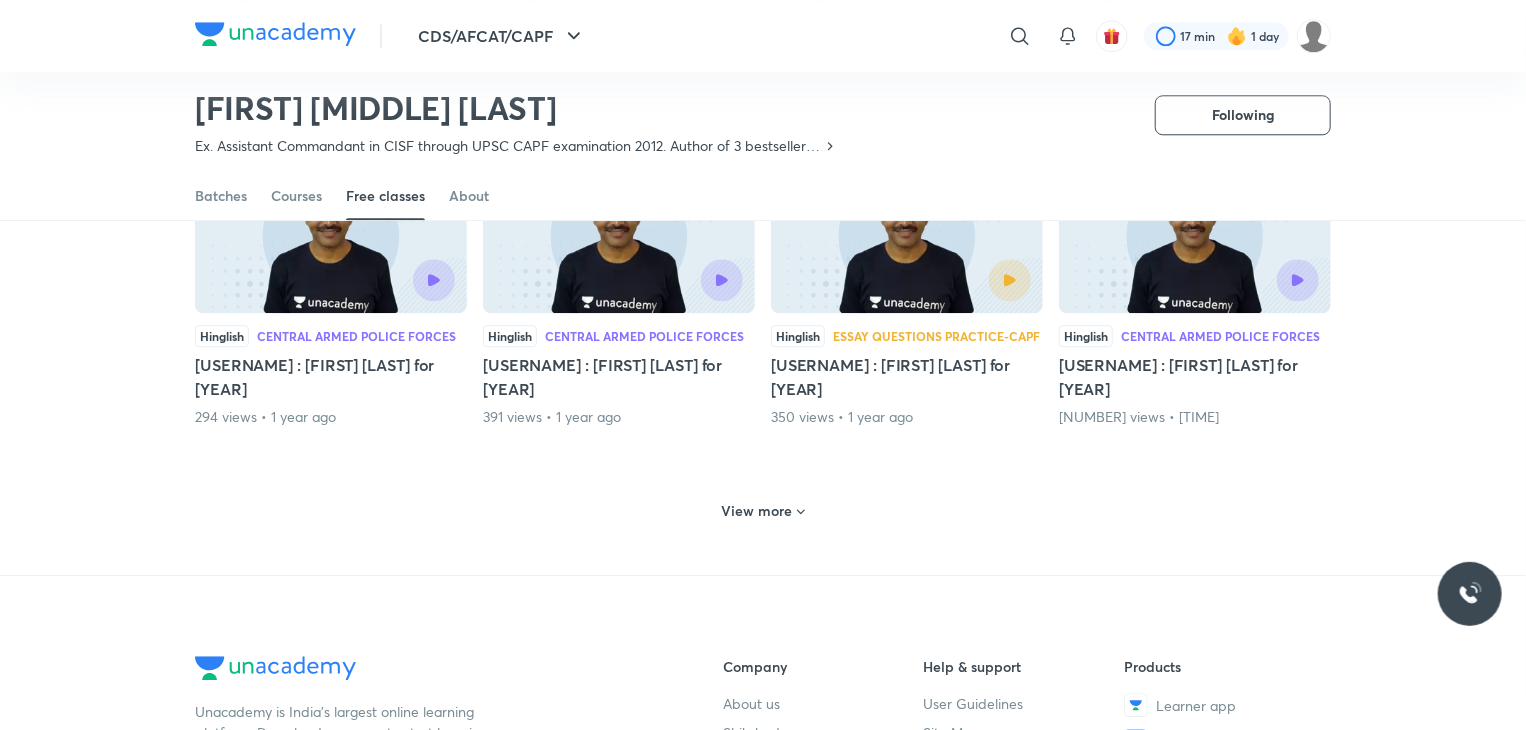 scroll, scrollTop: 10242, scrollLeft: 0, axis: vertical 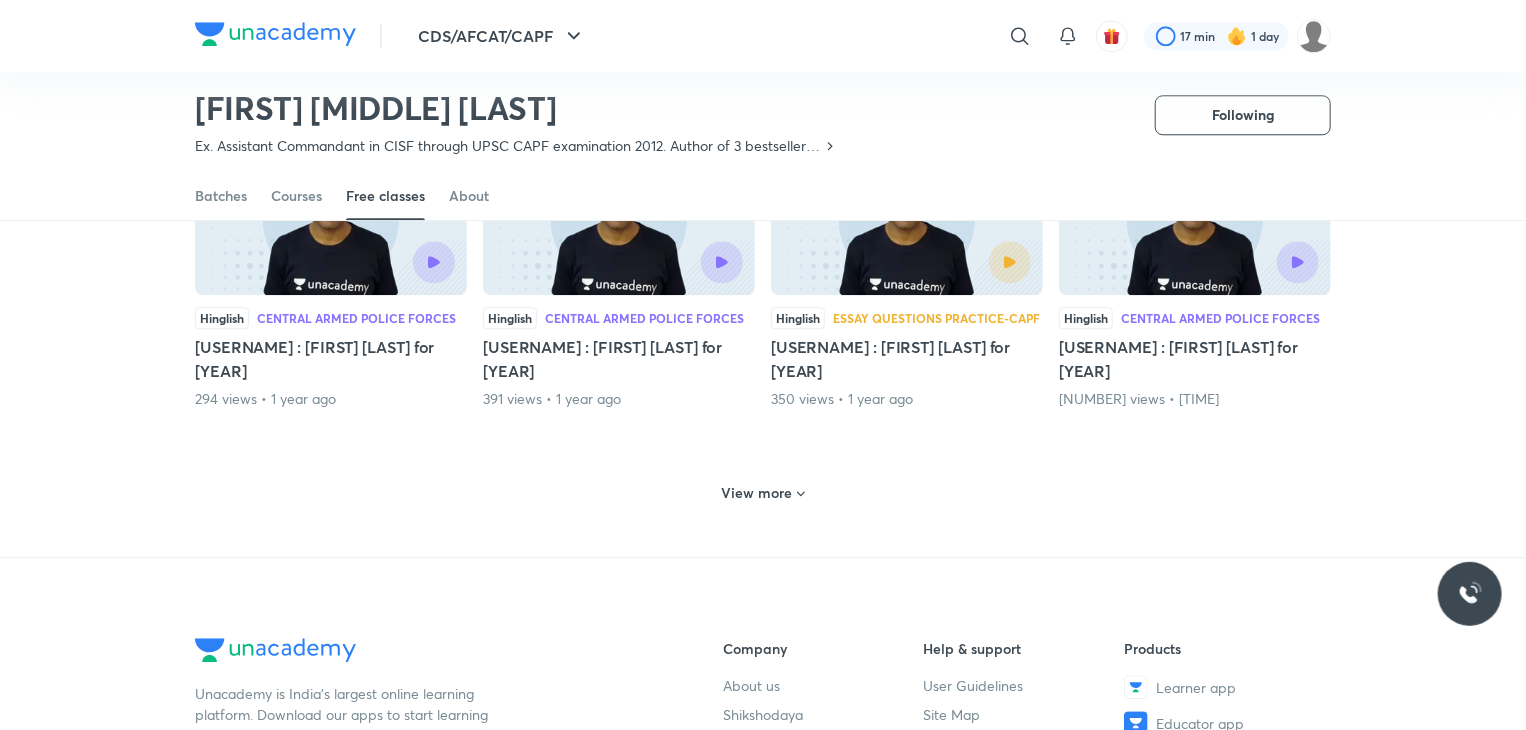 click on "View more" at bounding box center (757, 493) 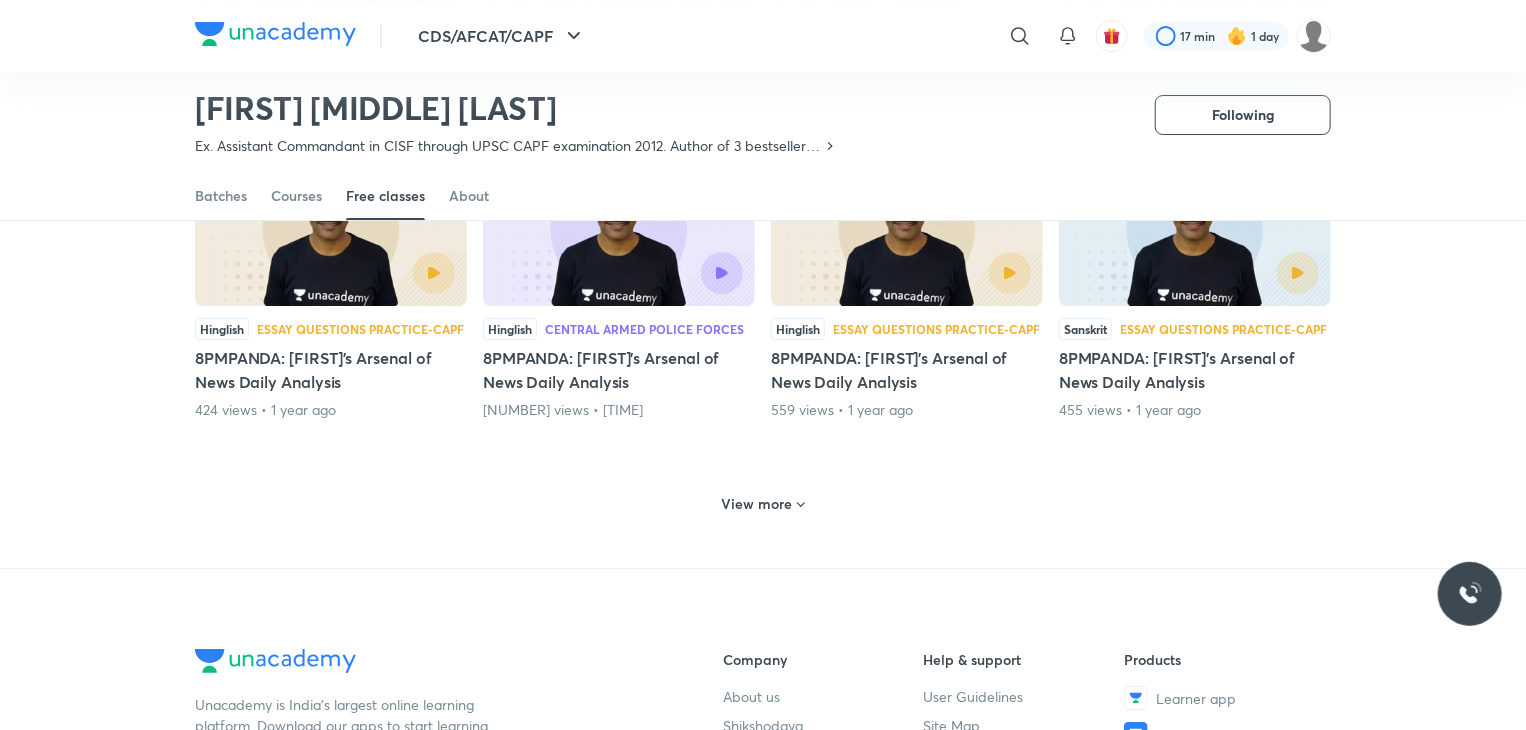 scroll, scrollTop: 11209, scrollLeft: 0, axis: vertical 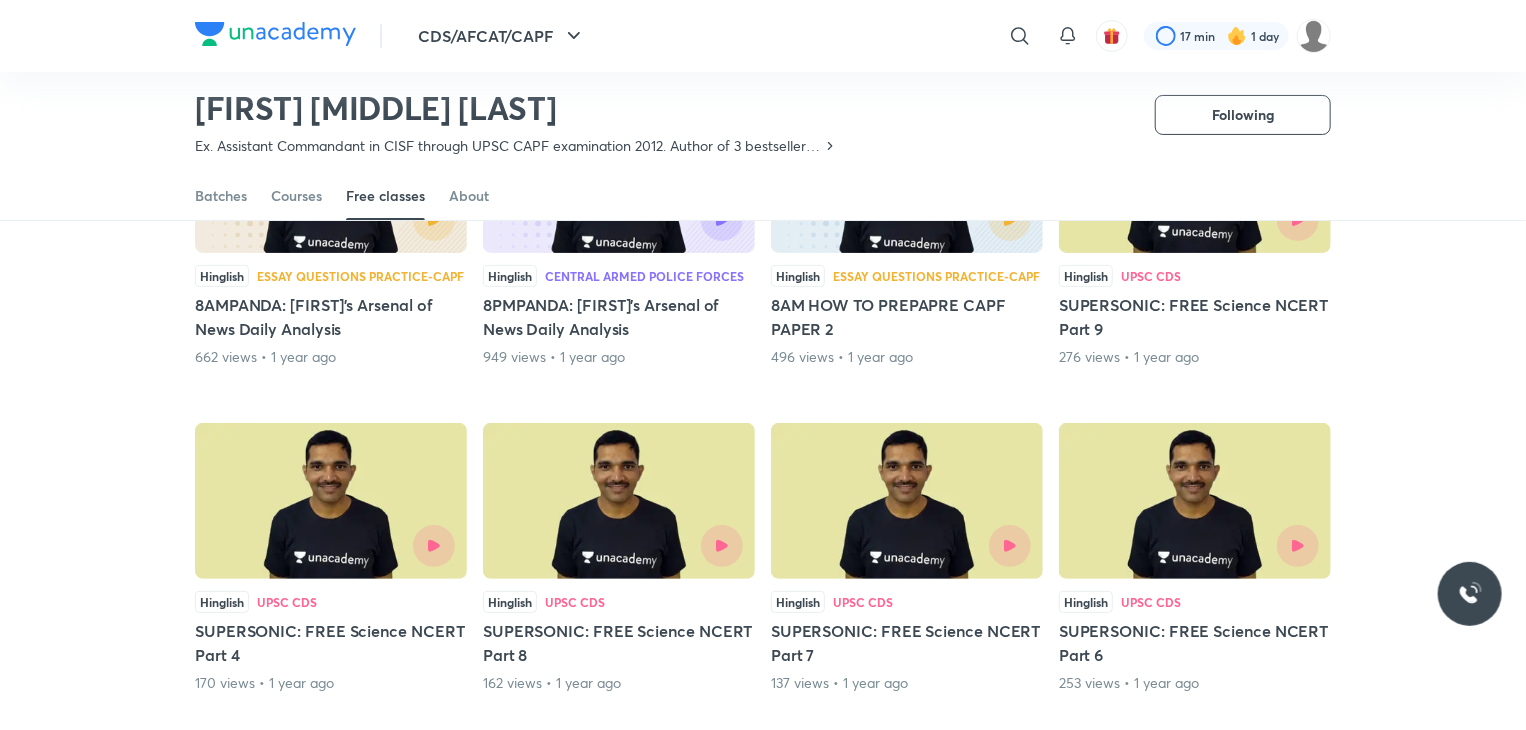 drag, startPoint x: 821, startPoint y: 281, endPoint x: 730, endPoint y: 325, distance: 101.07918 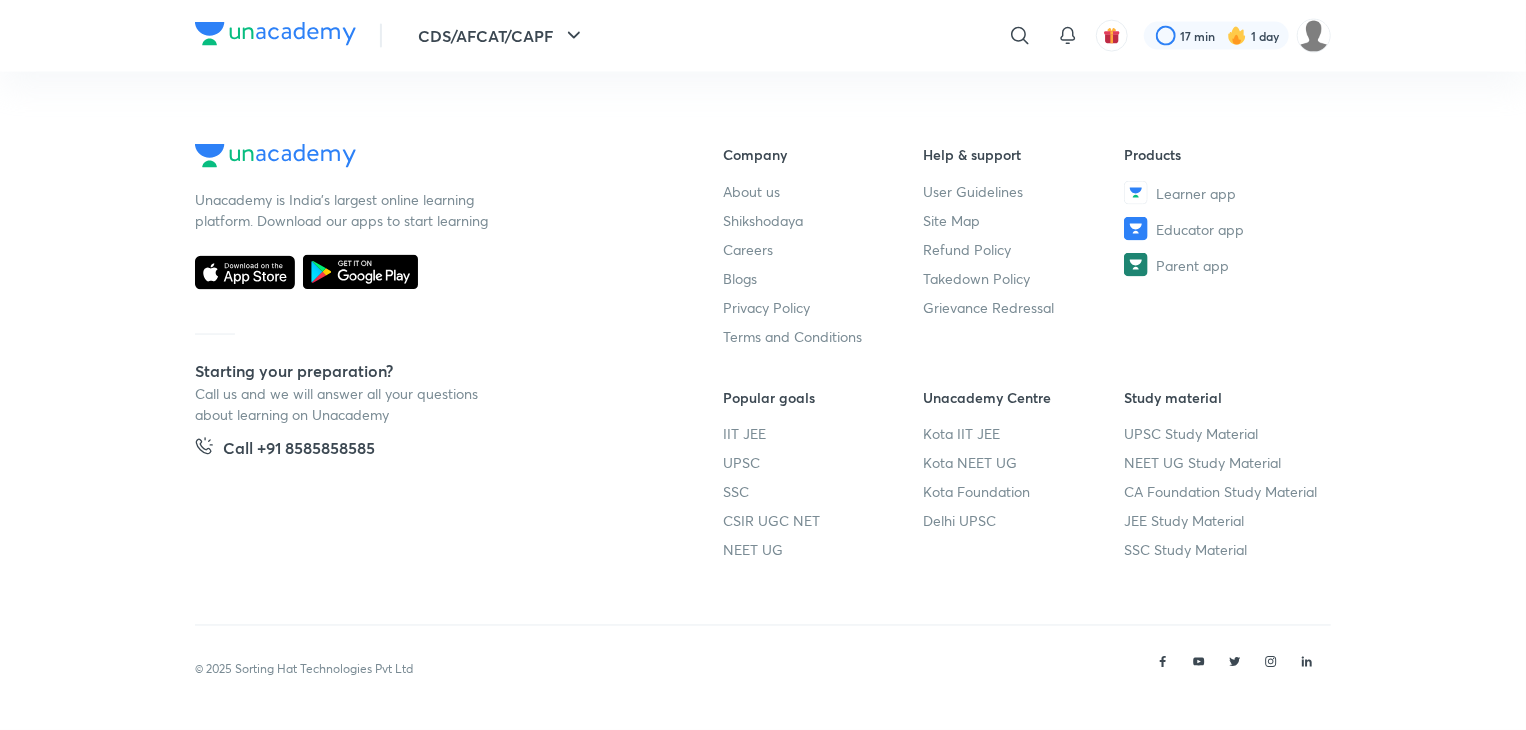 scroll, scrollTop: 0, scrollLeft: 0, axis: both 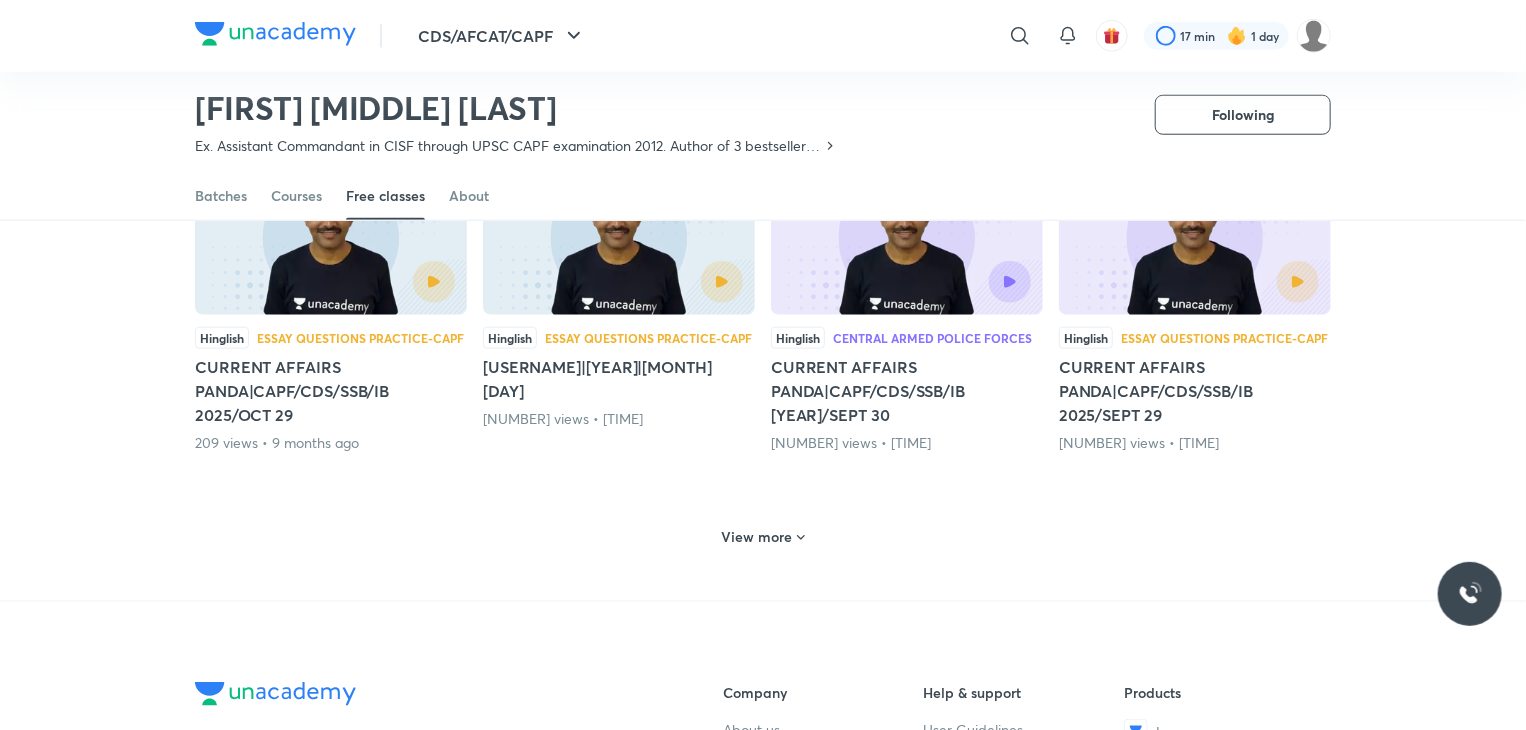 click on "View more" at bounding box center [763, 537] 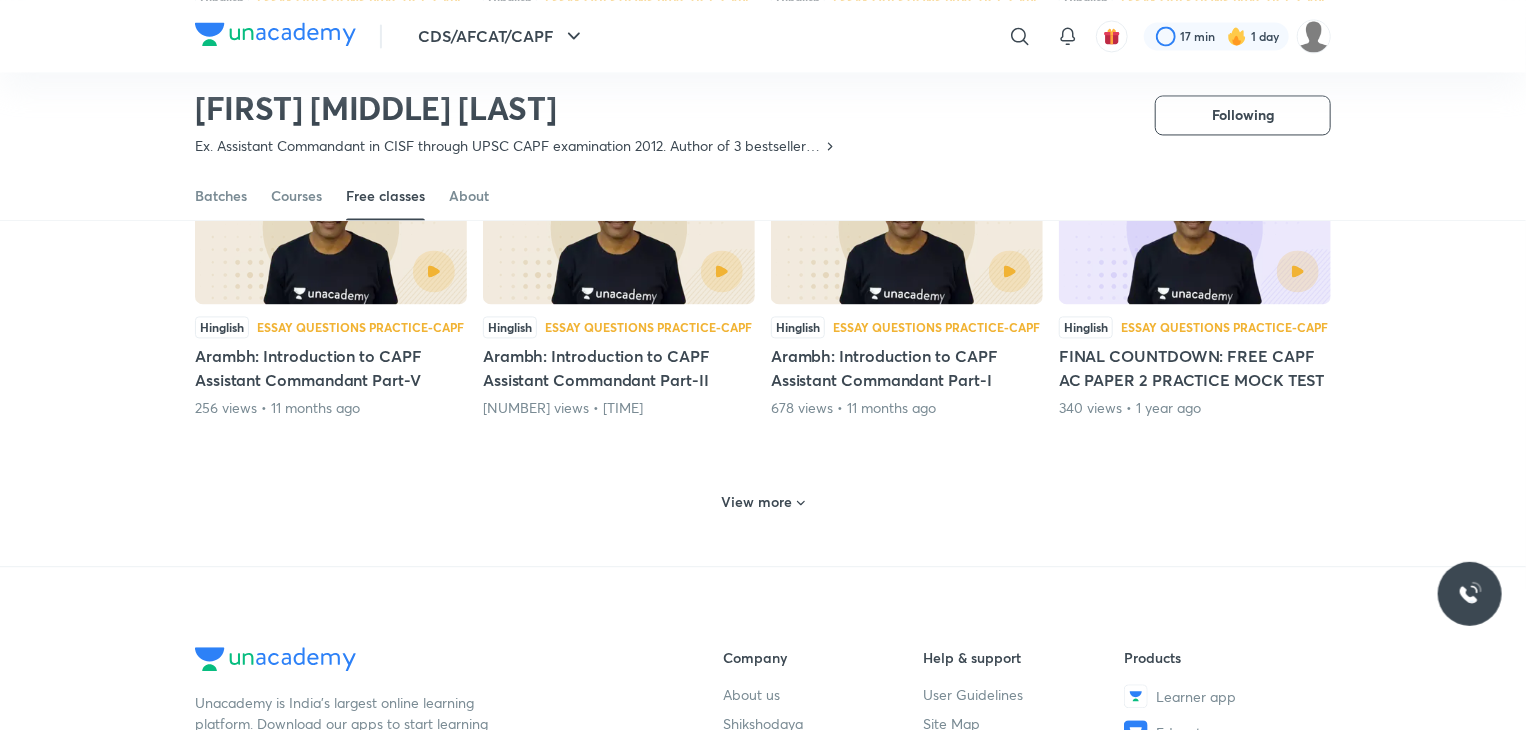 scroll, scrollTop: 1937, scrollLeft: 0, axis: vertical 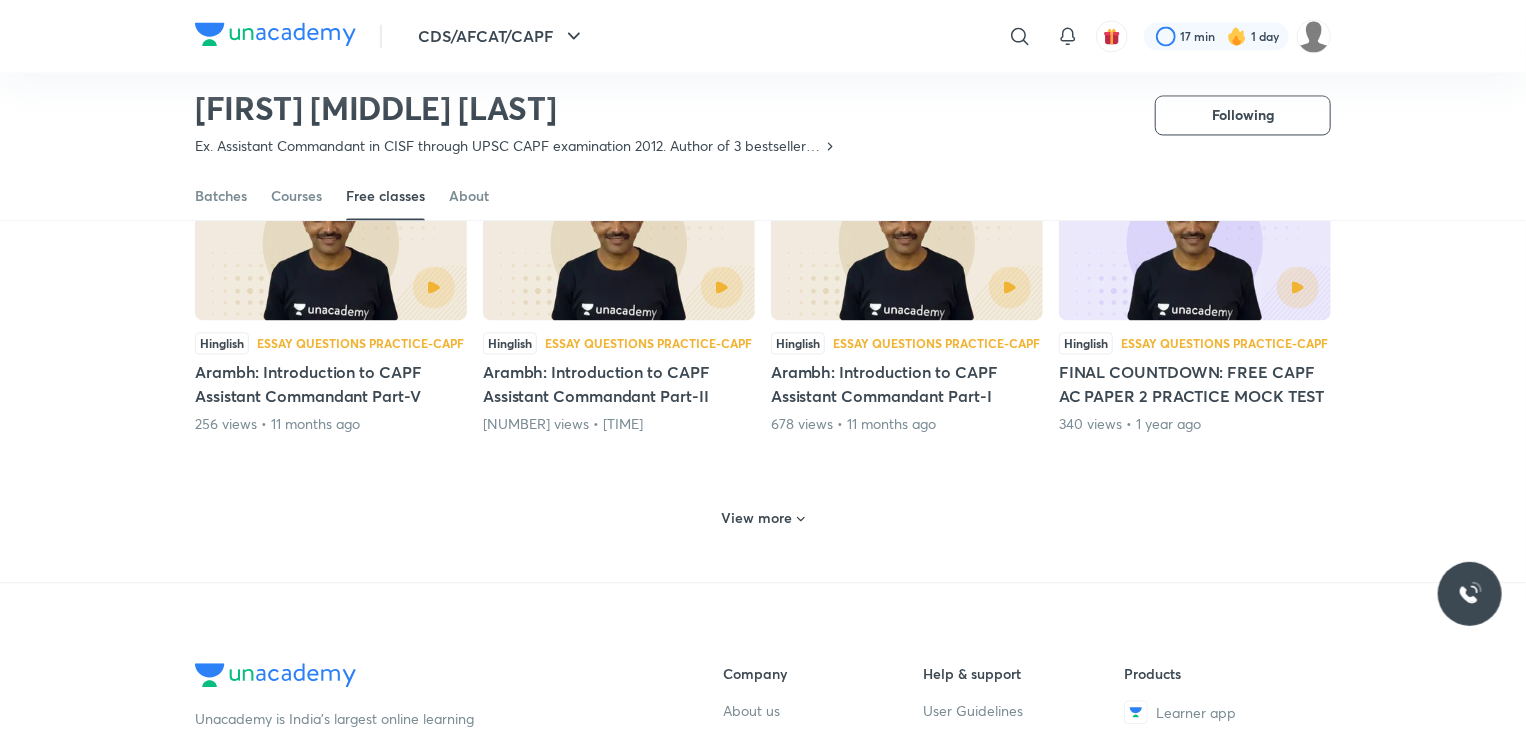 click on "View more" at bounding box center (757, 518) 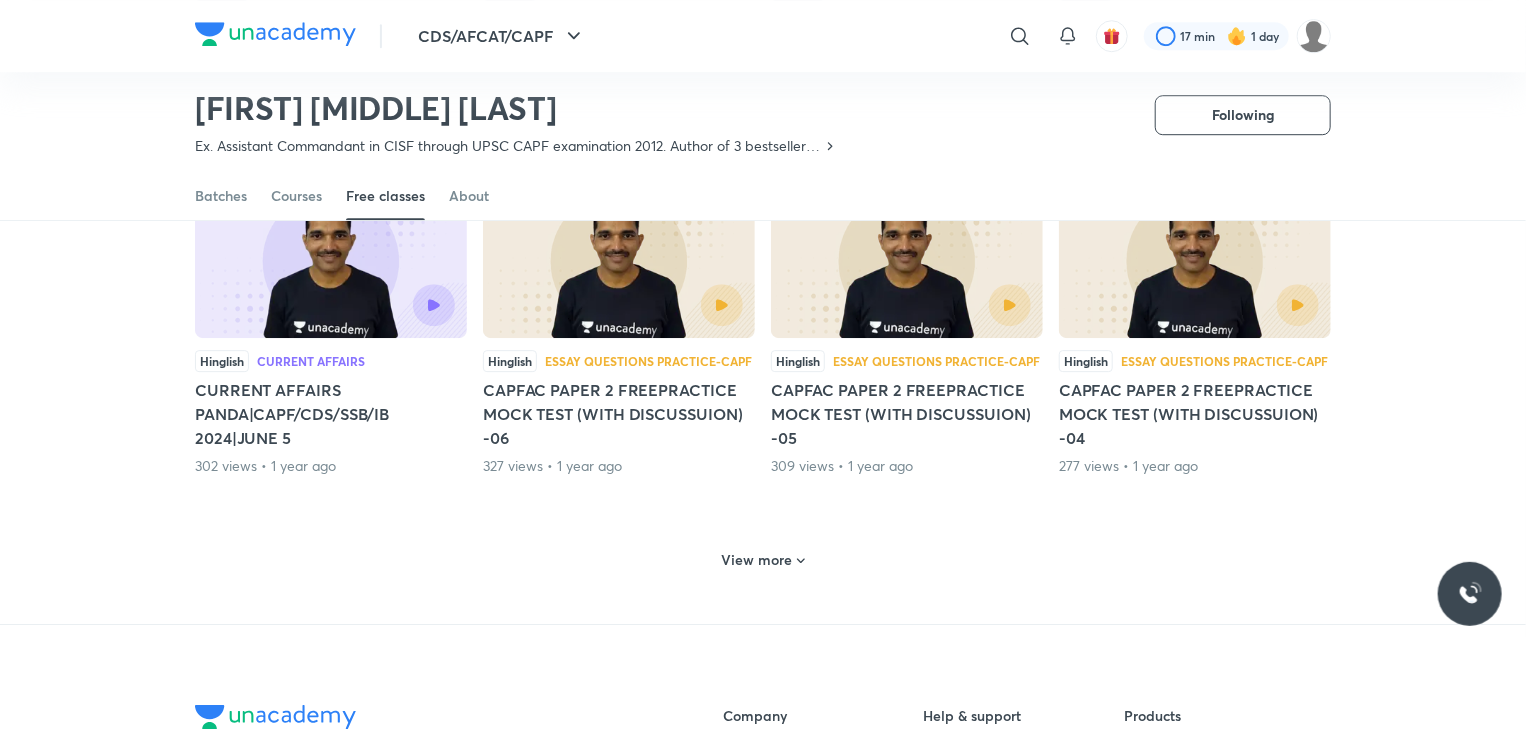 scroll, scrollTop: 2928, scrollLeft: 0, axis: vertical 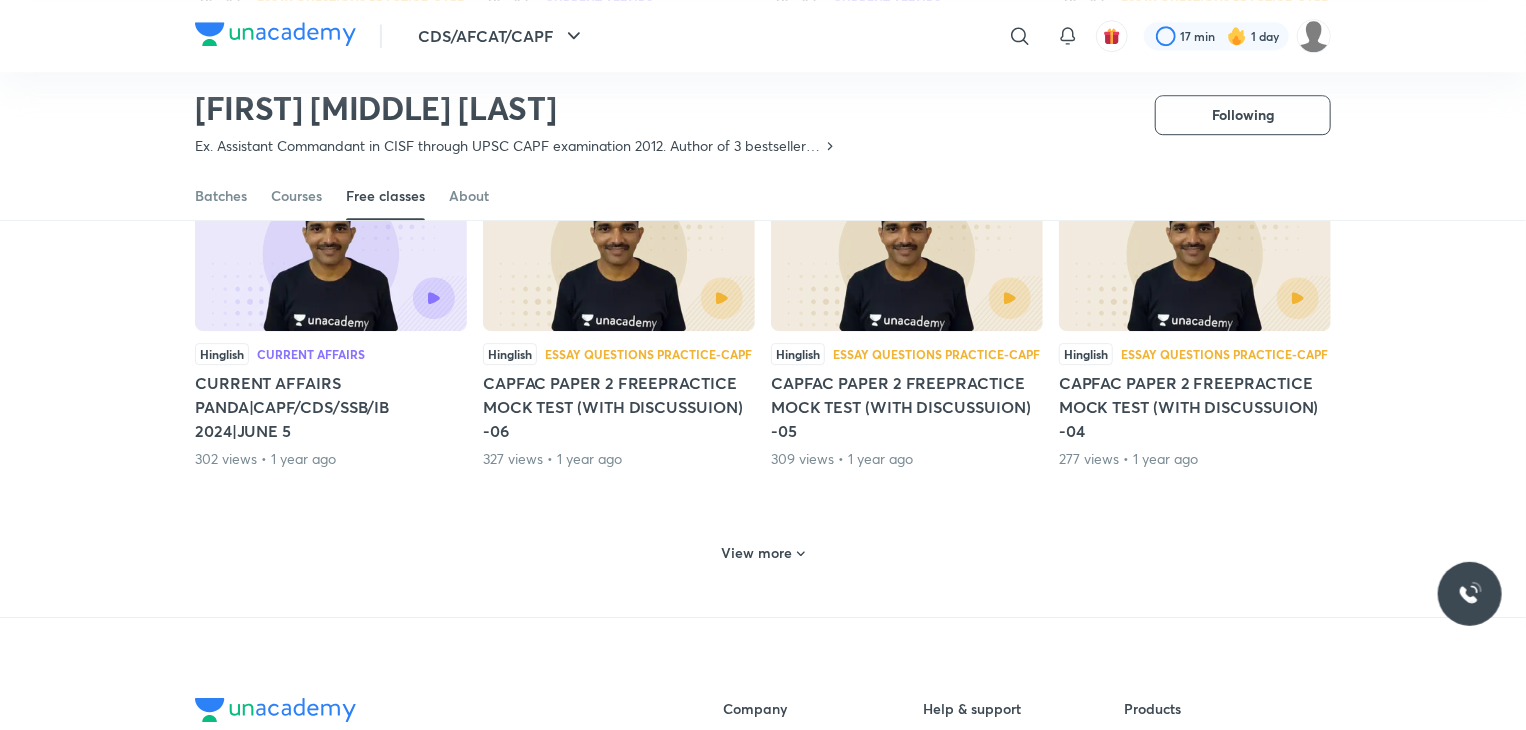 click on "View more" at bounding box center [763, 553] 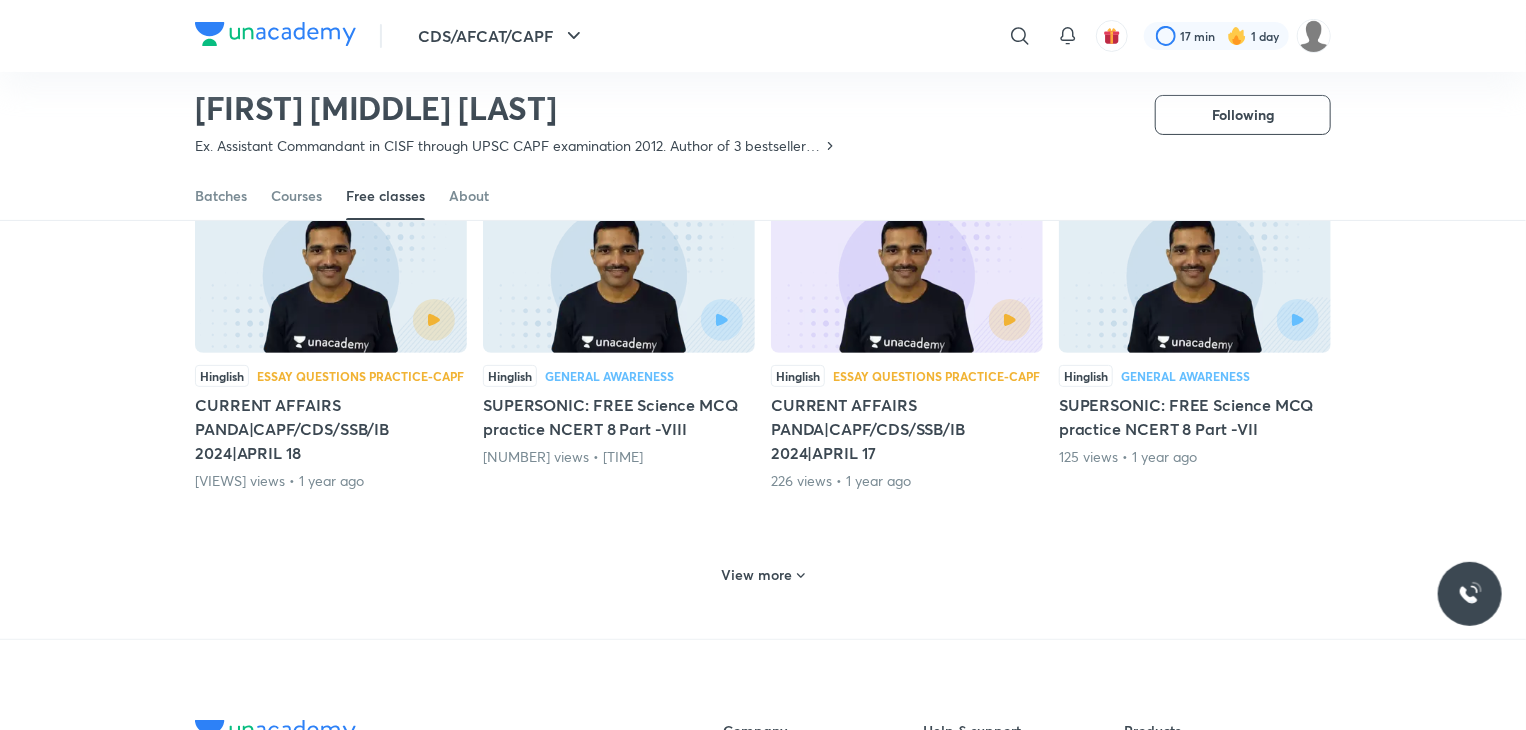 scroll, scrollTop: 3953, scrollLeft: 0, axis: vertical 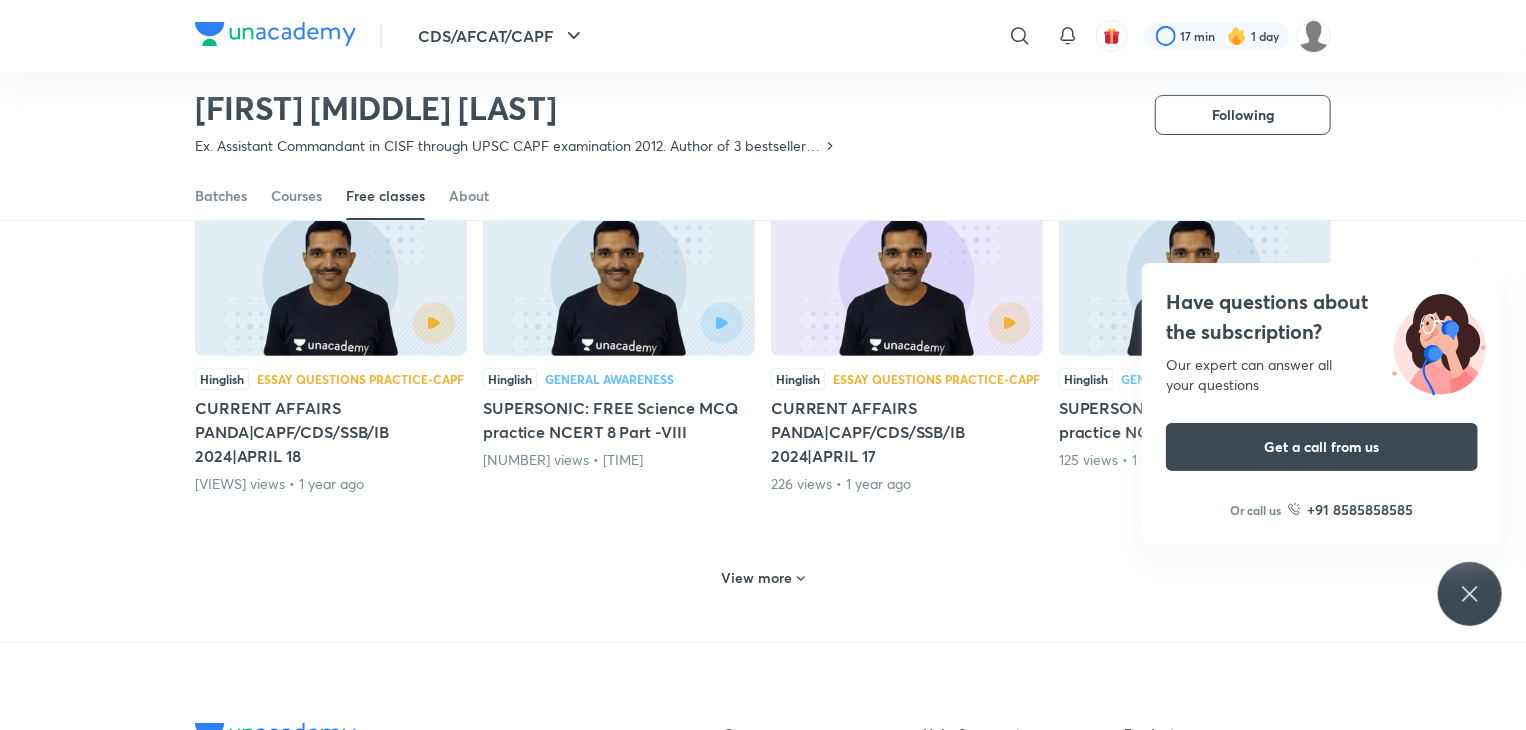 click on "View more" at bounding box center (763, 576) 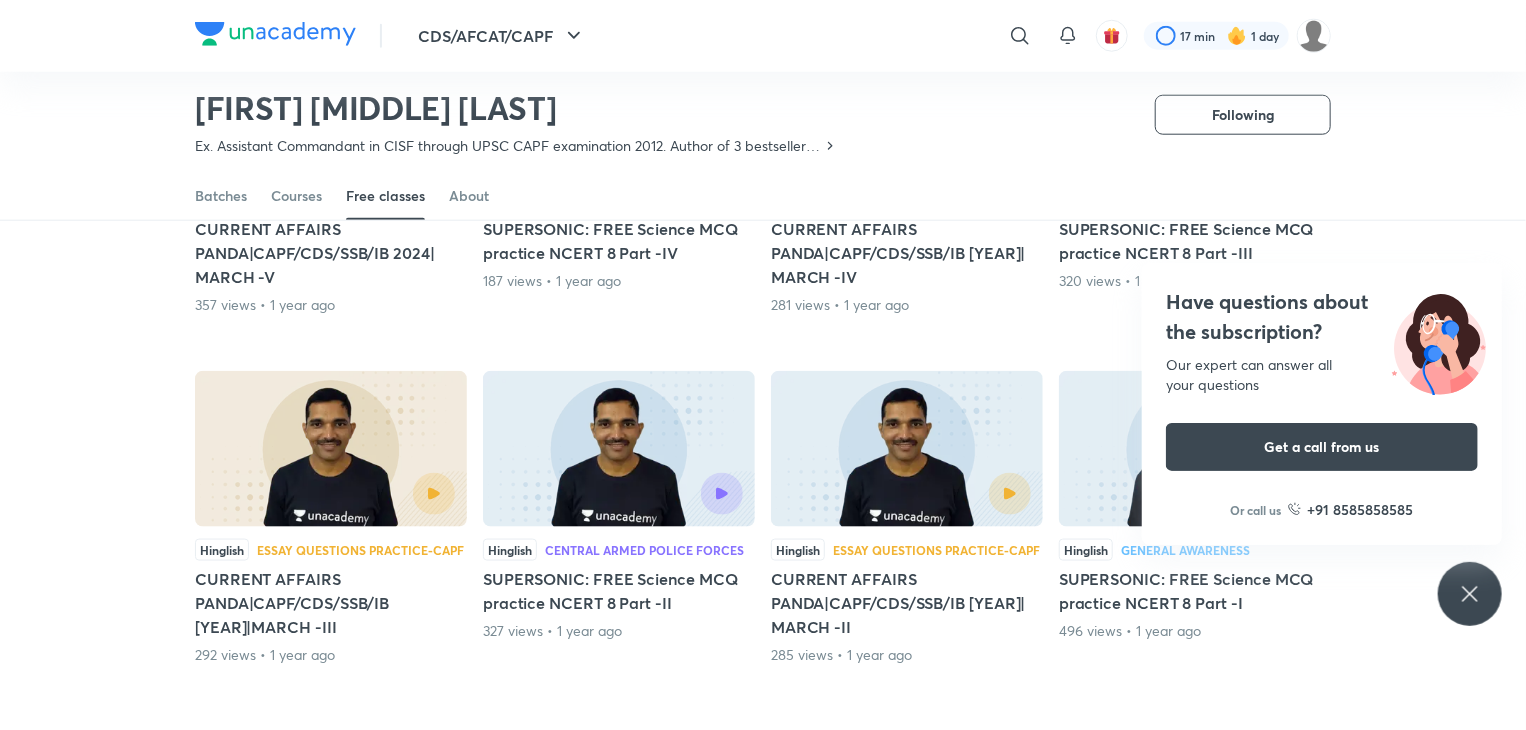 scroll, scrollTop: 5010, scrollLeft: 0, axis: vertical 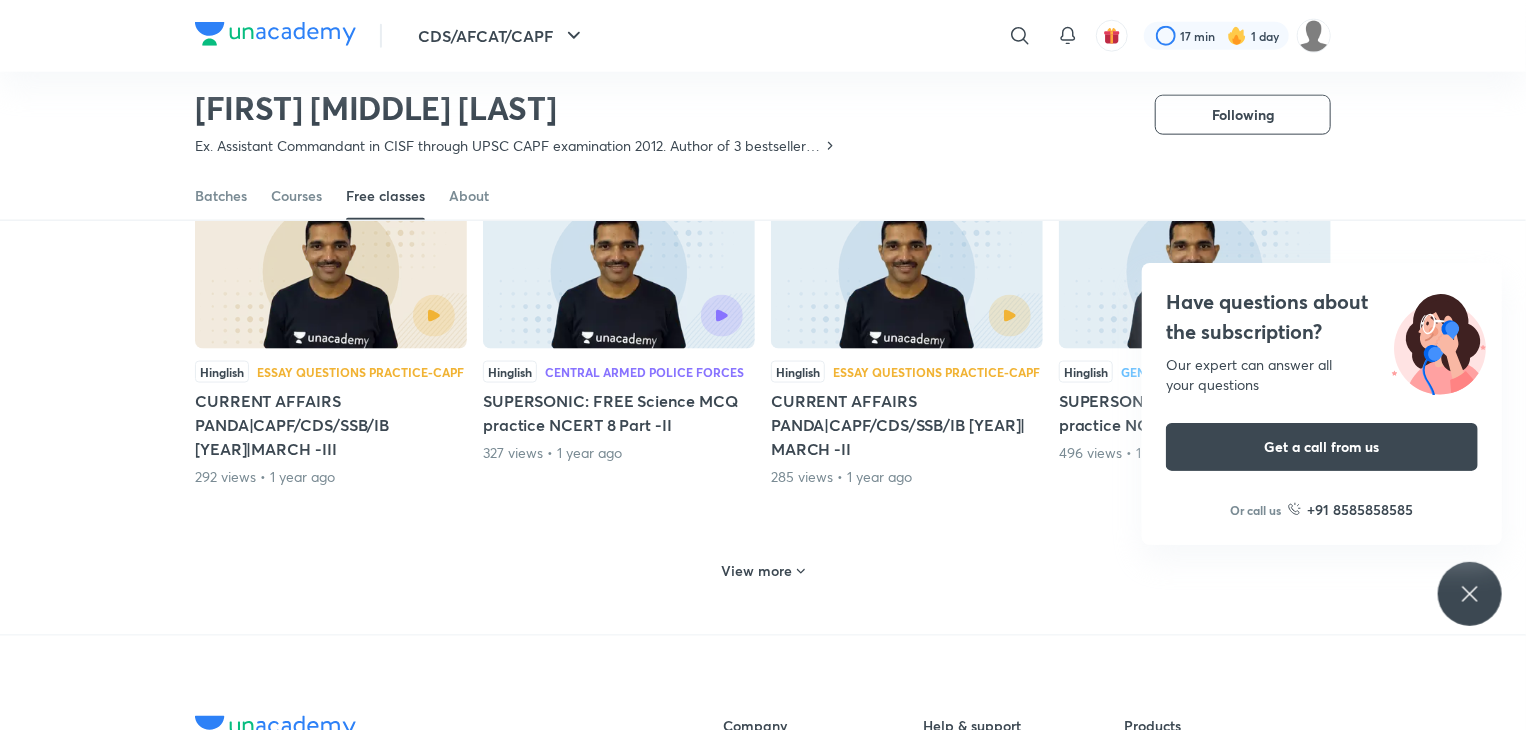 click on "View more" at bounding box center [763, 571] 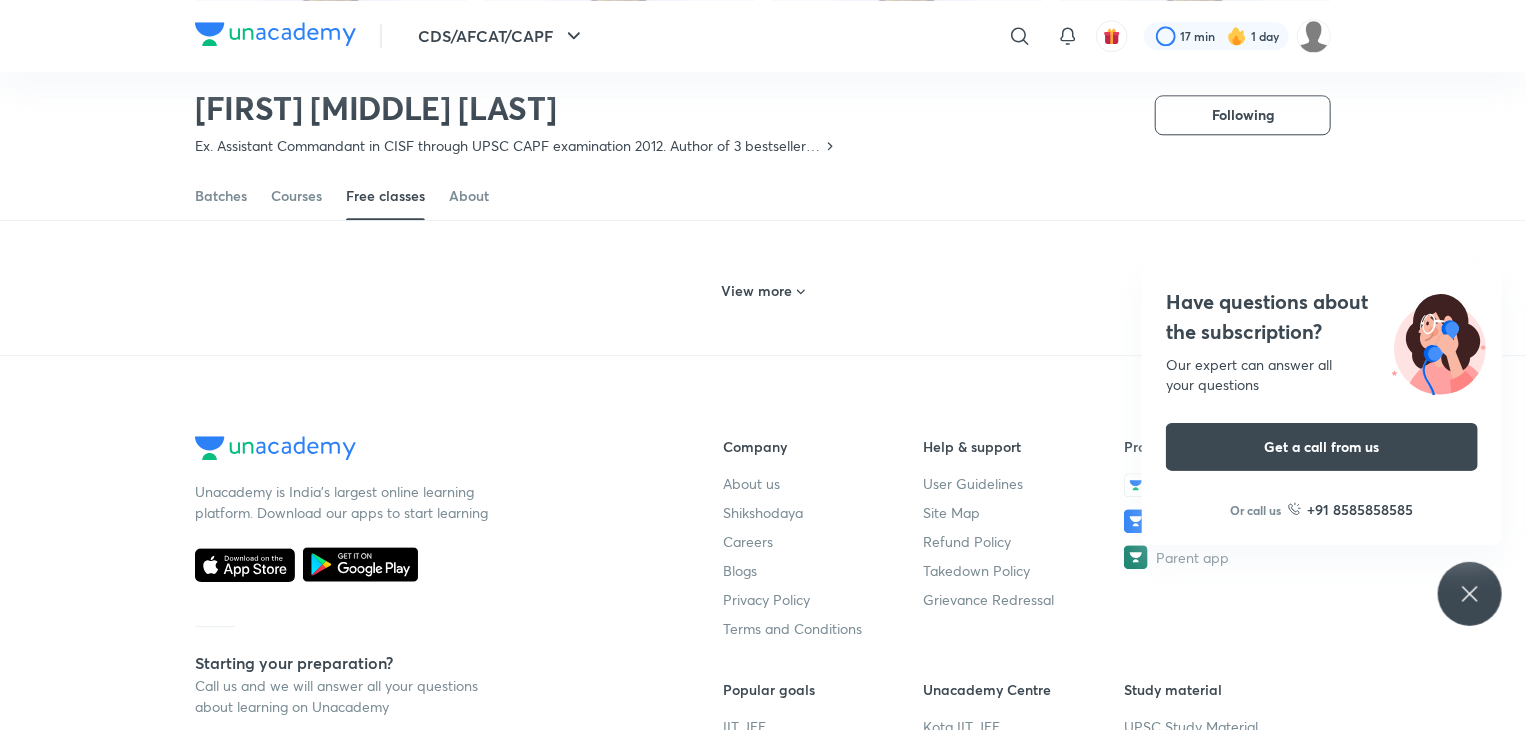 scroll, scrollTop: 6340, scrollLeft: 0, axis: vertical 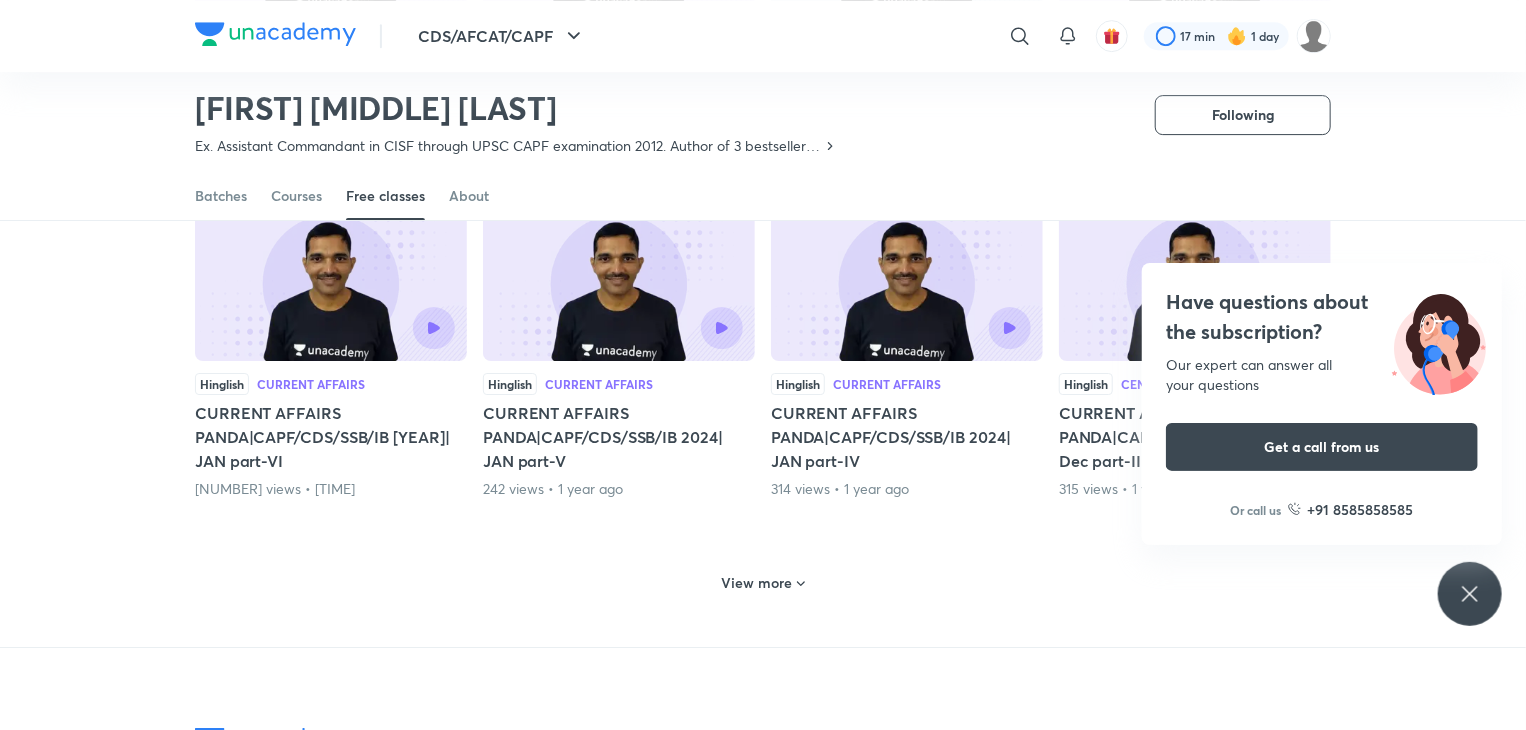 click on "View more" at bounding box center [757, 583] 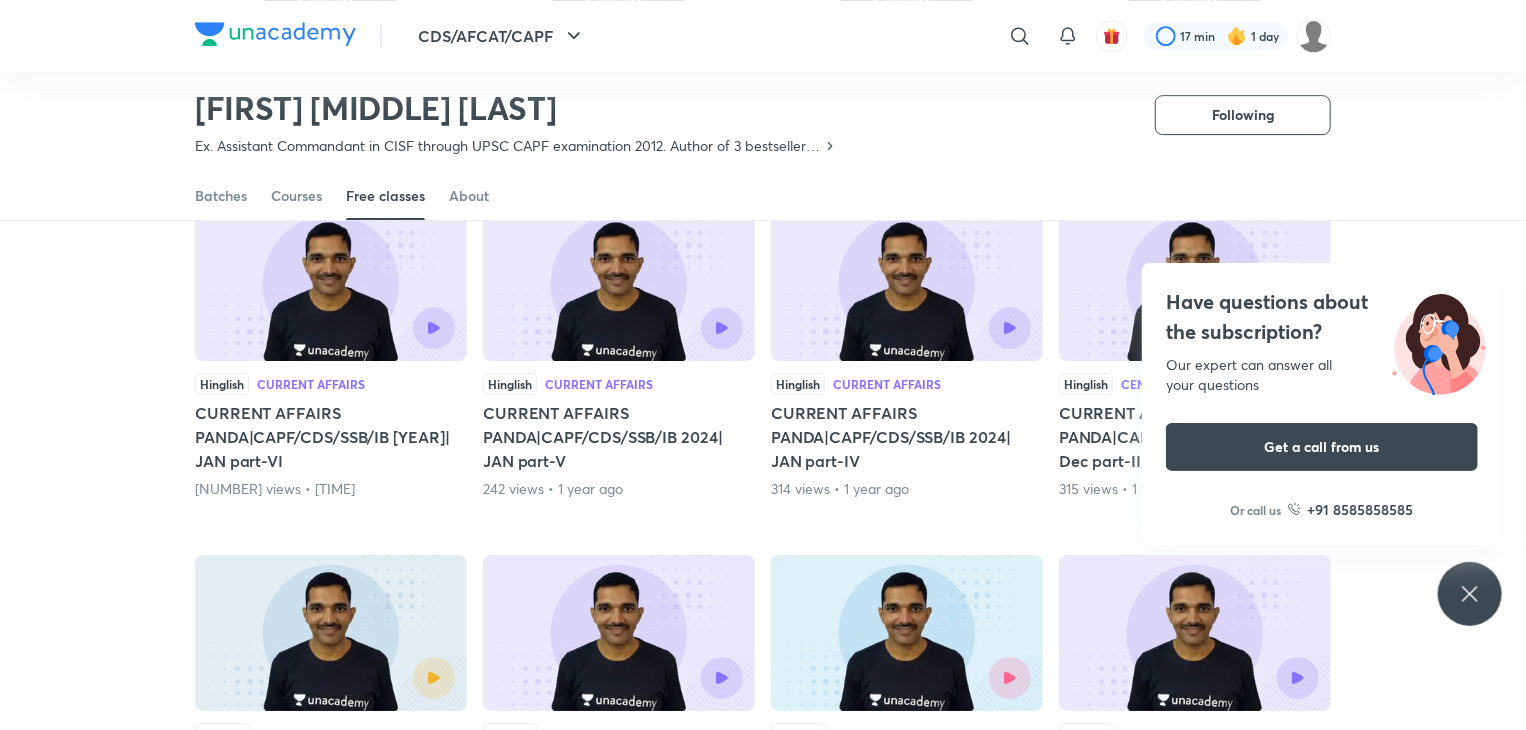 click on "Have questions about the subscription? Our expert can answer all your questions Get a call from us Or call us +91 8585858585" at bounding box center (1470, 594) 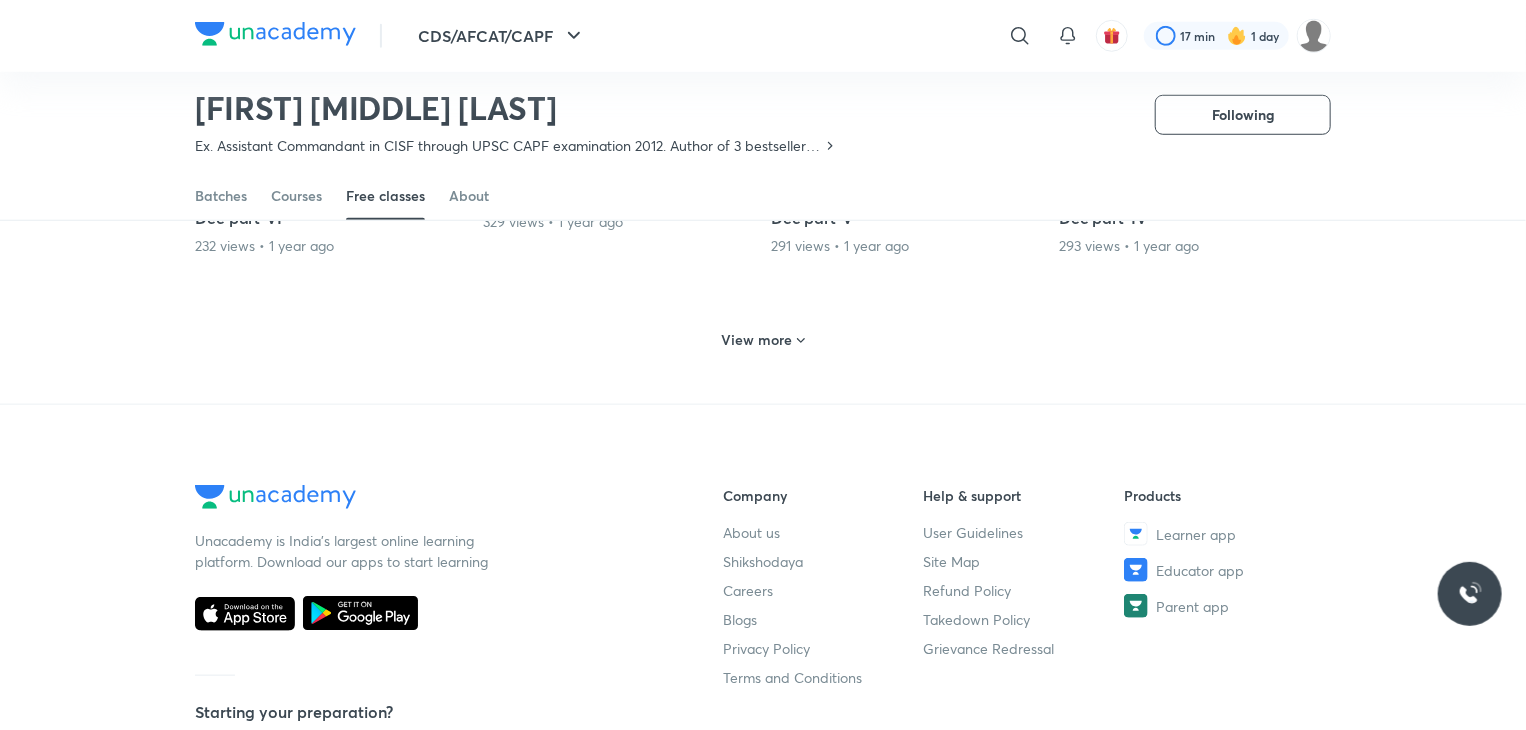 scroll, scrollTop: 8384, scrollLeft: 0, axis: vertical 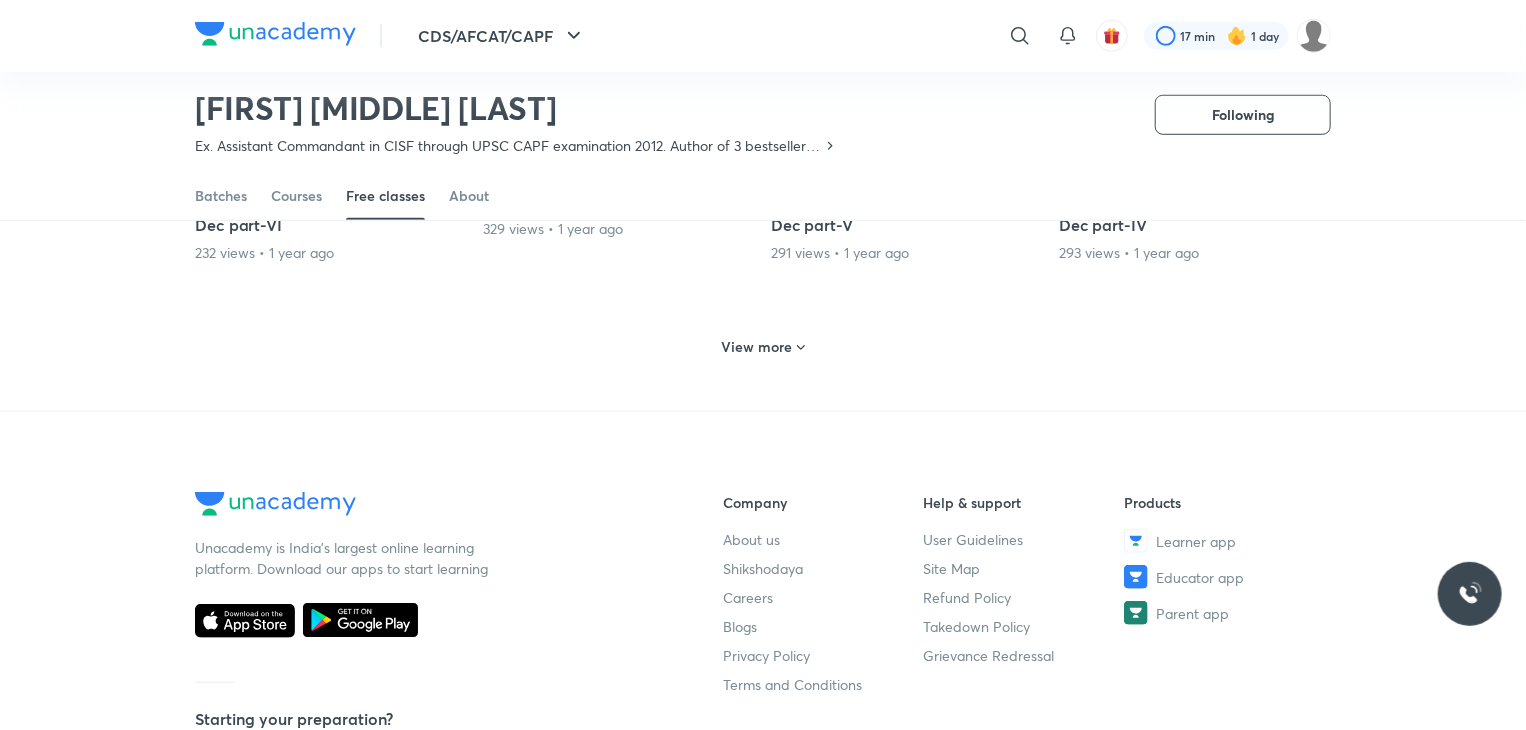 click on "View more" at bounding box center (757, 347) 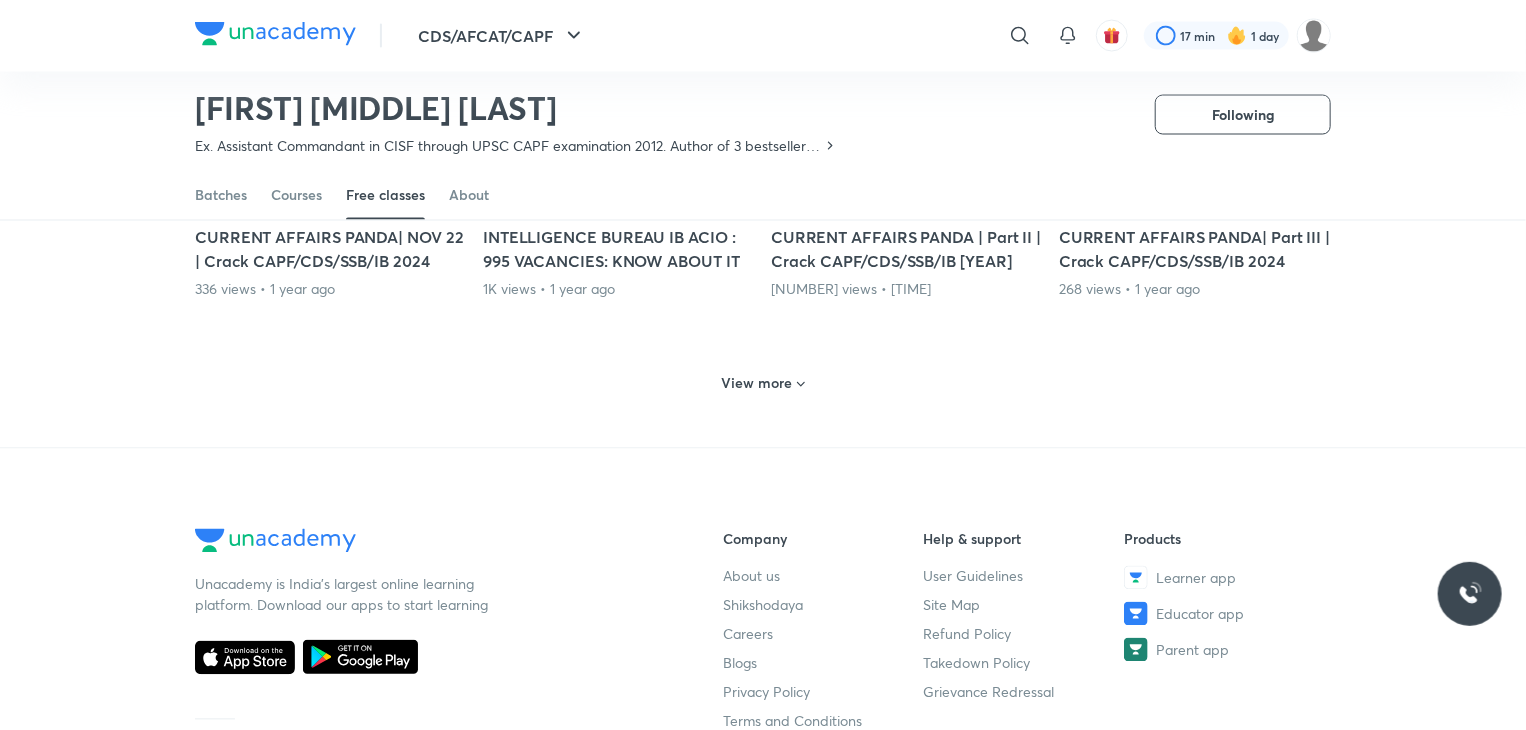 scroll, scrollTop: 9371, scrollLeft: 0, axis: vertical 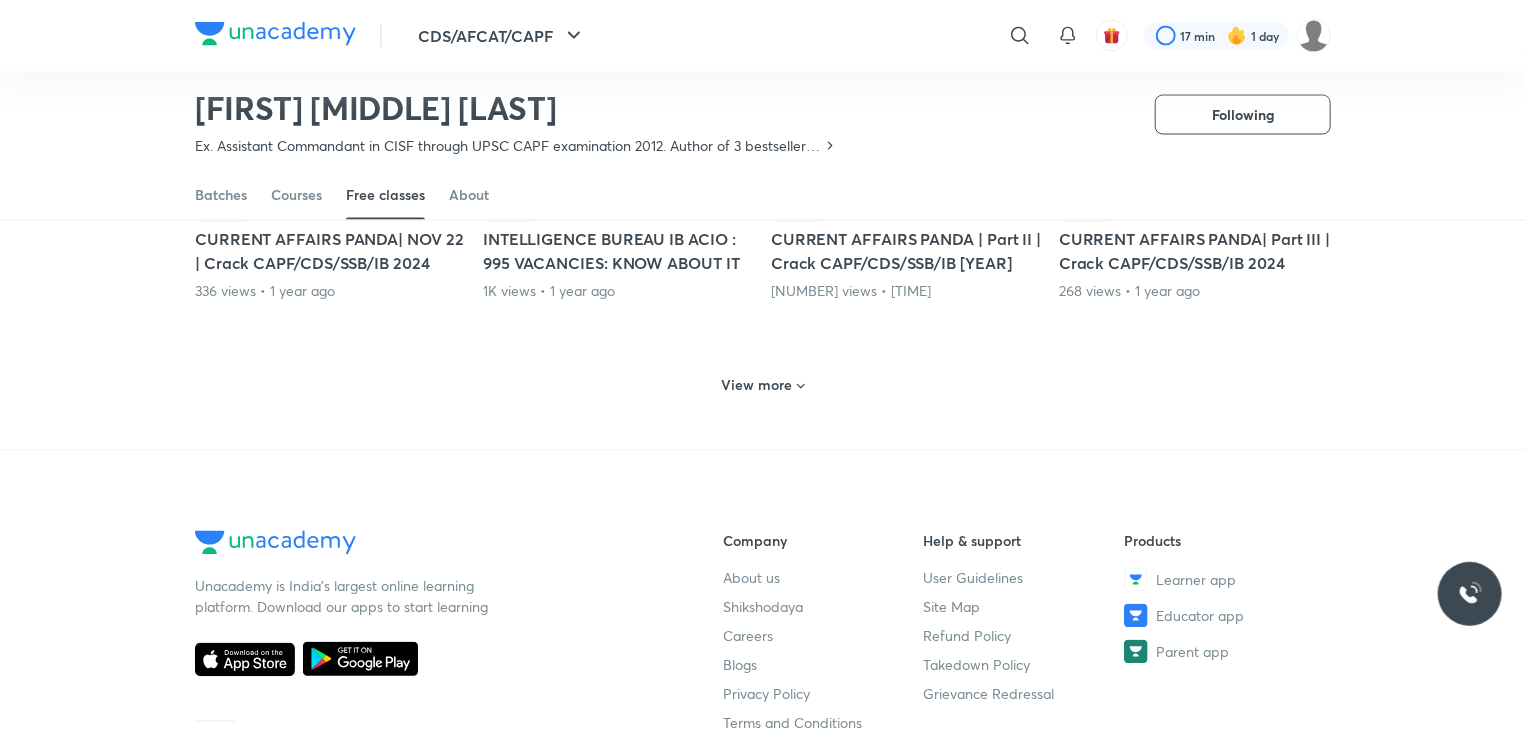click on "View more" at bounding box center (757, 386) 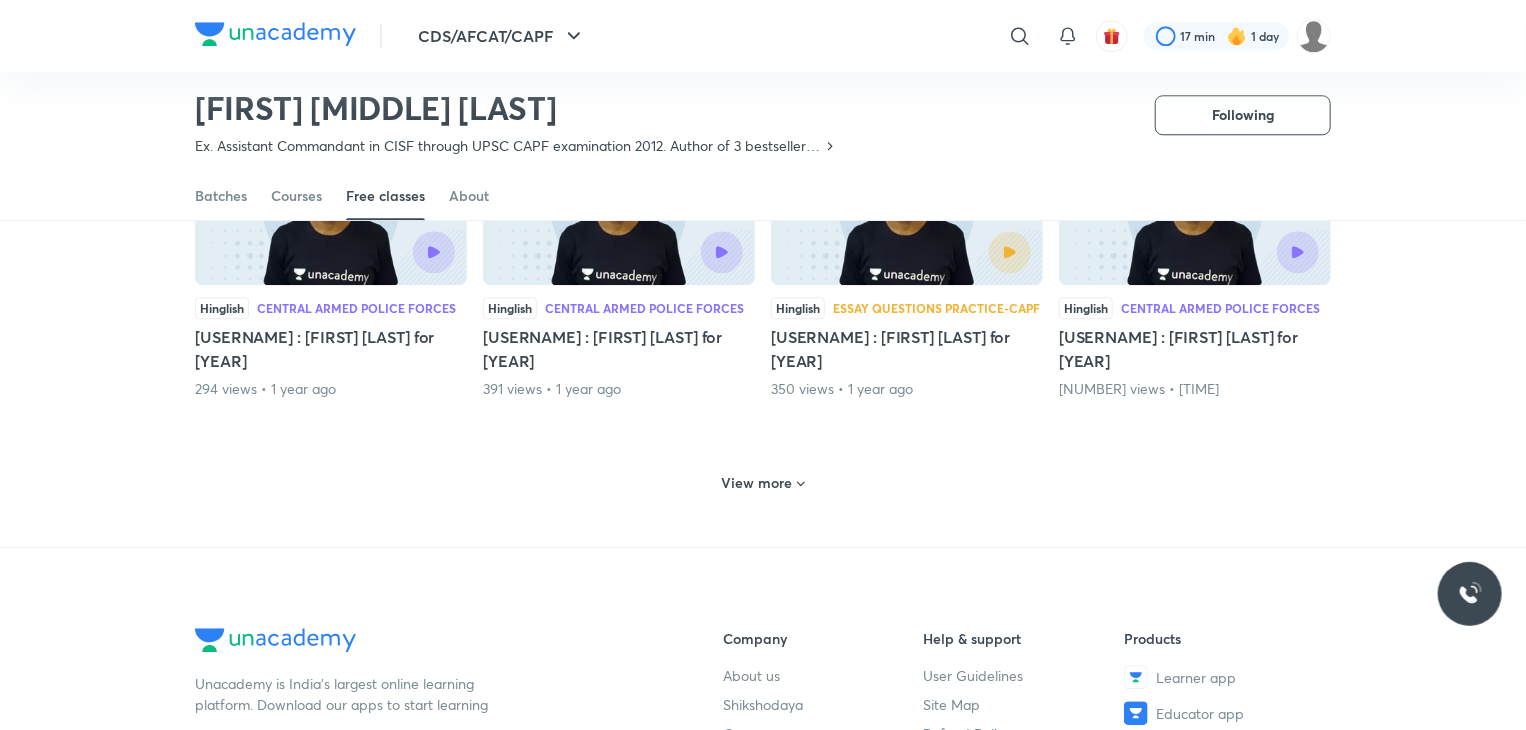 scroll, scrollTop: 10254, scrollLeft: 0, axis: vertical 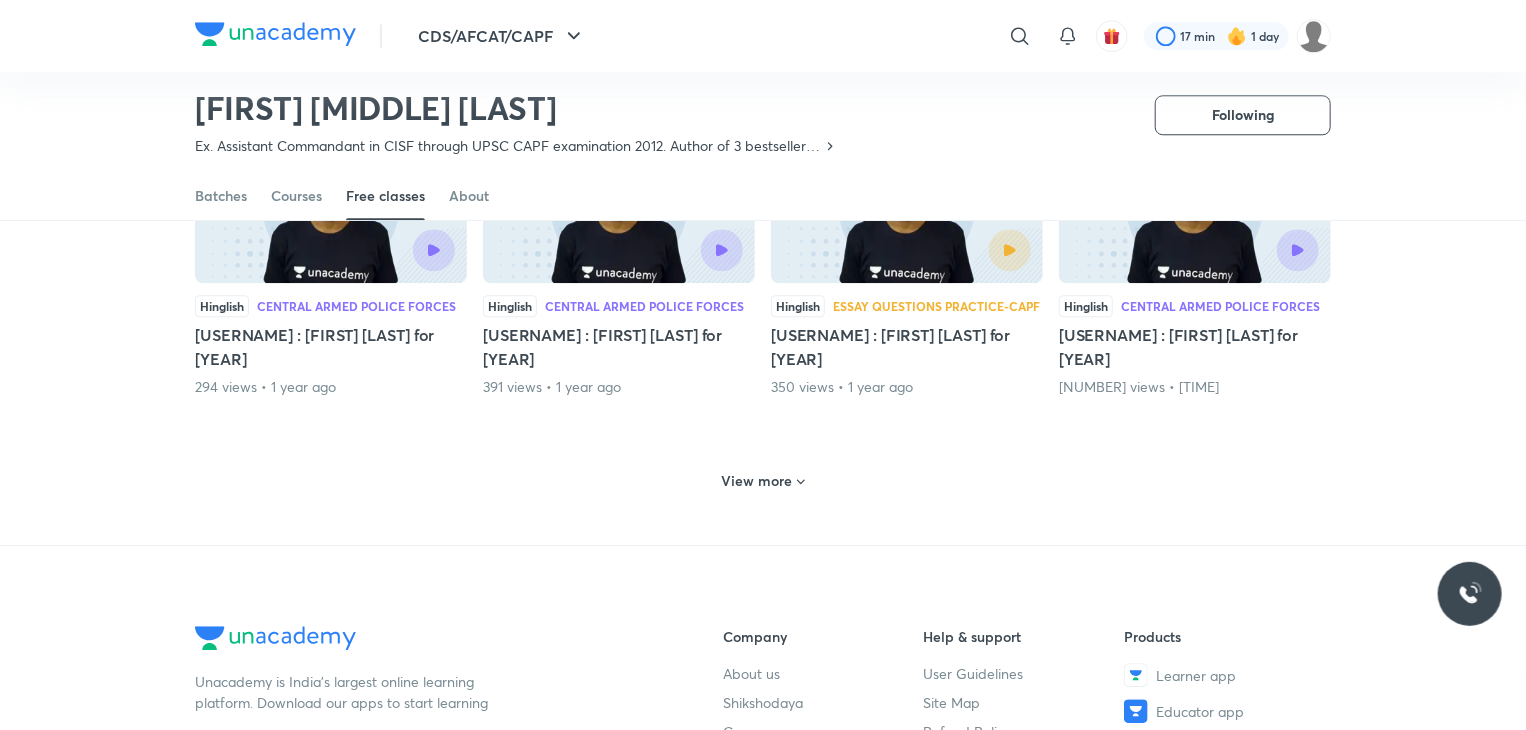 click on "View more" at bounding box center (757, 481) 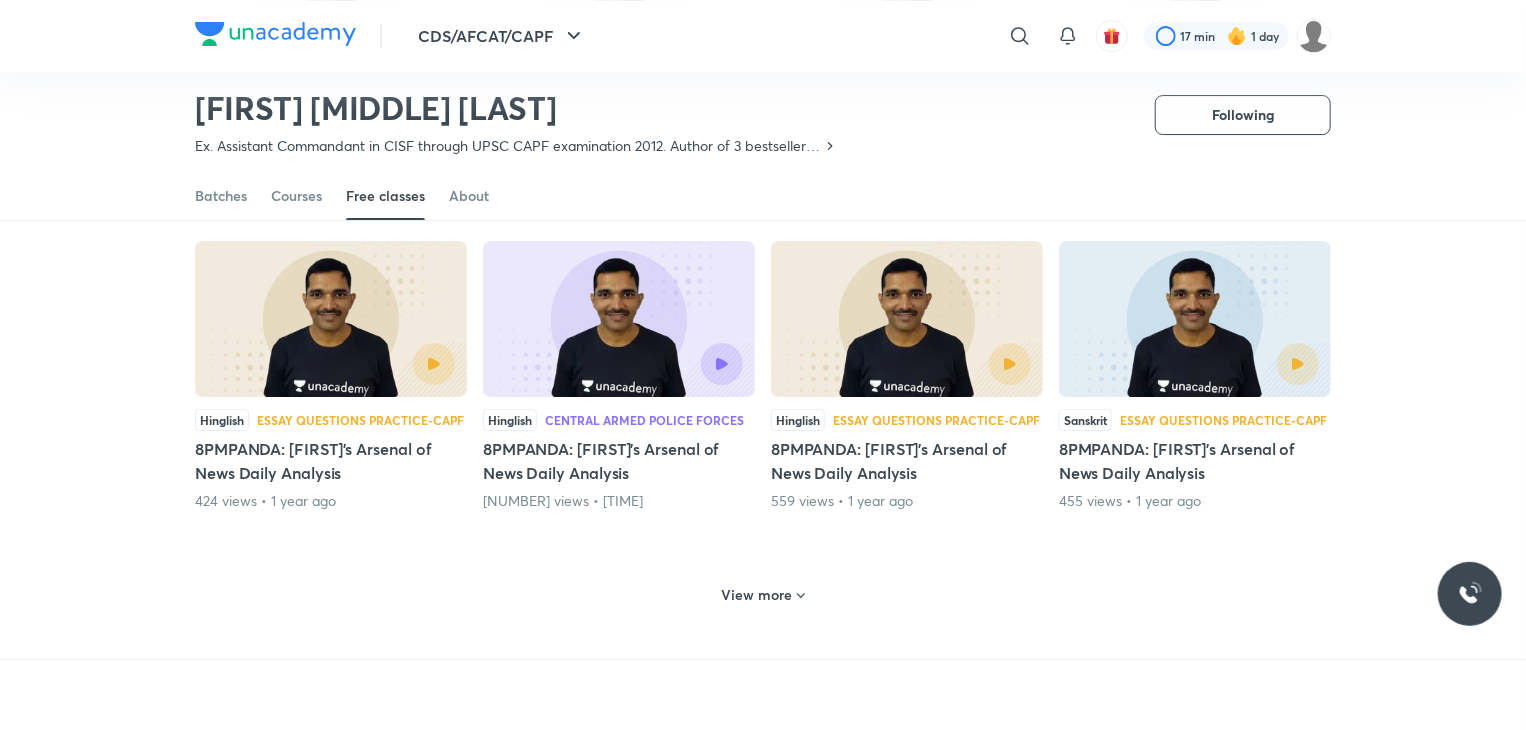 scroll, scrollTop: 11119, scrollLeft: 0, axis: vertical 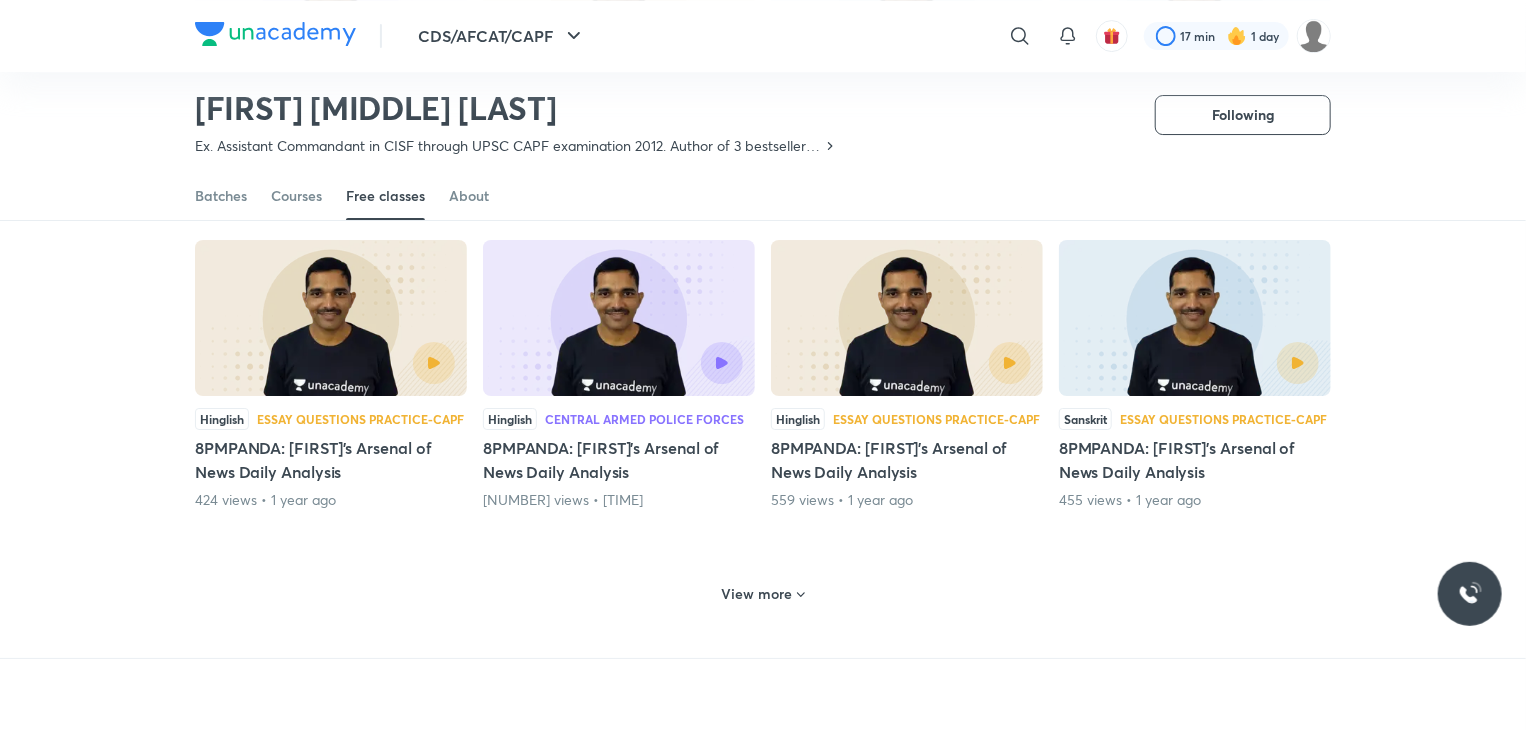 click on "View more" at bounding box center (757, 594) 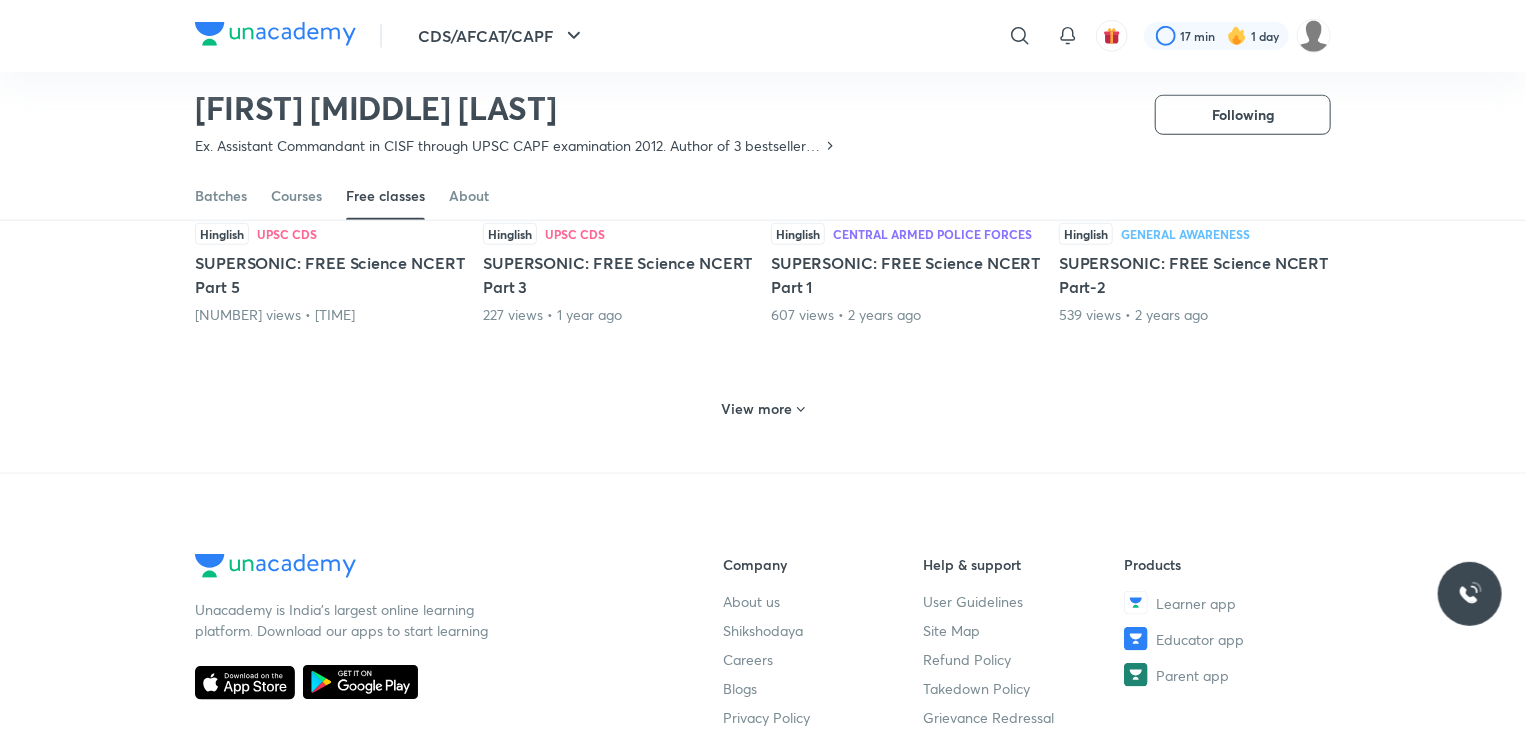 scroll, scrollTop: 12086, scrollLeft: 0, axis: vertical 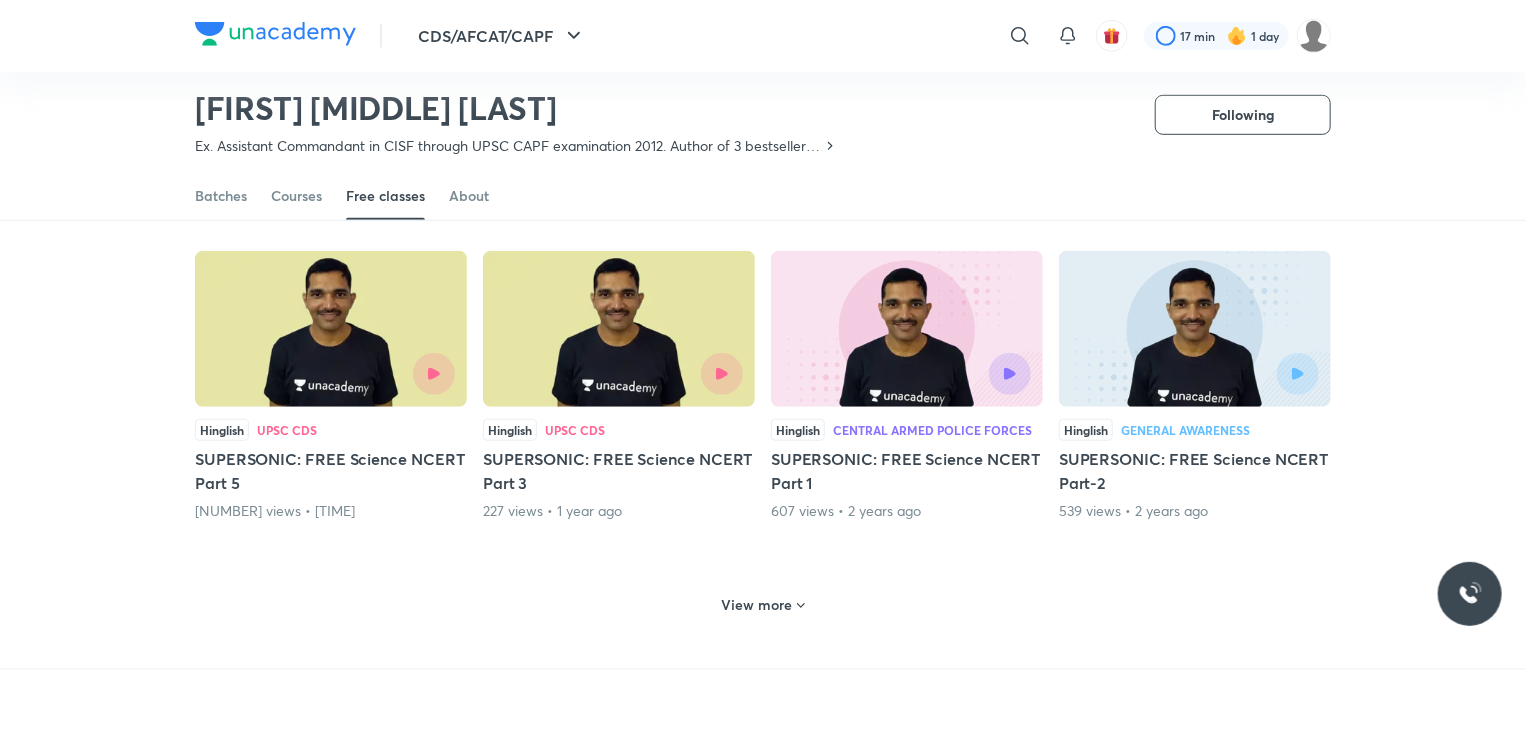 click on "View more" at bounding box center [757, 605] 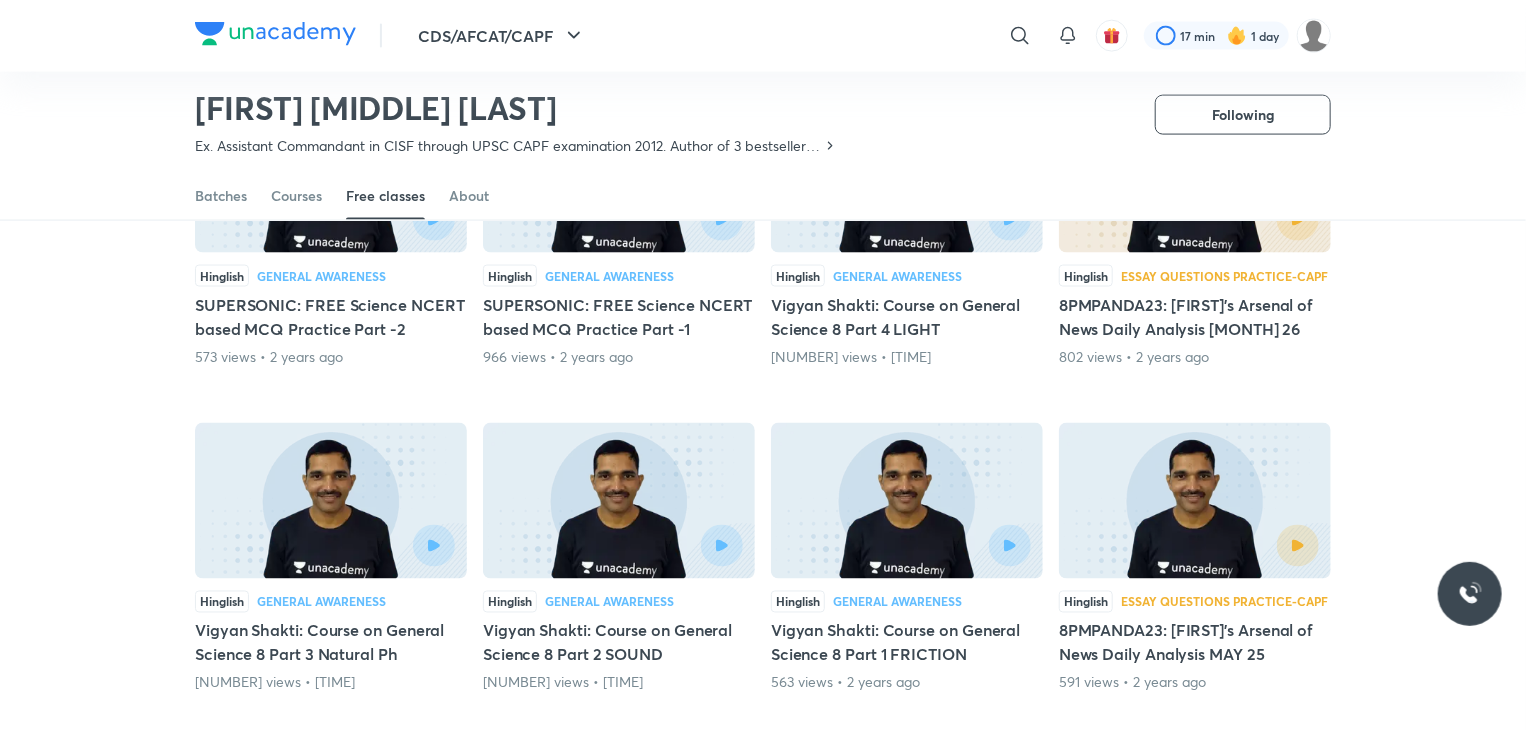 scroll, scrollTop: 13109, scrollLeft: 0, axis: vertical 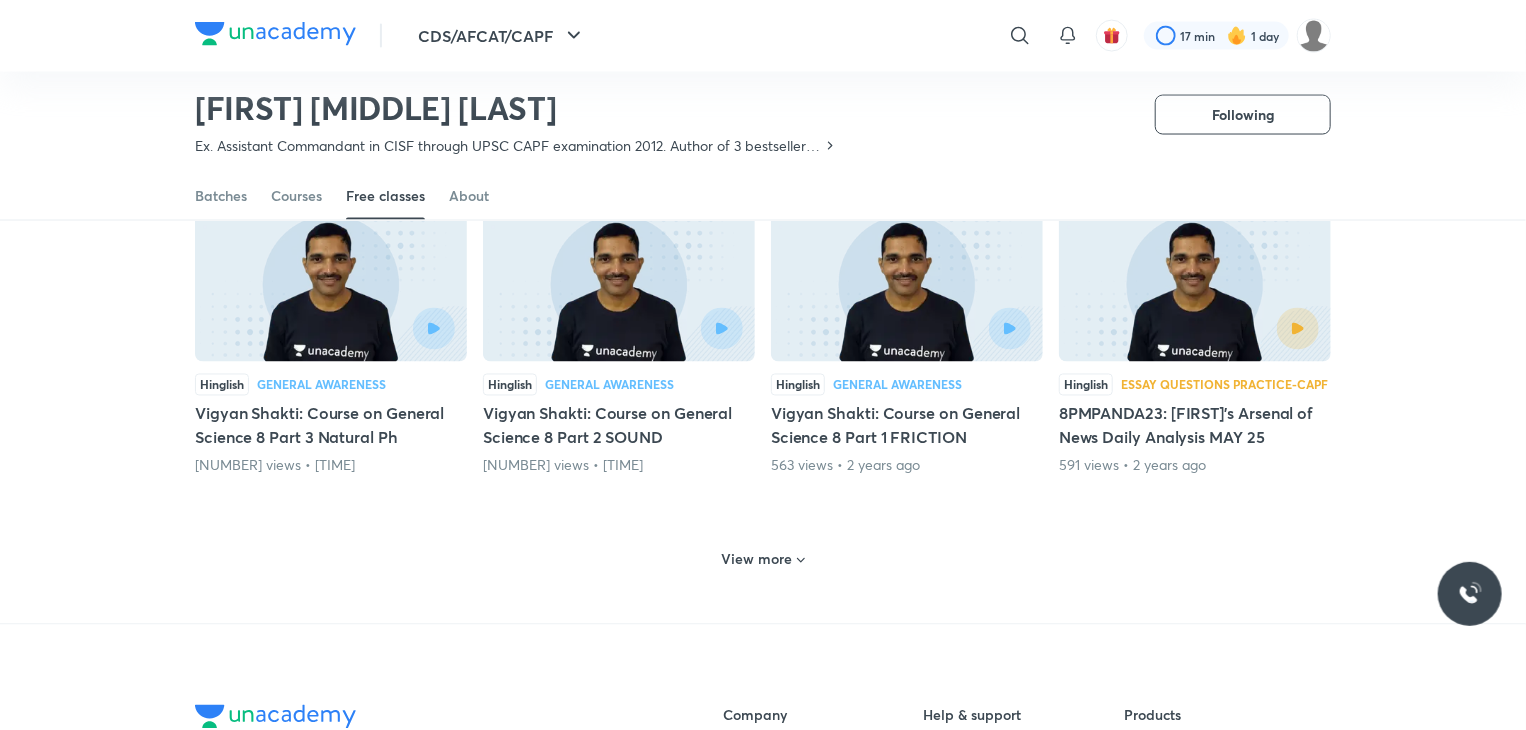 click on "View more" at bounding box center [757, 560] 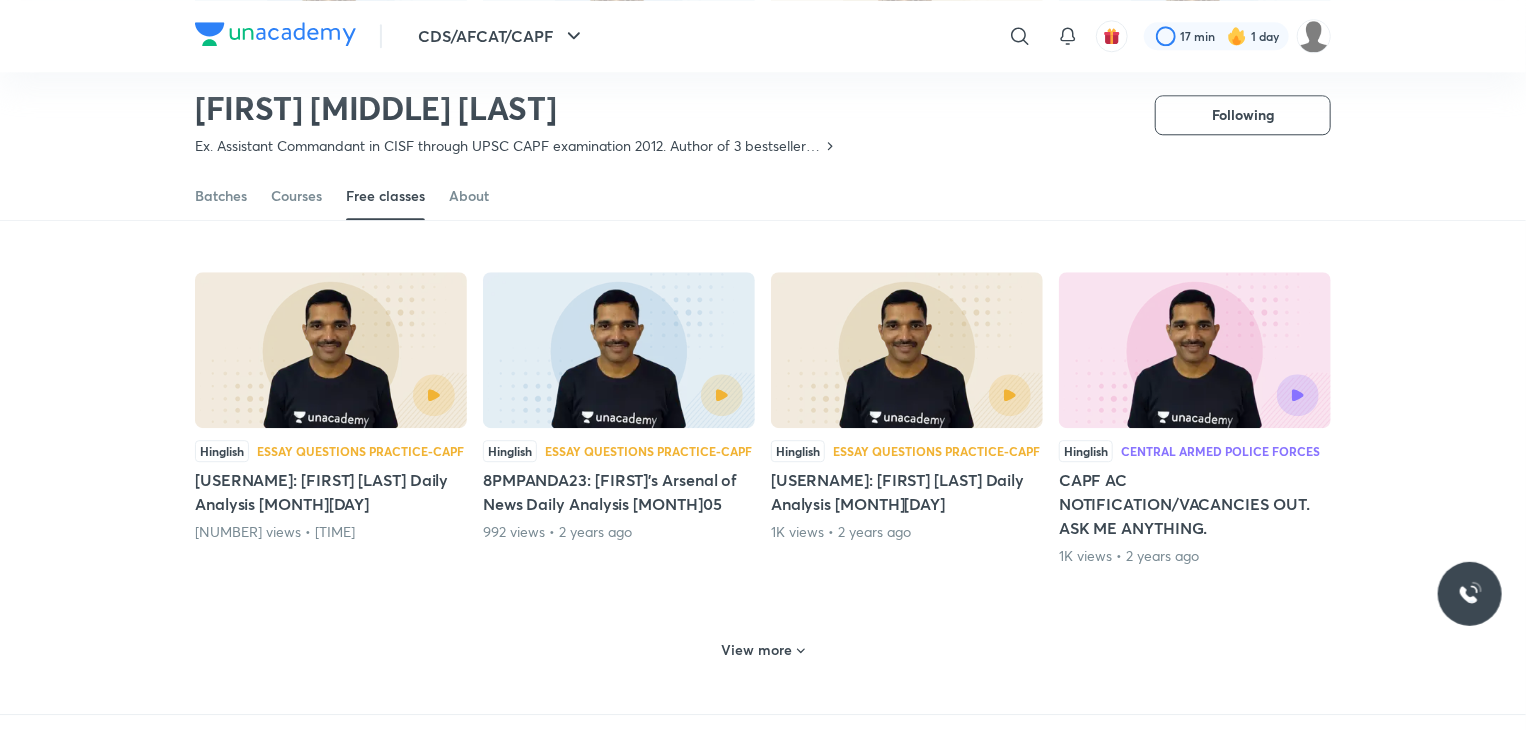 scroll, scrollTop: 14042, scrollLeft: 0, axis: vertical 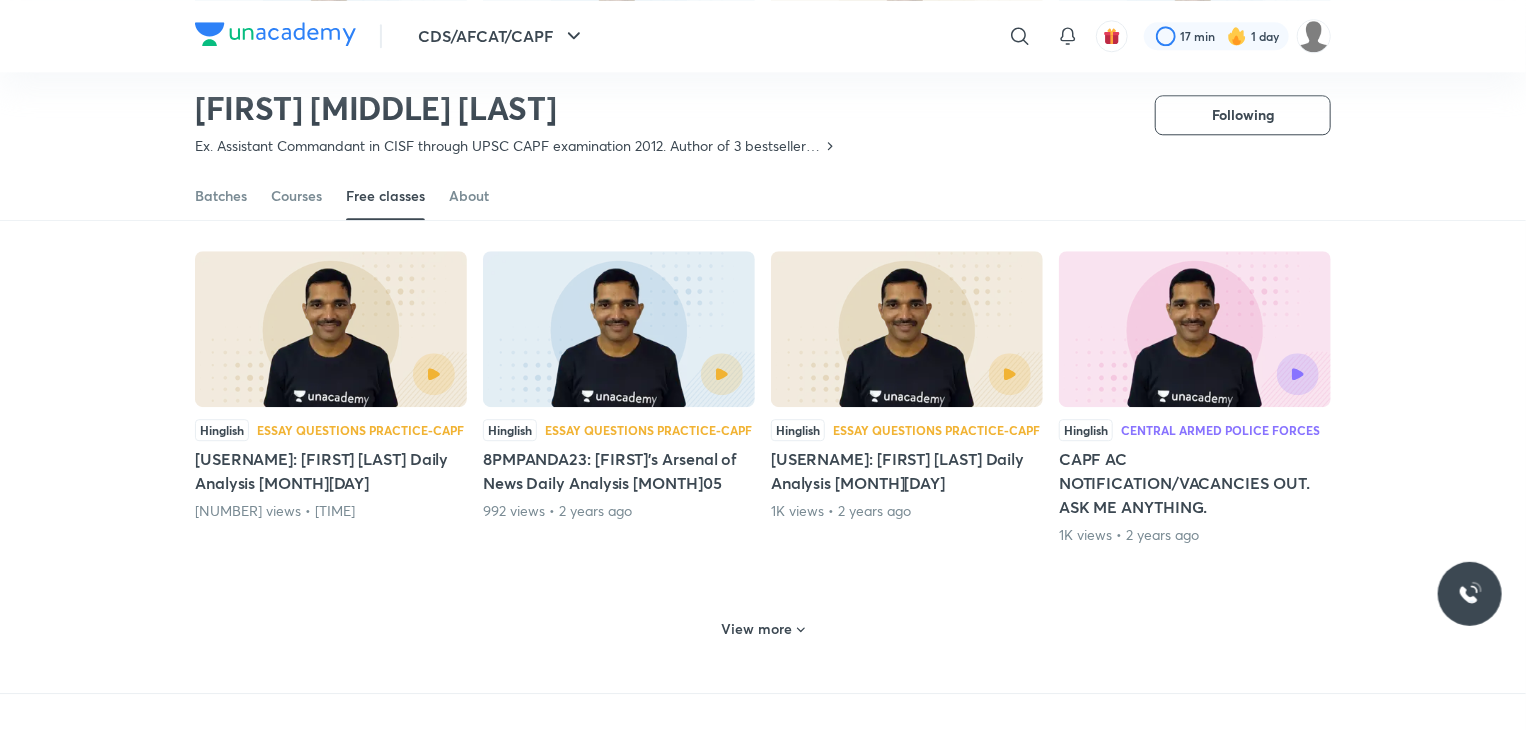 click on "View more" at bounding box center (757, 629) 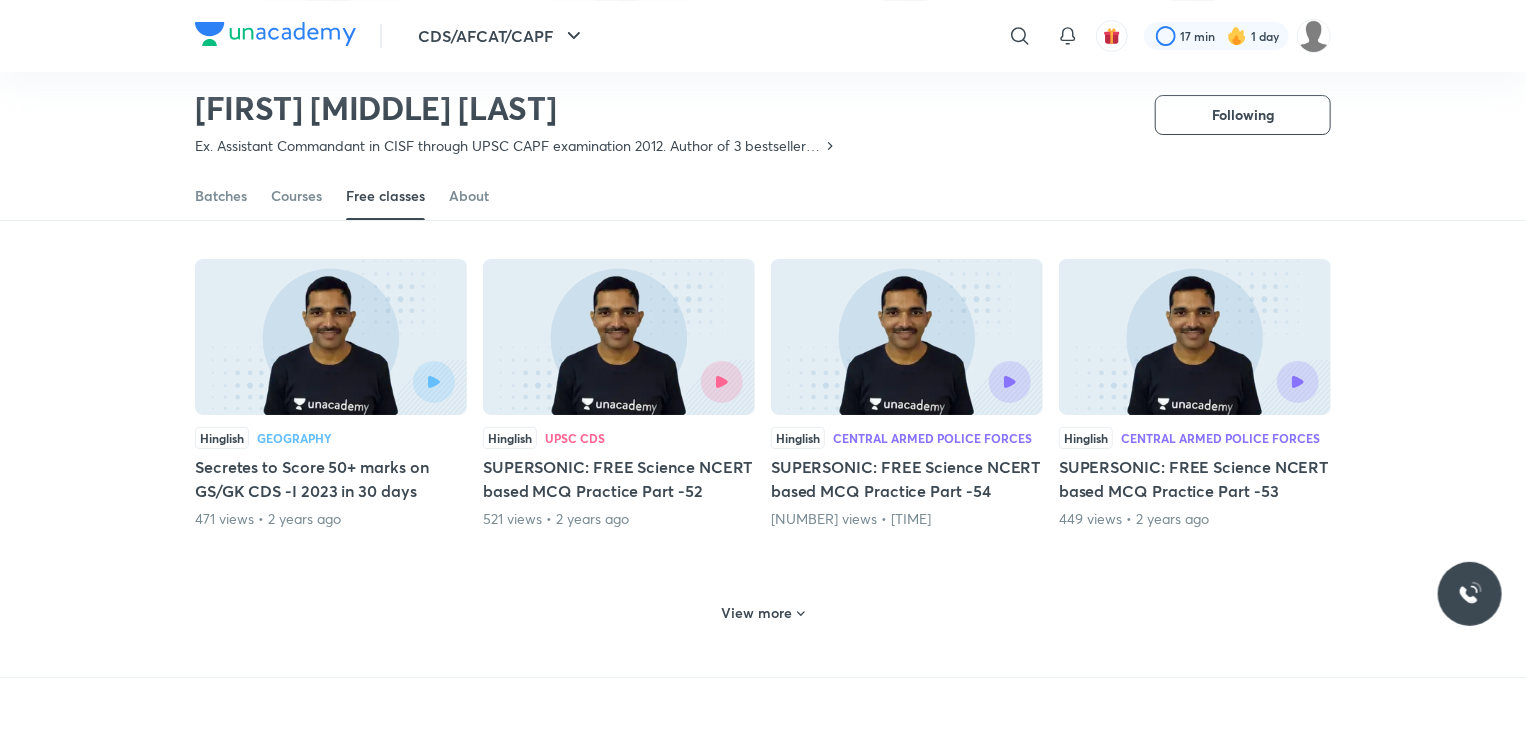 scroll, scrollTop: 15120, scrollLeft: 0, axis: vertical 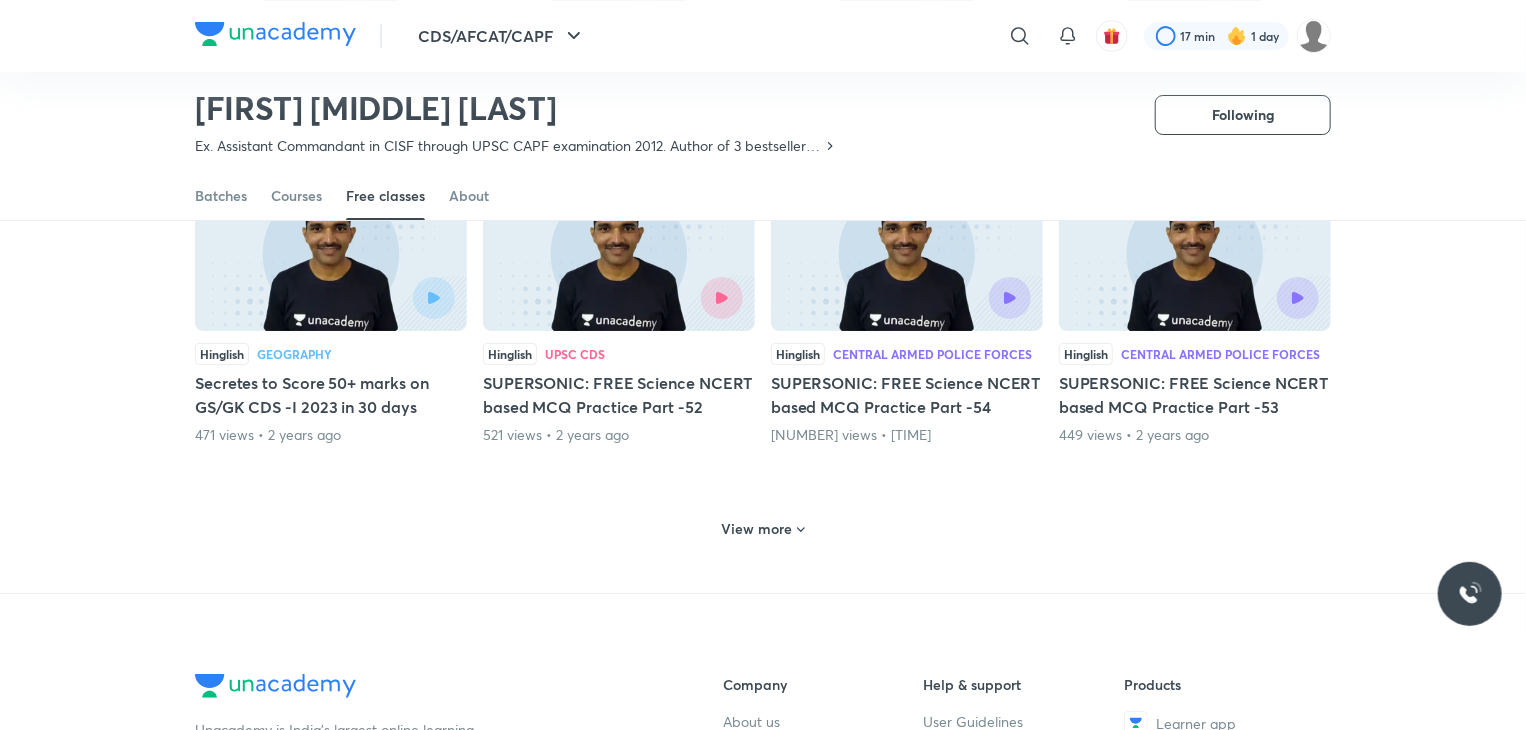 click on "View more" at bounding box center [757, 529] 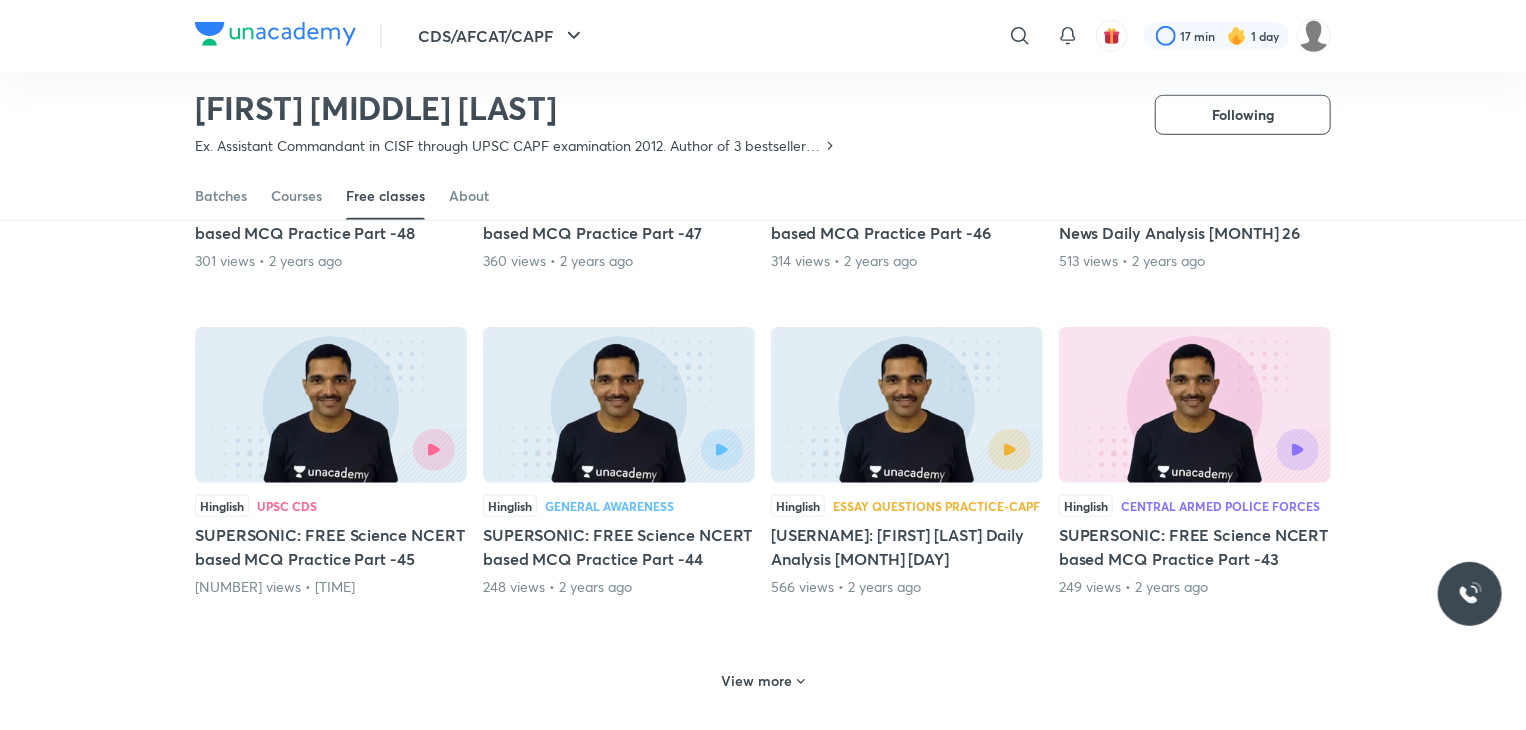 scroll, scrollTop: 16168, scrollLeft: 0, axis: vertical 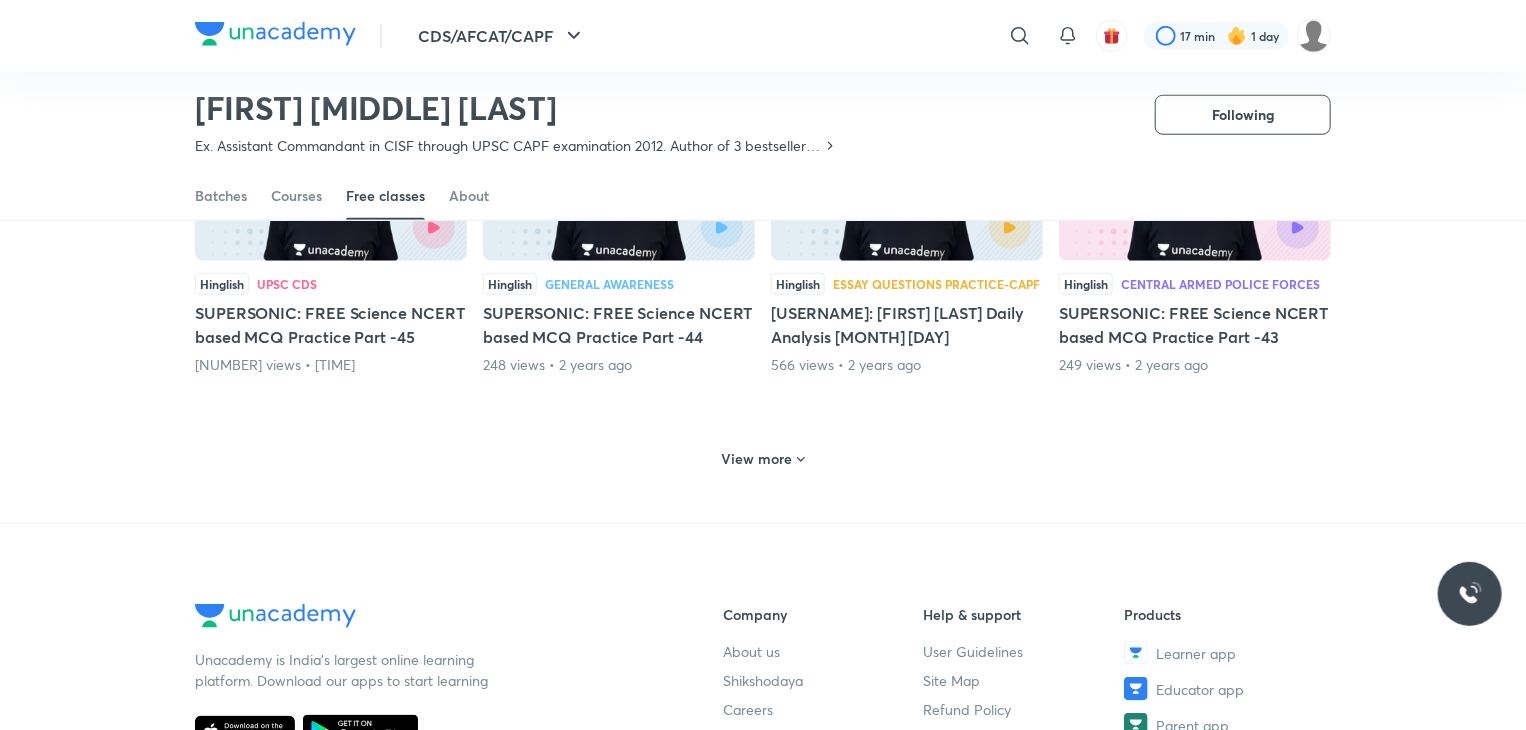 click on "View more" at bounding box center (757, 459) 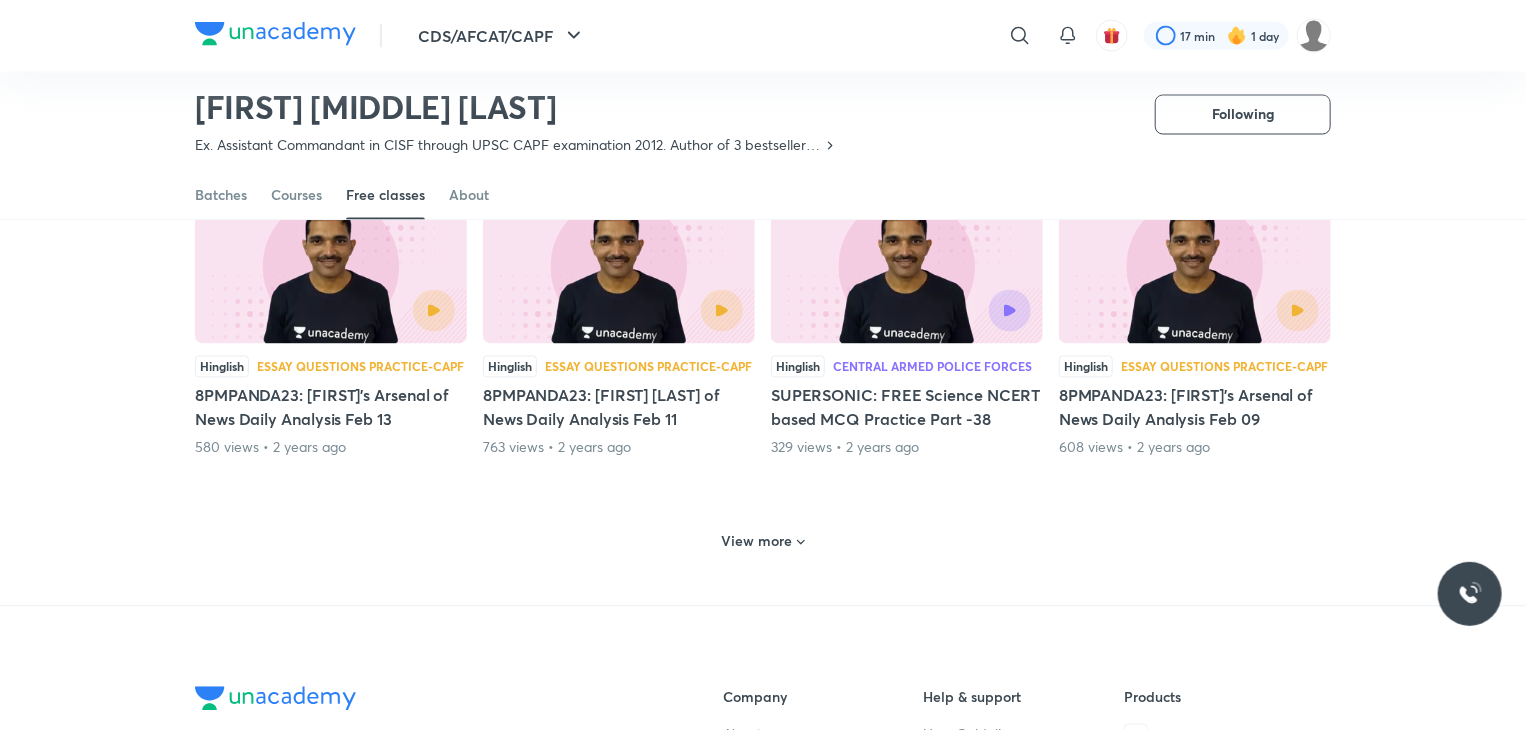 scroll, scrollTop: 17069, scrollLeft: 0, axis: vertical 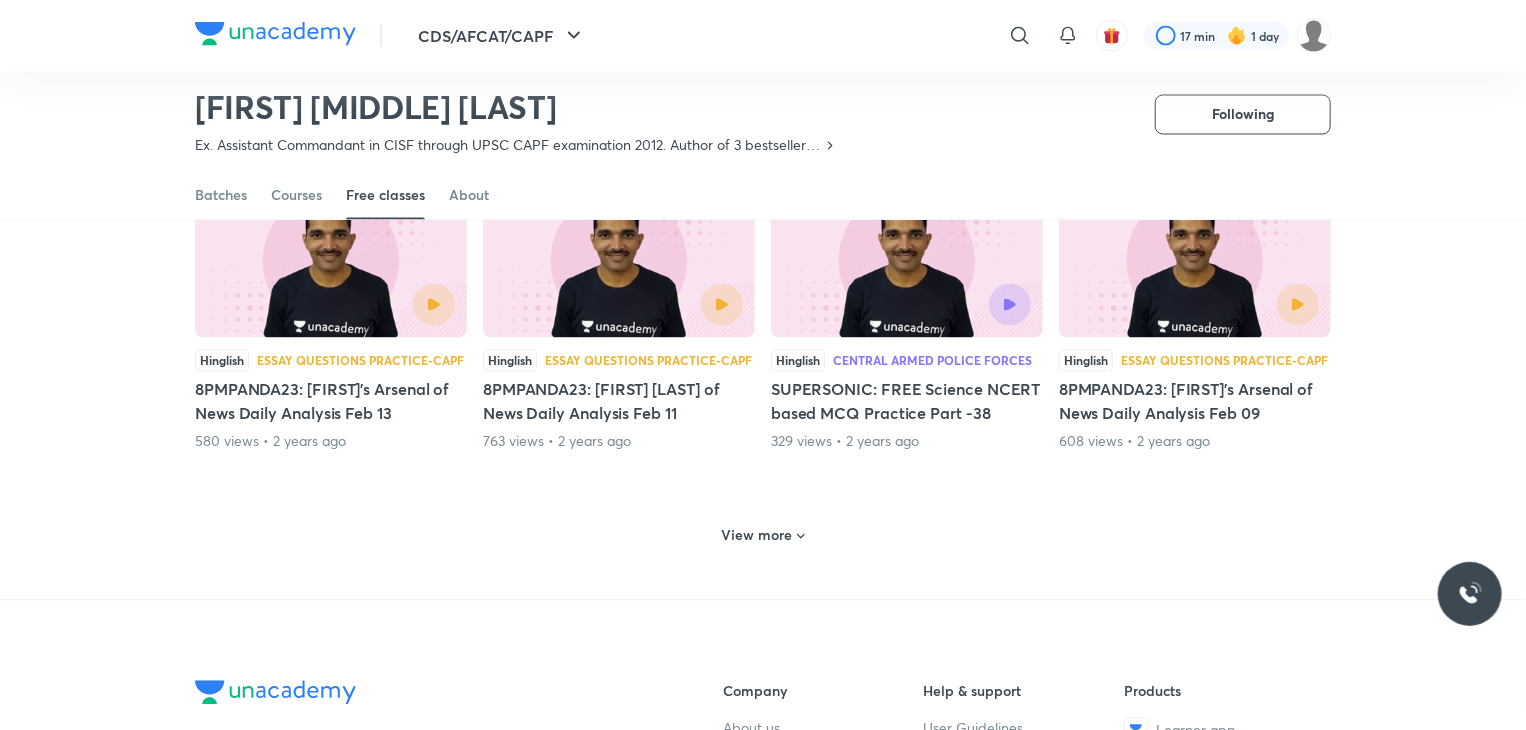 click on "View more" at bounding box center (757, 536) 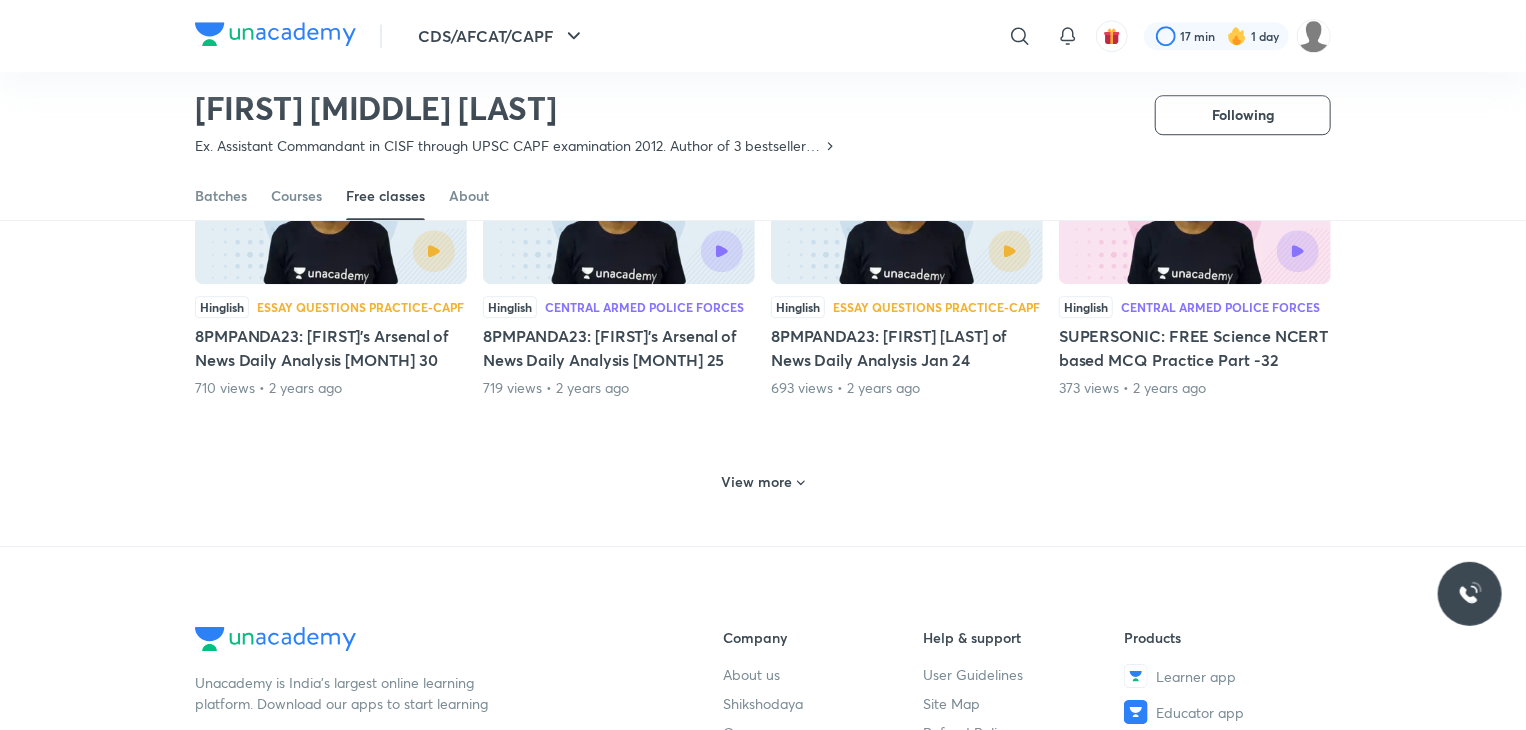 scroll, scrollTop: 18098, scrollLeft: 0, axis: vertical 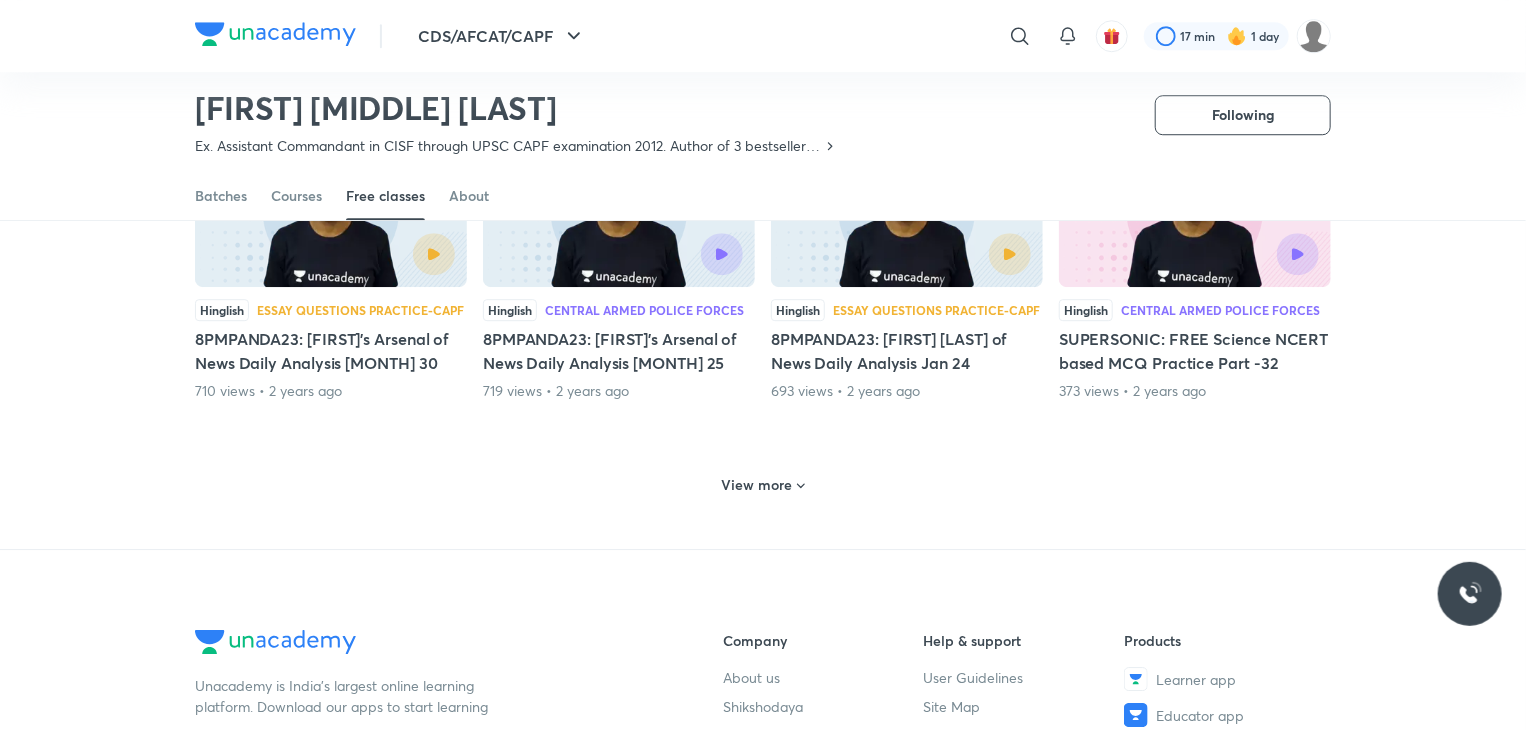 click on "View more" at bounding box center (757, 485) 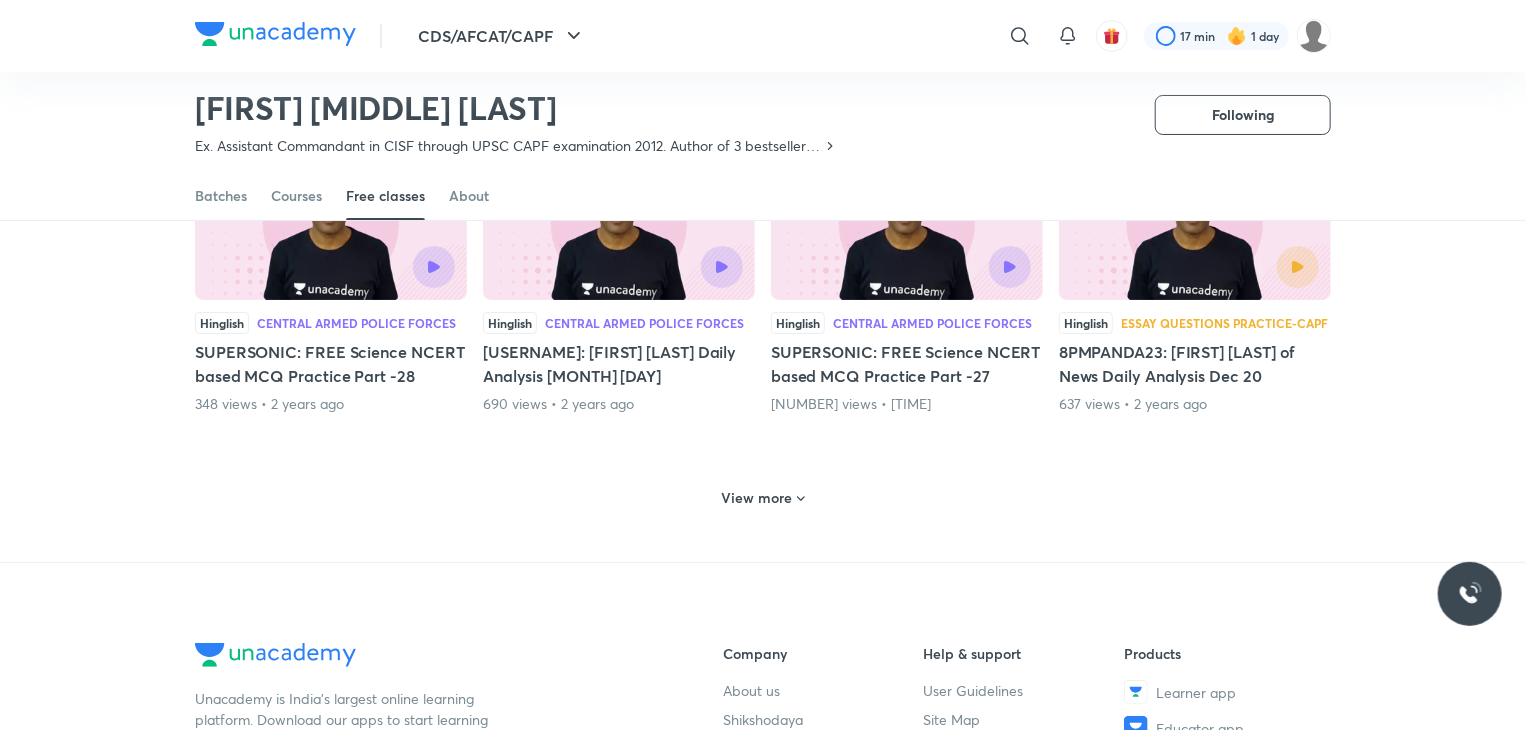 scroll, scrollTop: 19064, scrollLeft: 0, axis: vertical 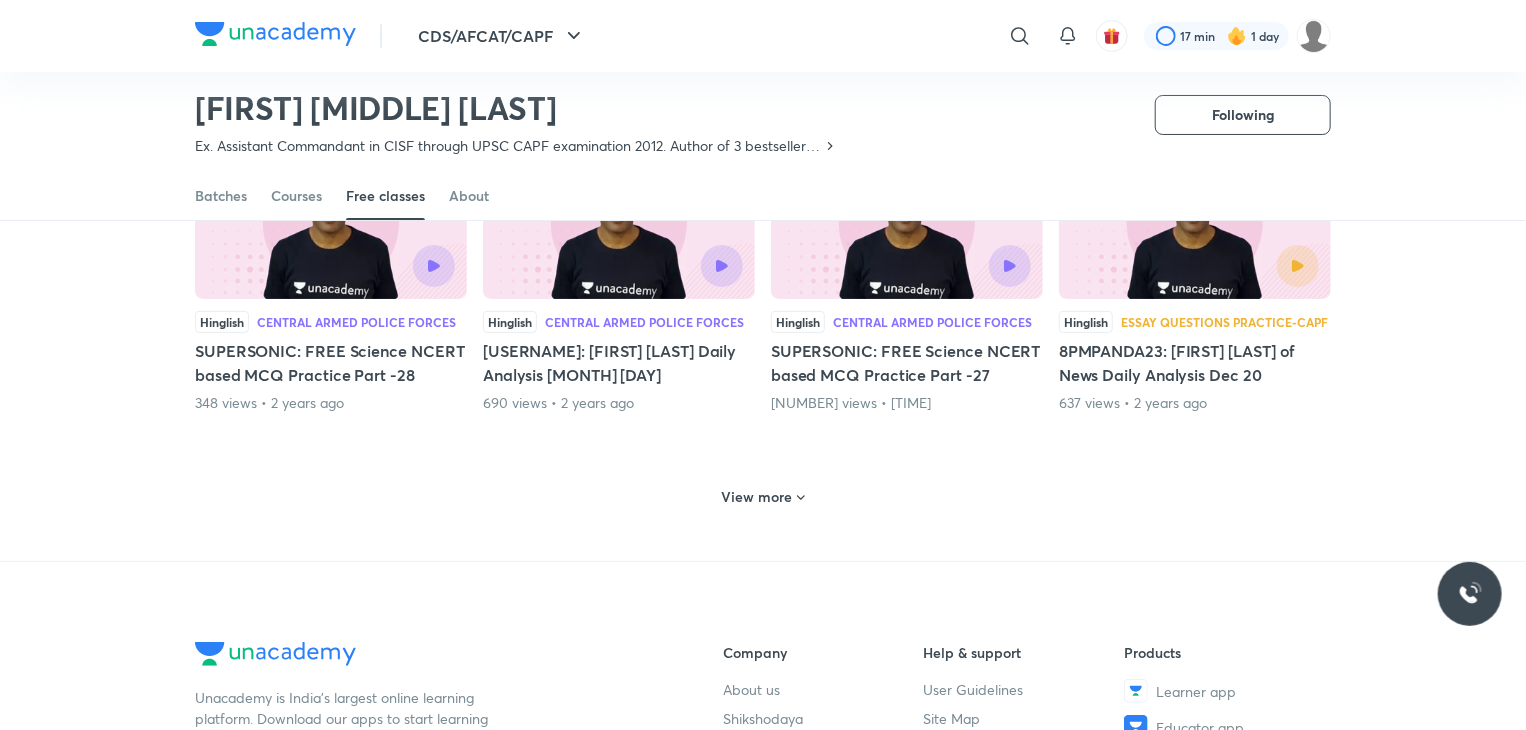 click on "View more" at bounding box center (763, 497) 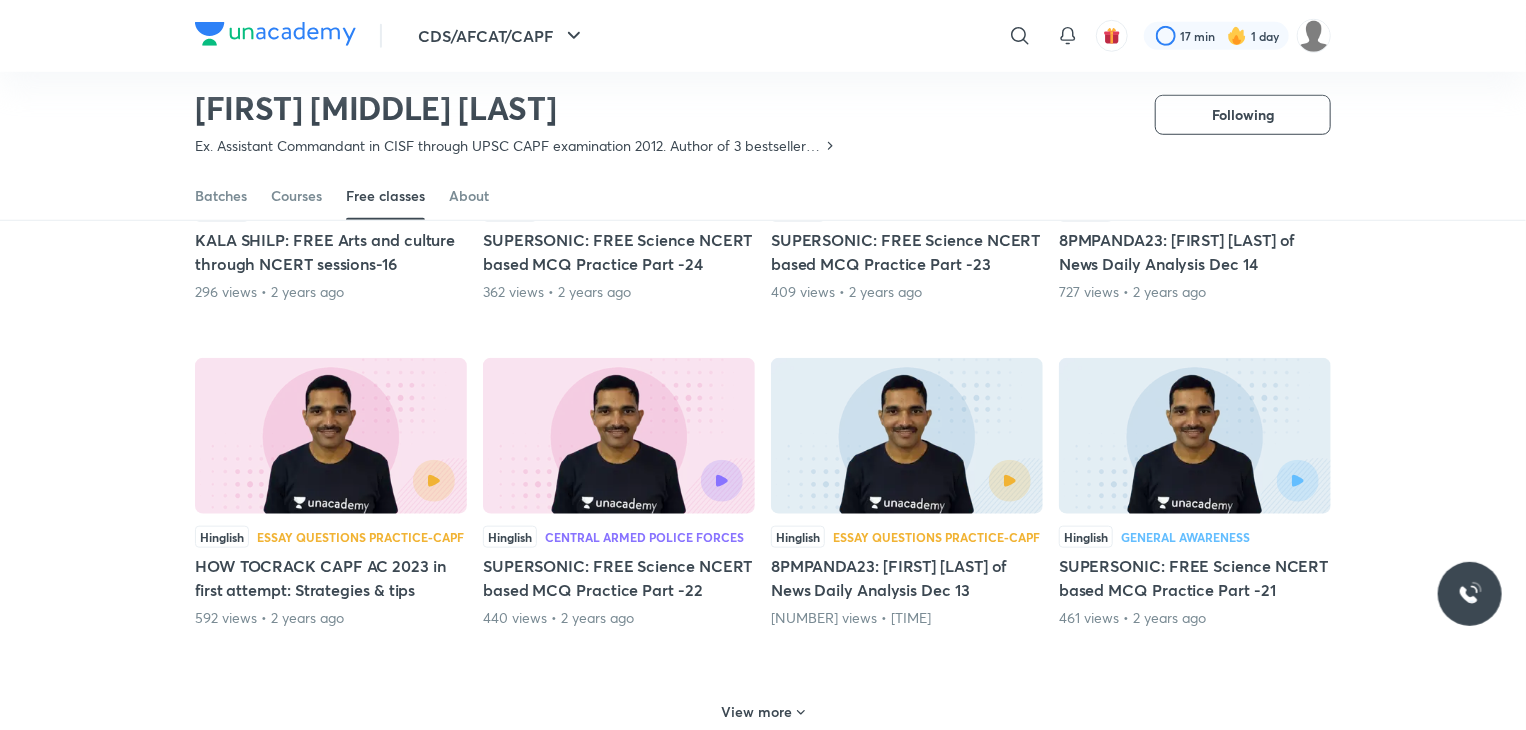 scroll, scrollTop: 19943, scrollLeft: 0, axis: vertical 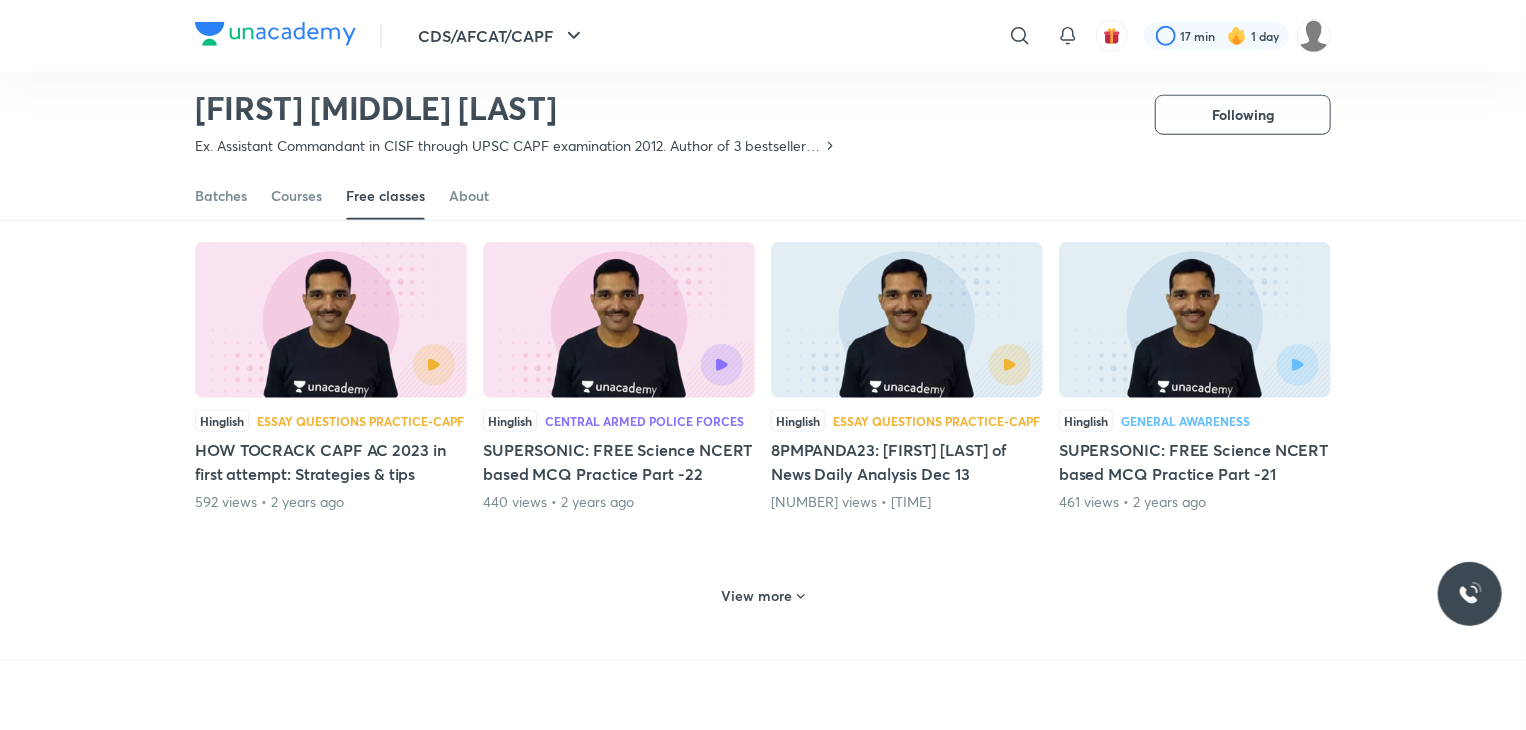 click on "View more" at bounding box center [757, 596] 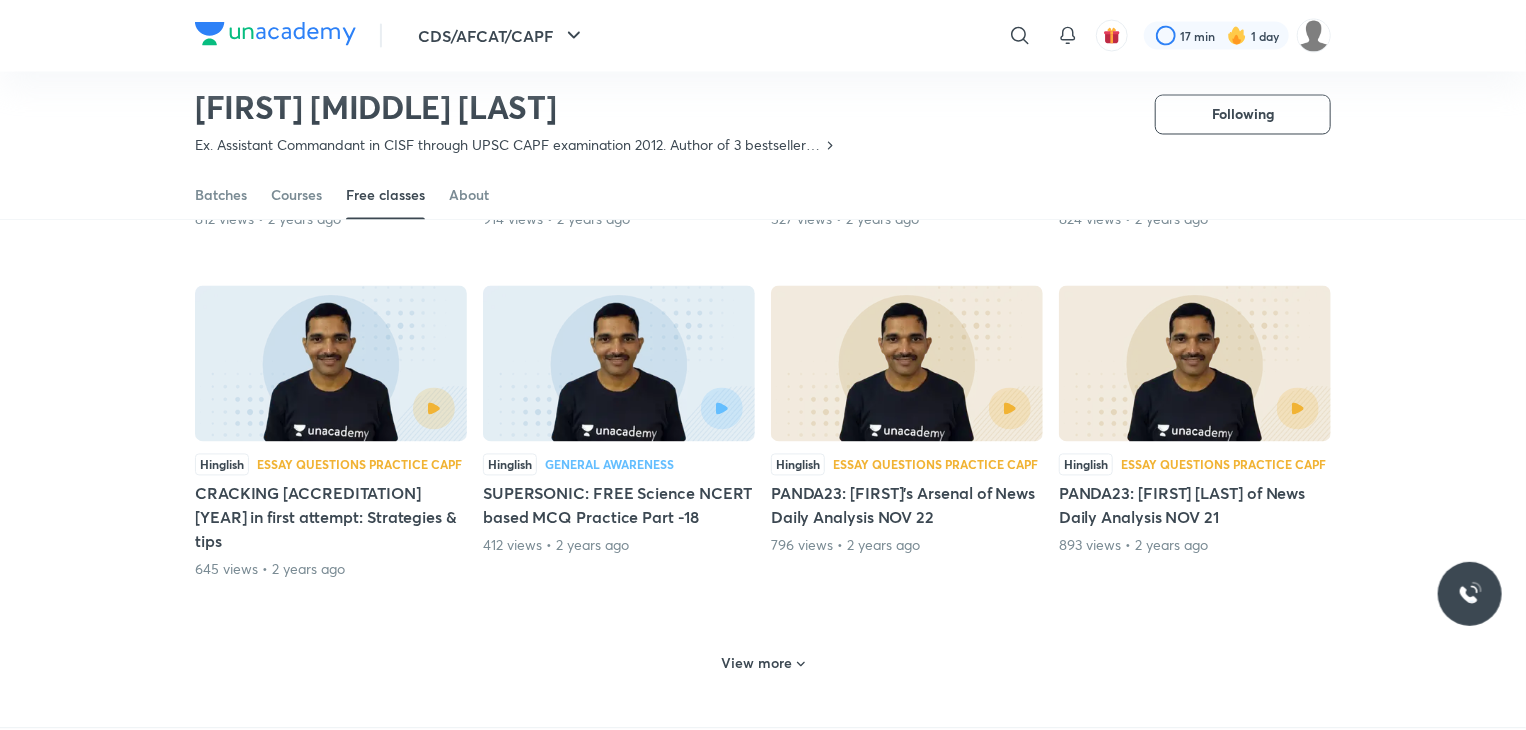 scroll, scrollTop: 20879, scrollLeft: 0, axis: vertical 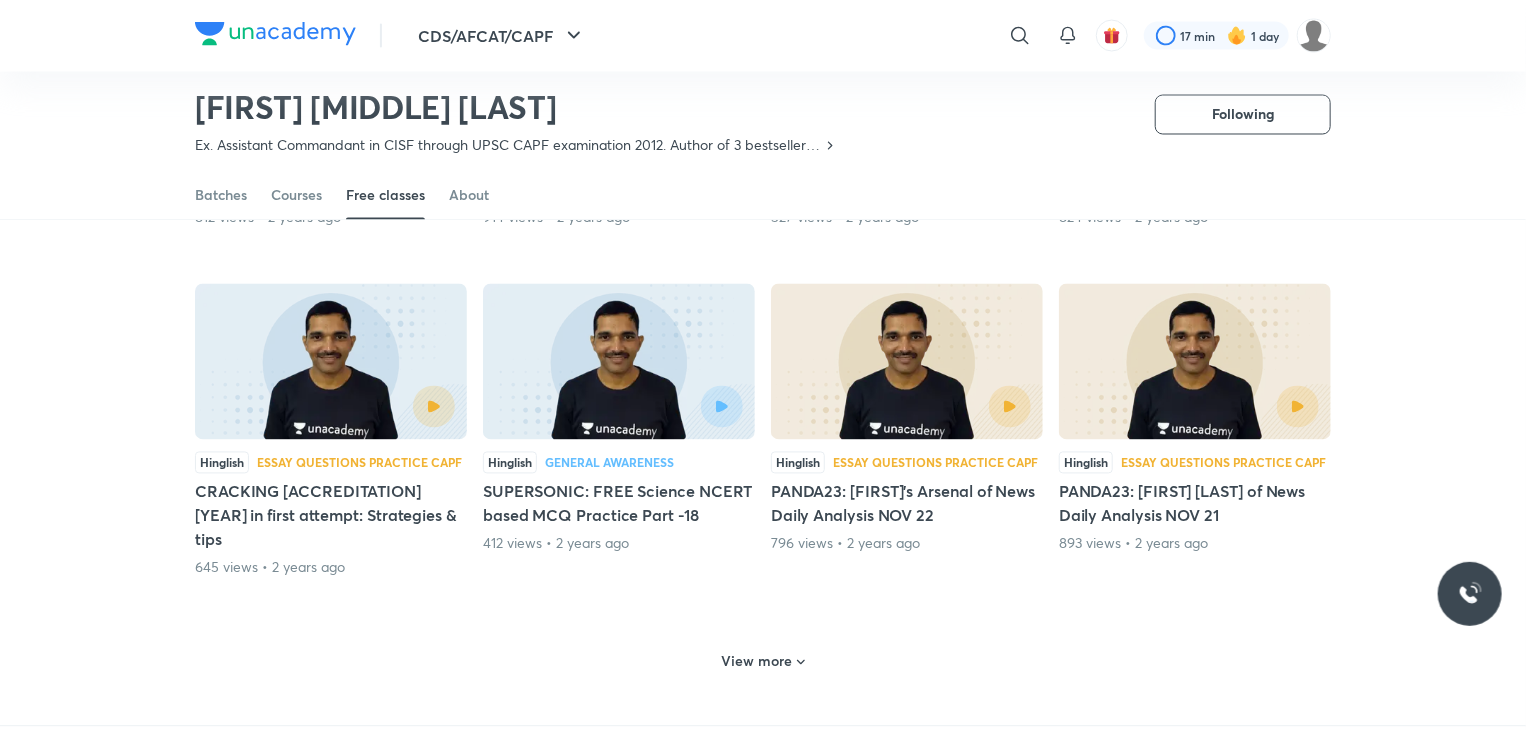 click on "View more" at bounding box center (757, 662) 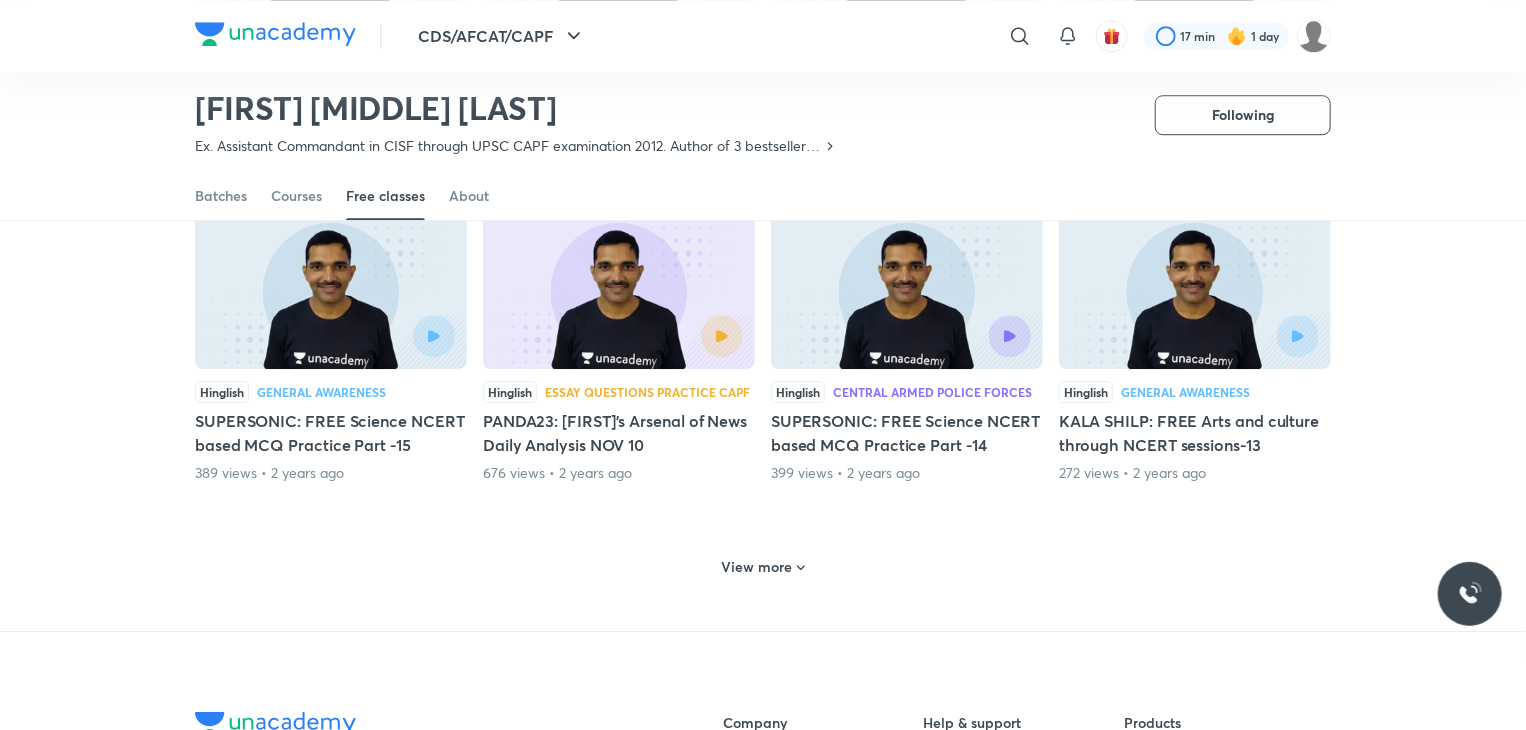 scroll, scrollTop: 21957, scrollLeft: 0, axis: vertical 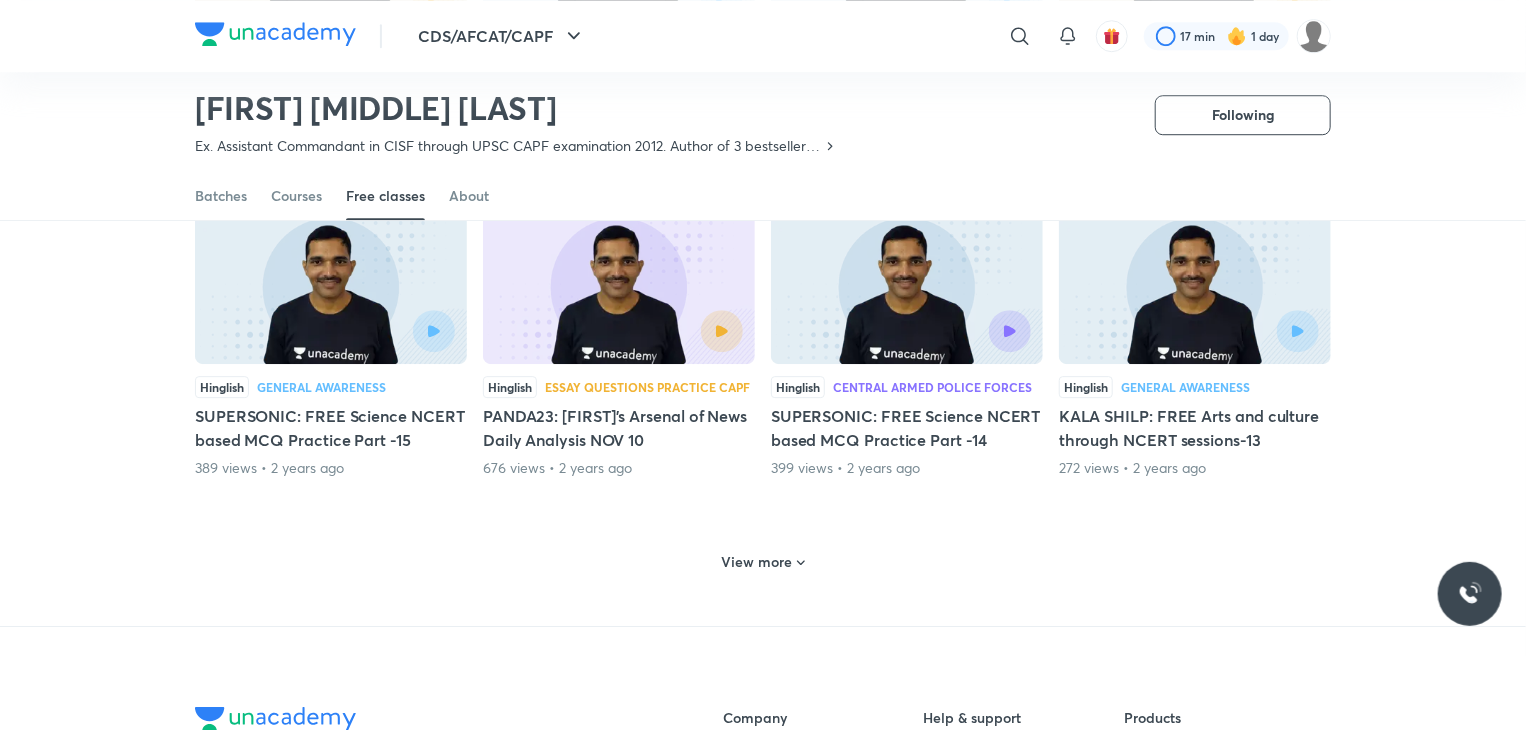 click on "View more" at bounding box center [763, 560] 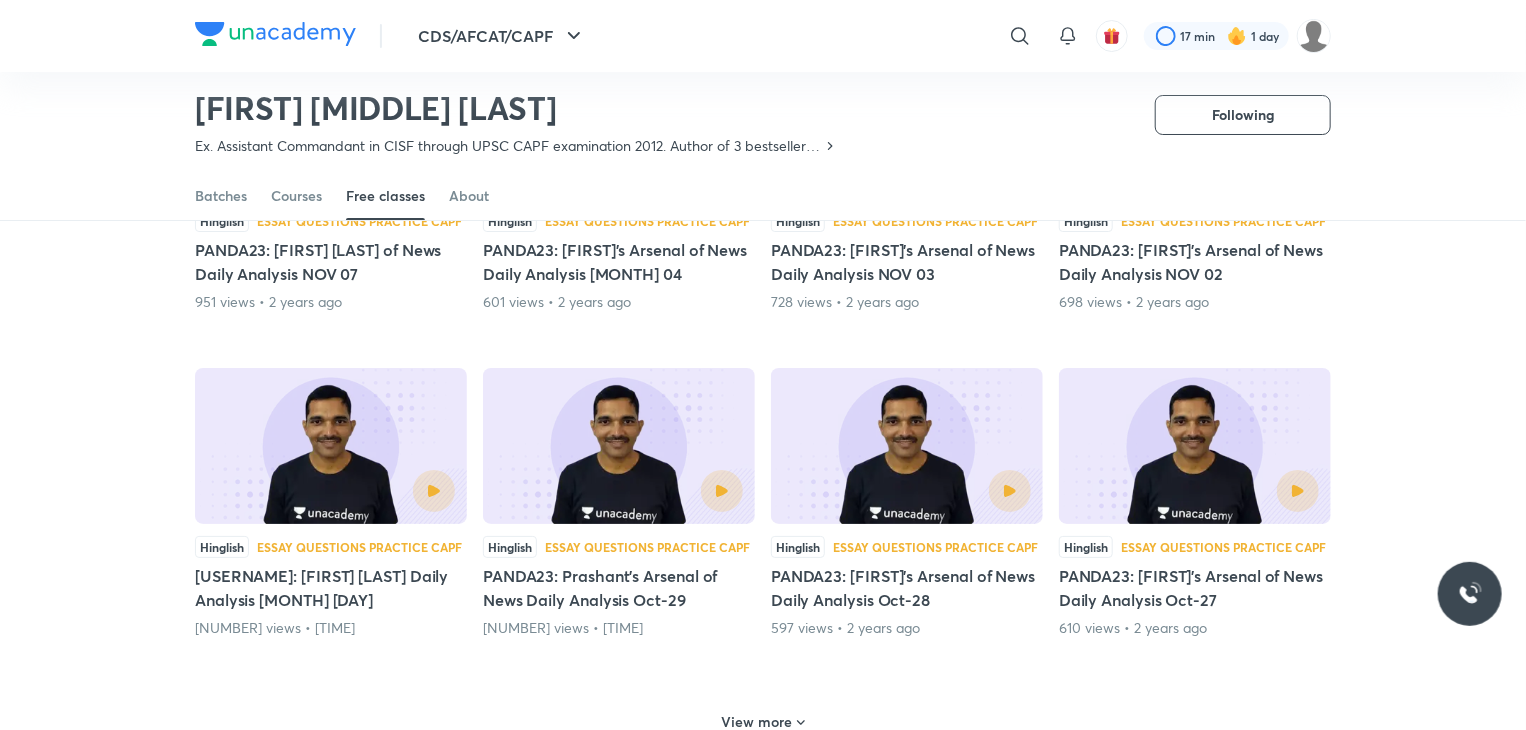 scroll, scrollTop: 22789, scrollLeft: 0, axis: vertical 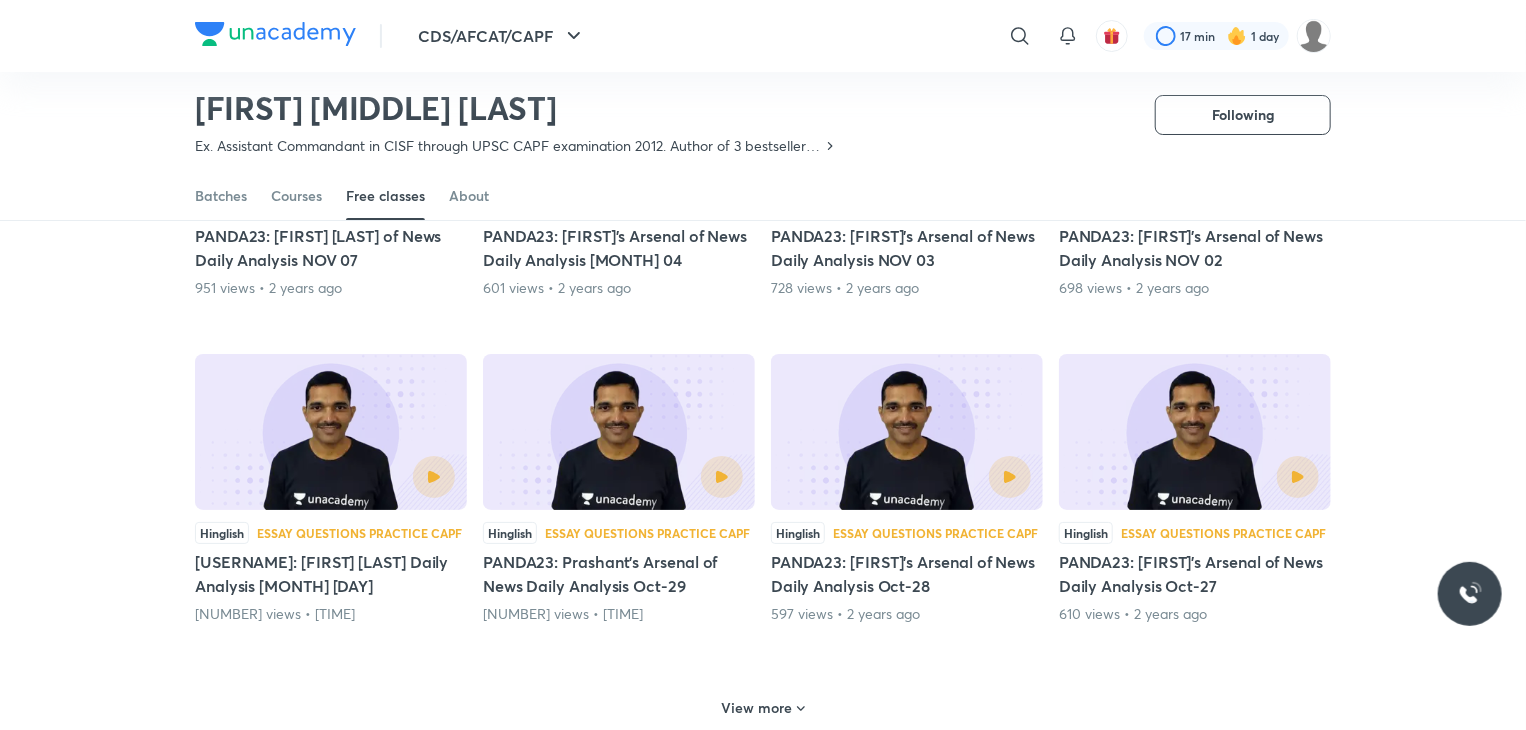 click on "View more" at bounding box center (763, 706) 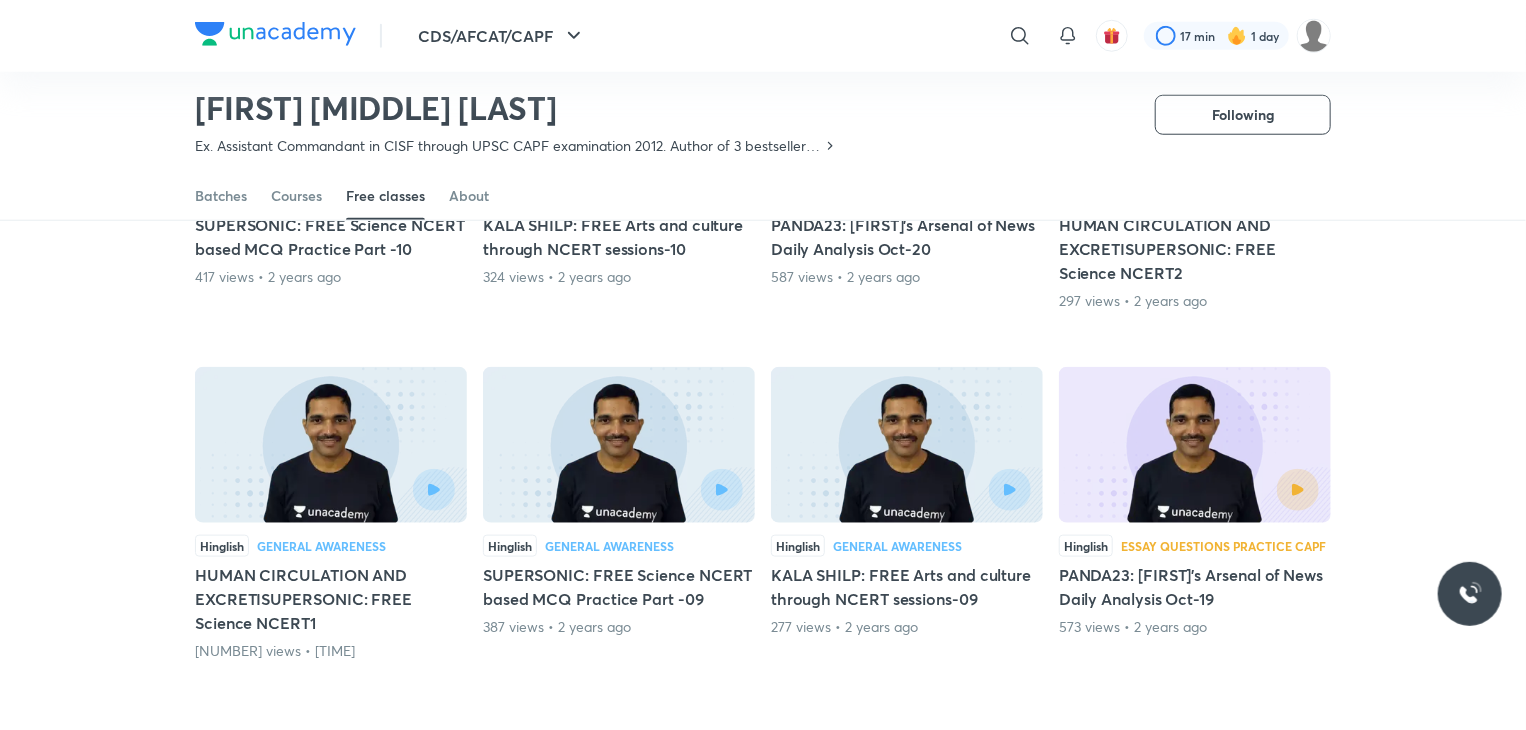 scroll, scrollTop: 23779, scrollLeft: 0, axis: vertical 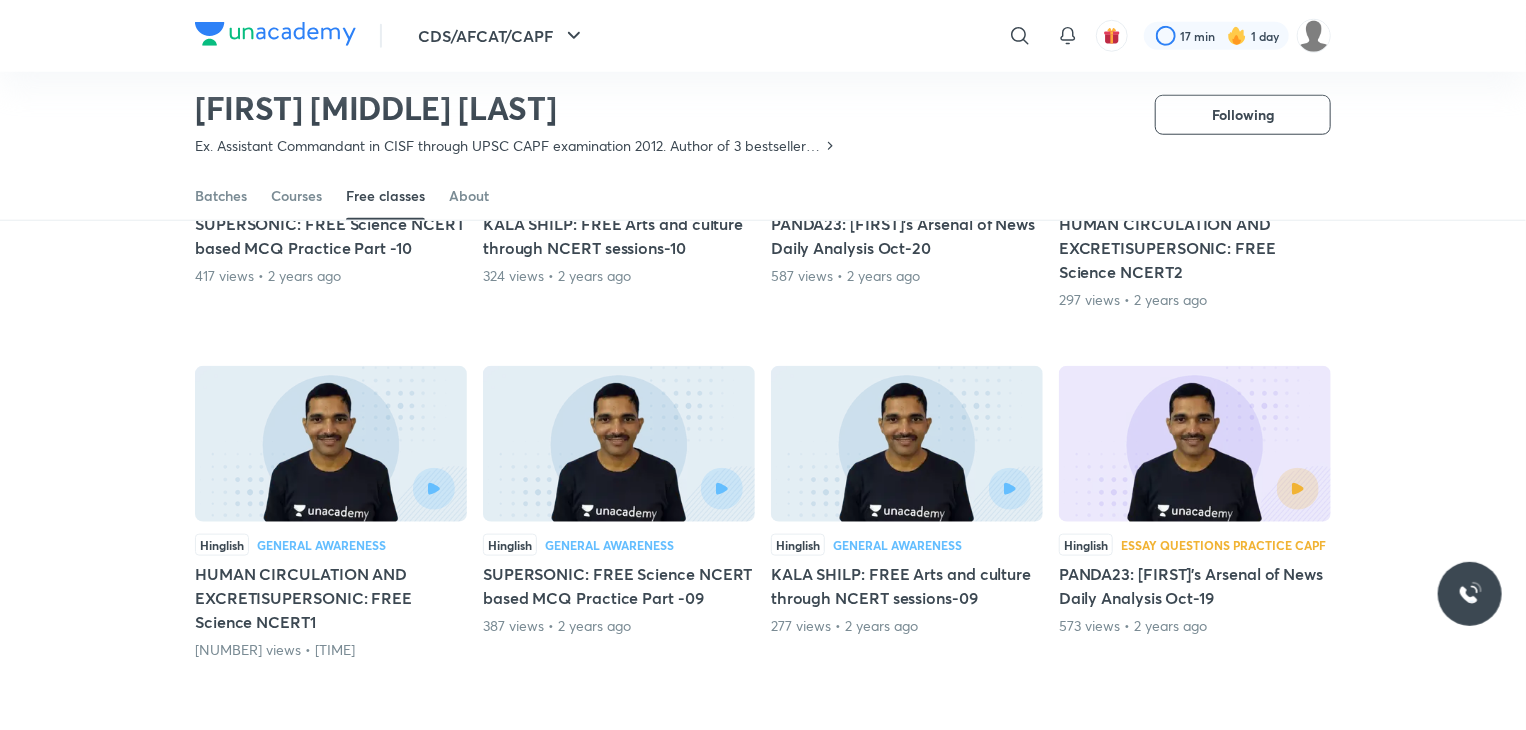 click on "View more" at bounding box center (757, 744) 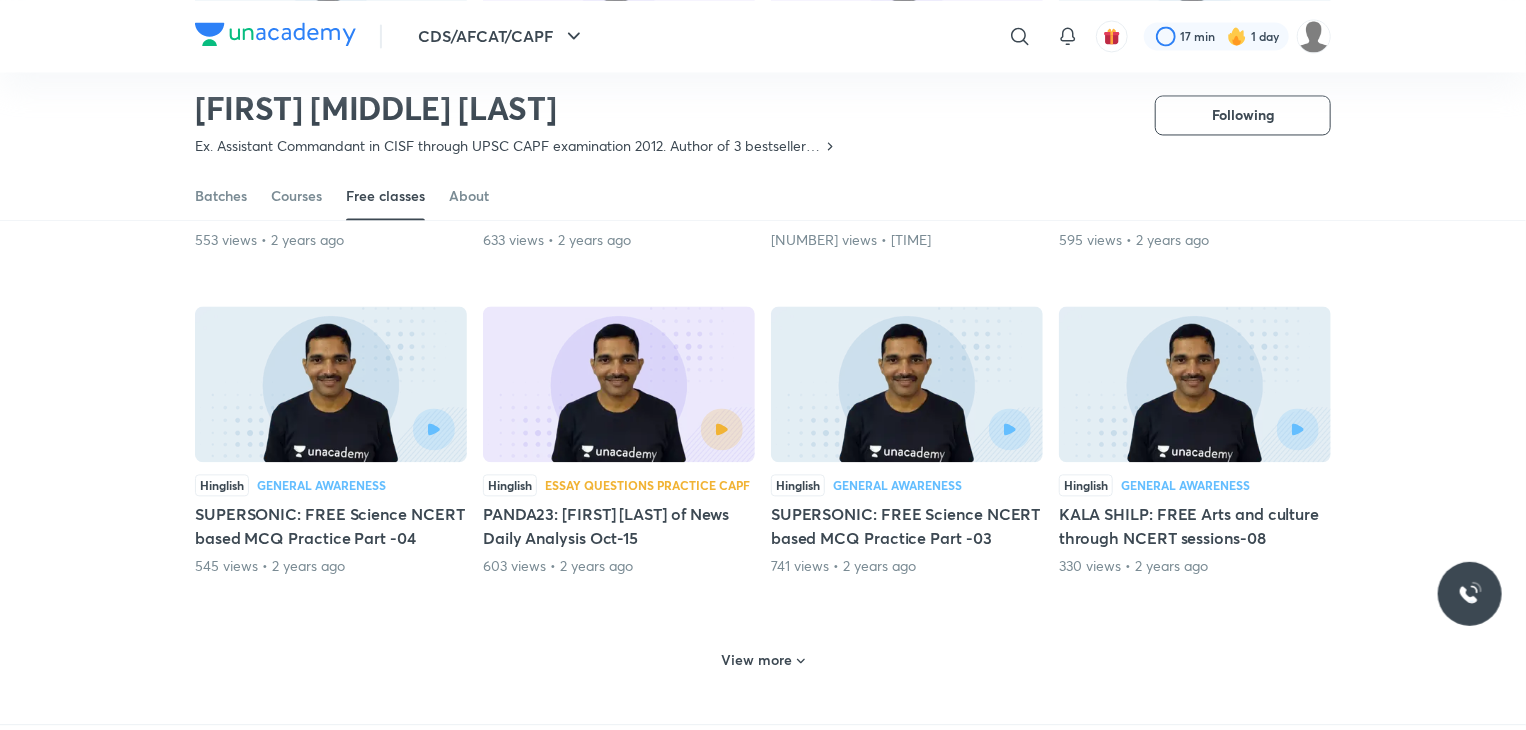 scroll, scrollTop: 24840, scrollLeft: 0, axis: vertical 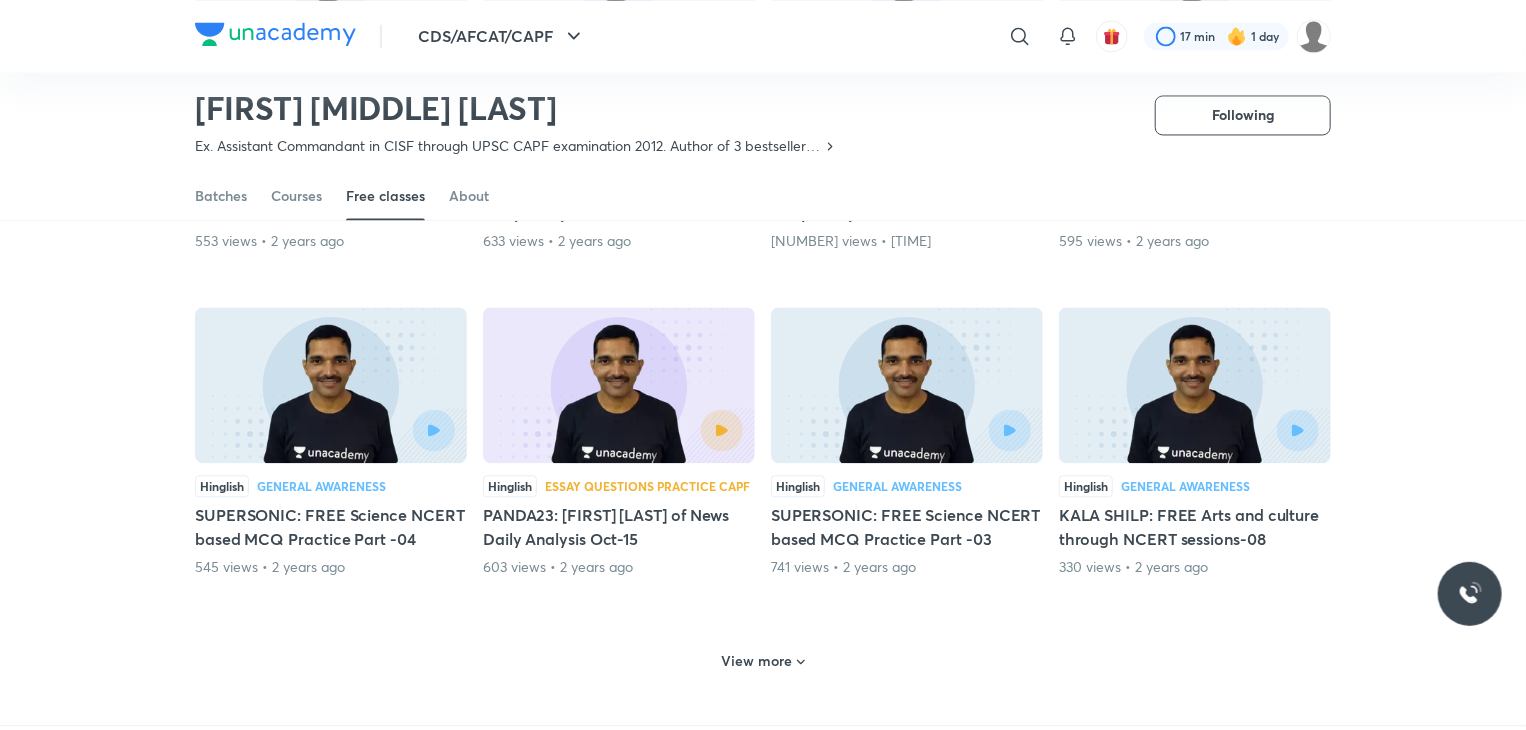 click on "View more" at bounding box center (763, 659) 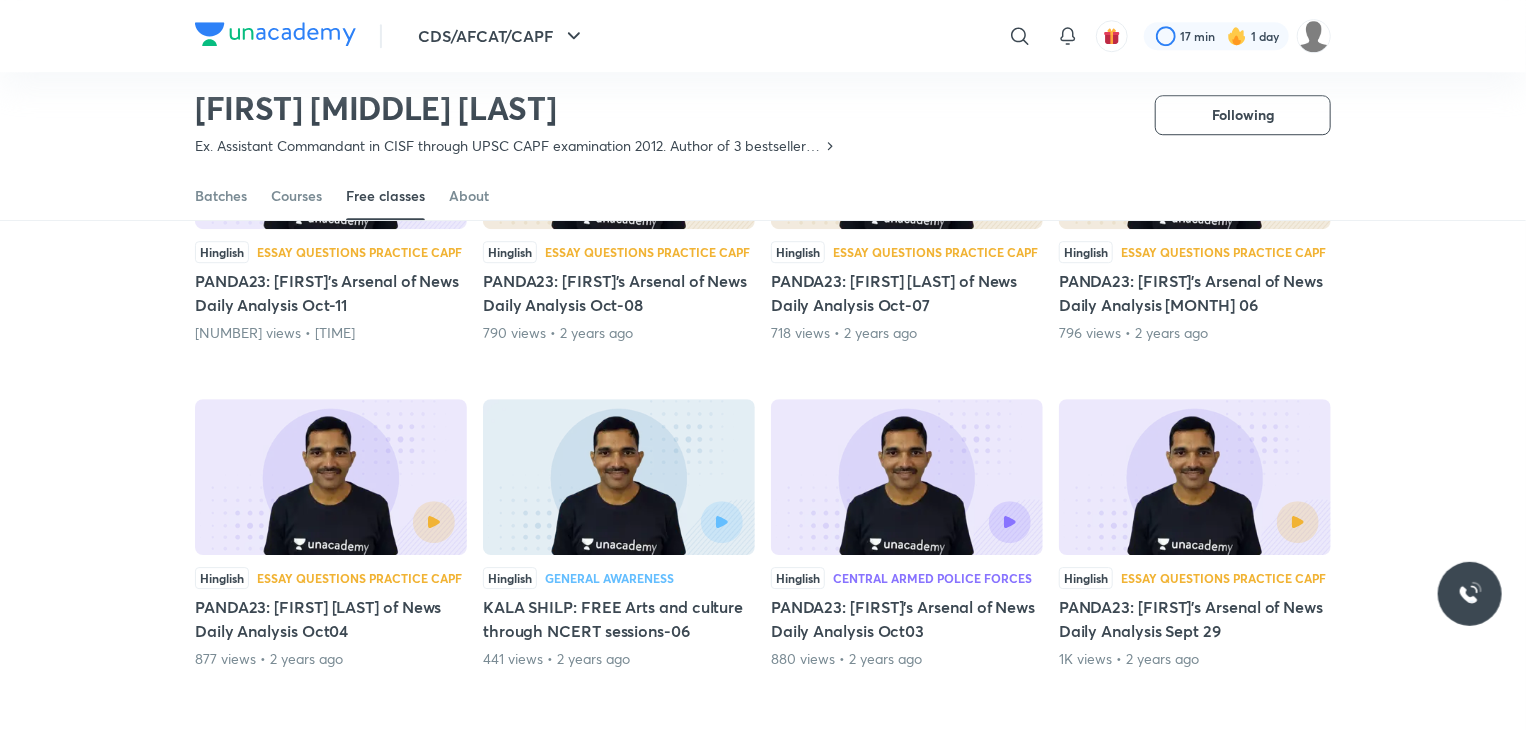 scroll, scrollTop: 25915, scrollLeft: 0, axis: vertical 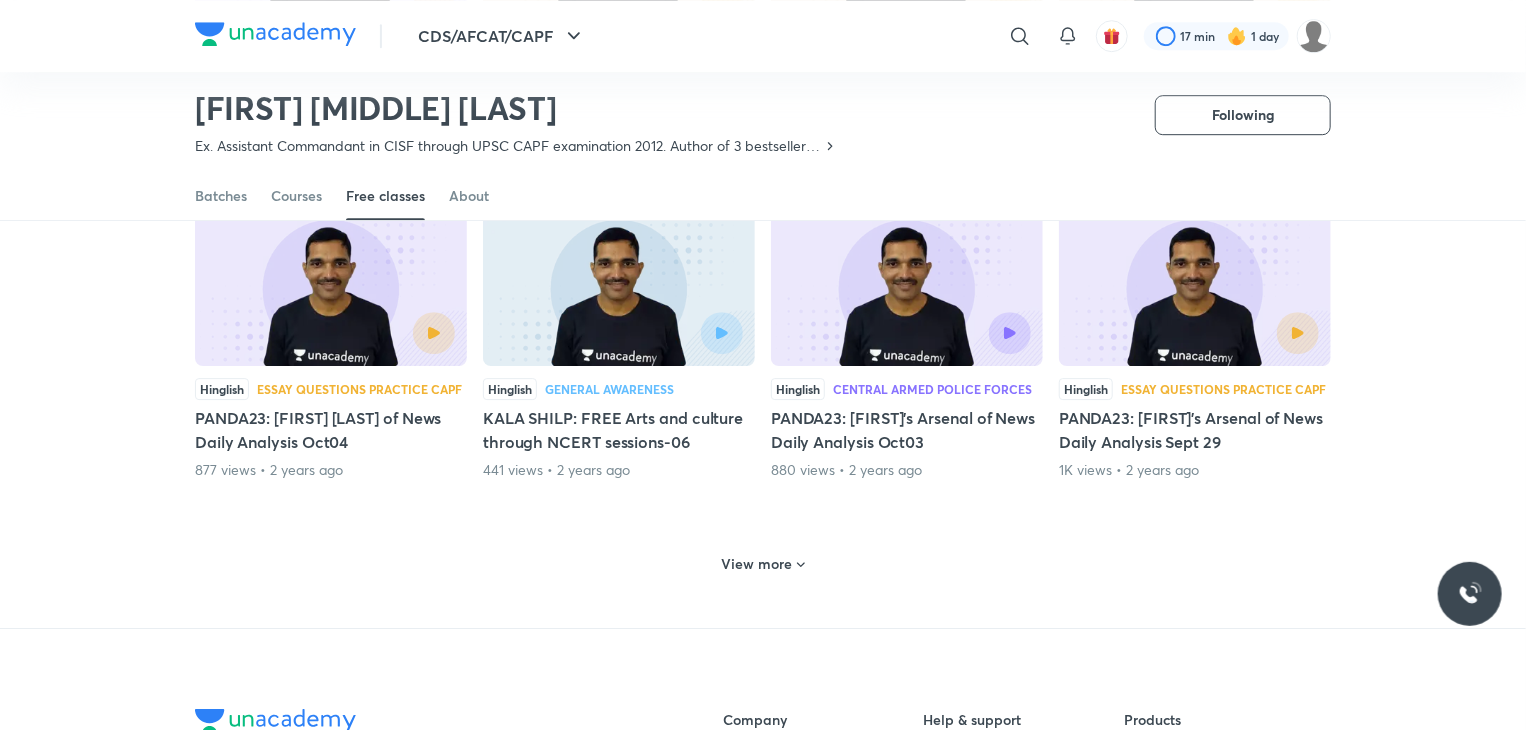 click on "View more" at bounding box center [757, 564] 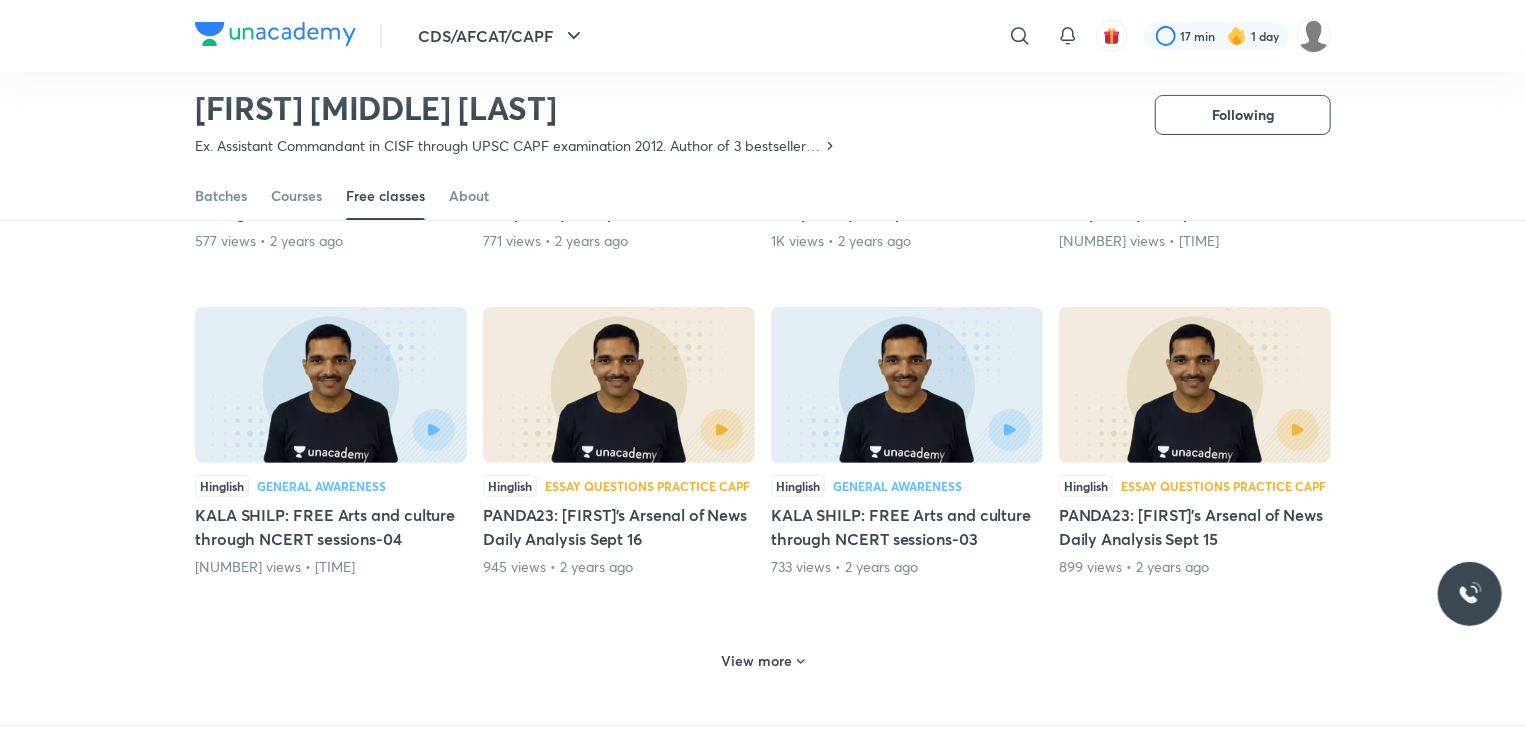 scroll, scrollTop: 26796, scrollLeft: 0, axis: vertical 